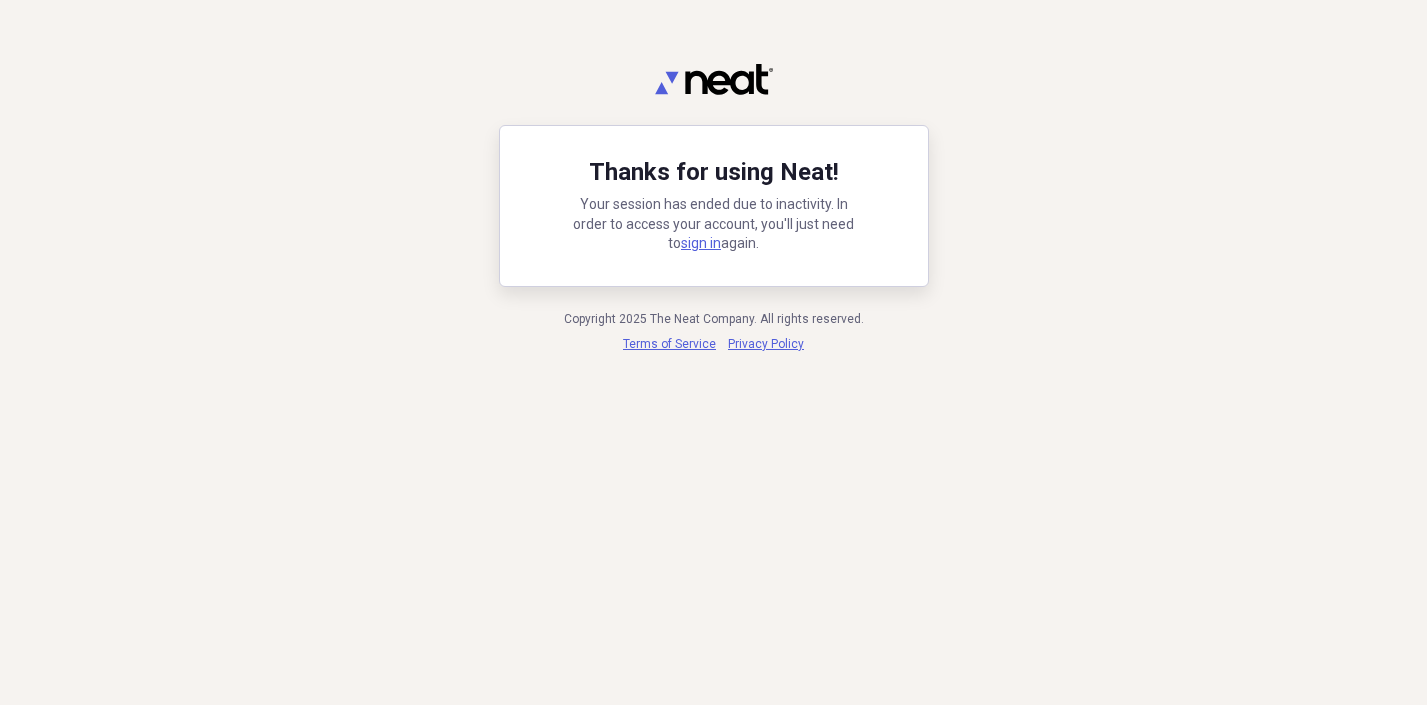 scroll, scrollTop: 0, scrollLeft: 0, axis: both 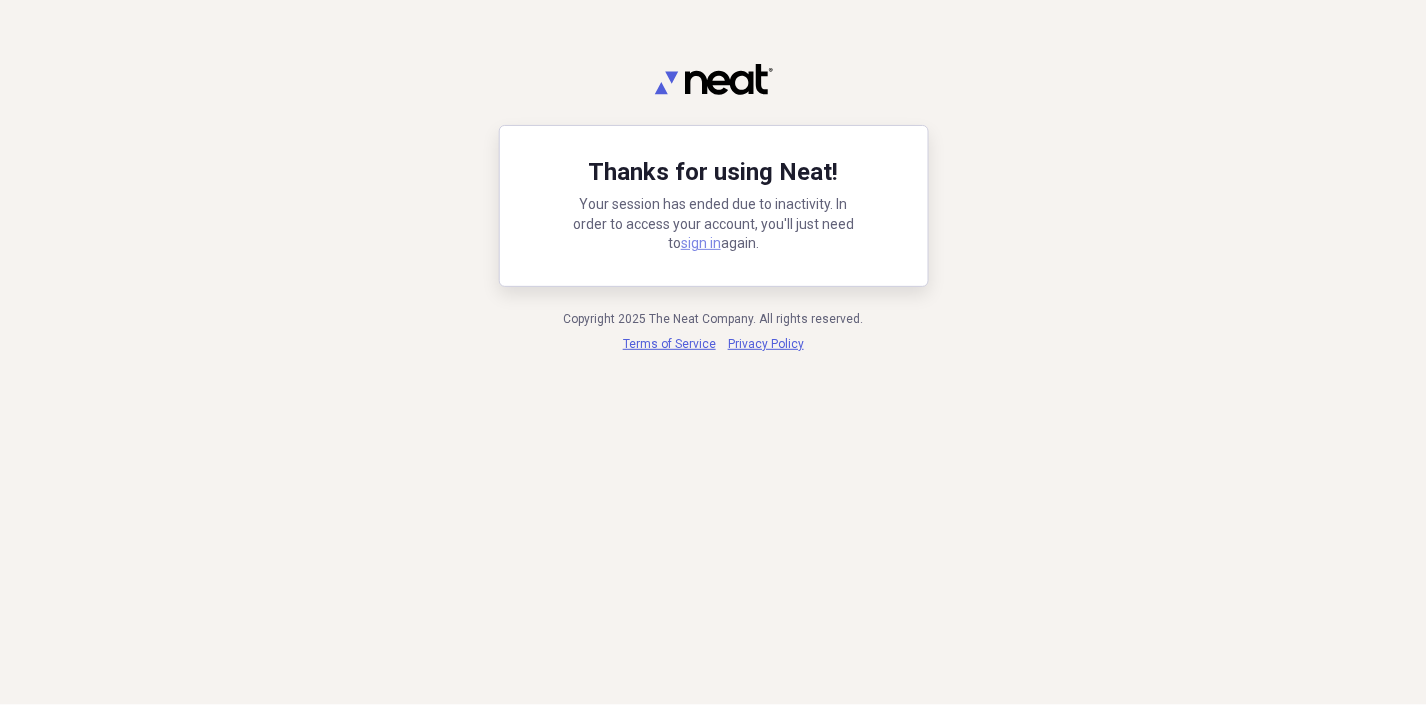 click on "sign in" at bounding box center [701, 243] 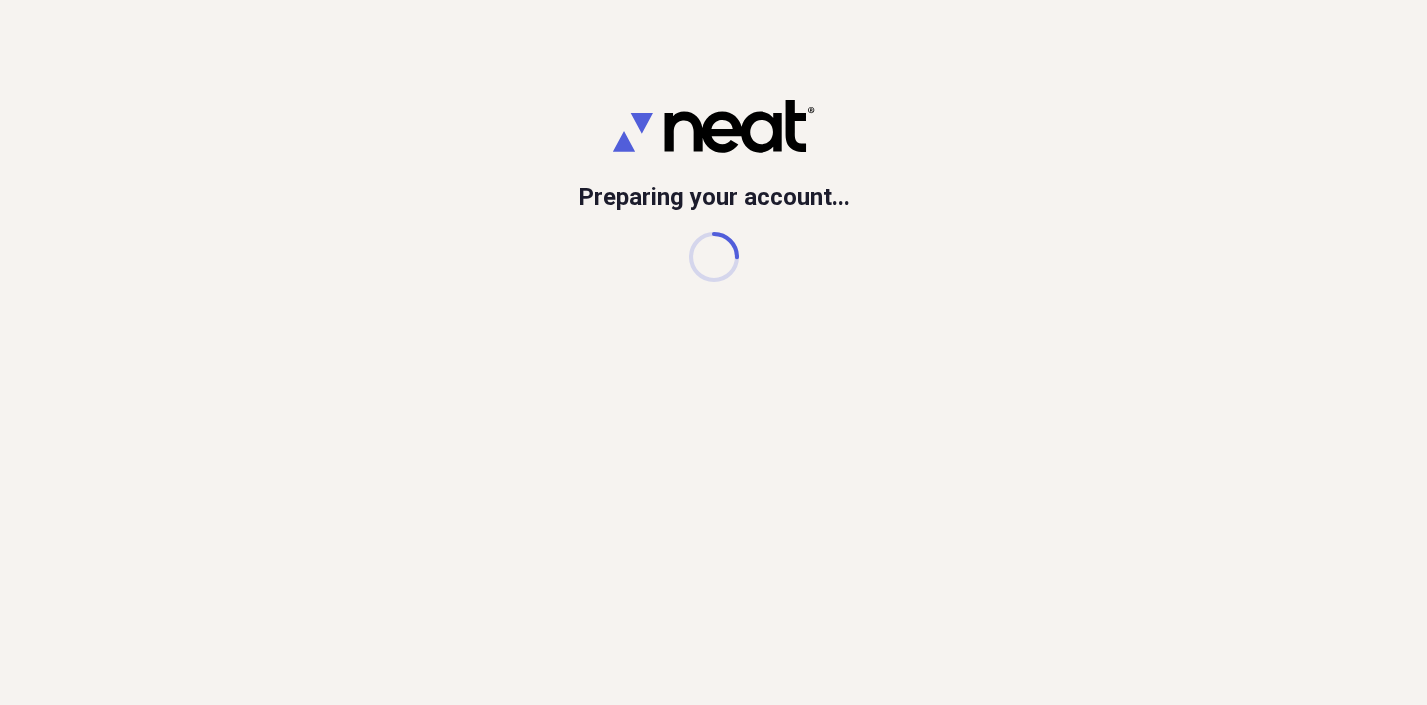 scroll, scrollTop: 0, scrollLeft: 0, axis: both 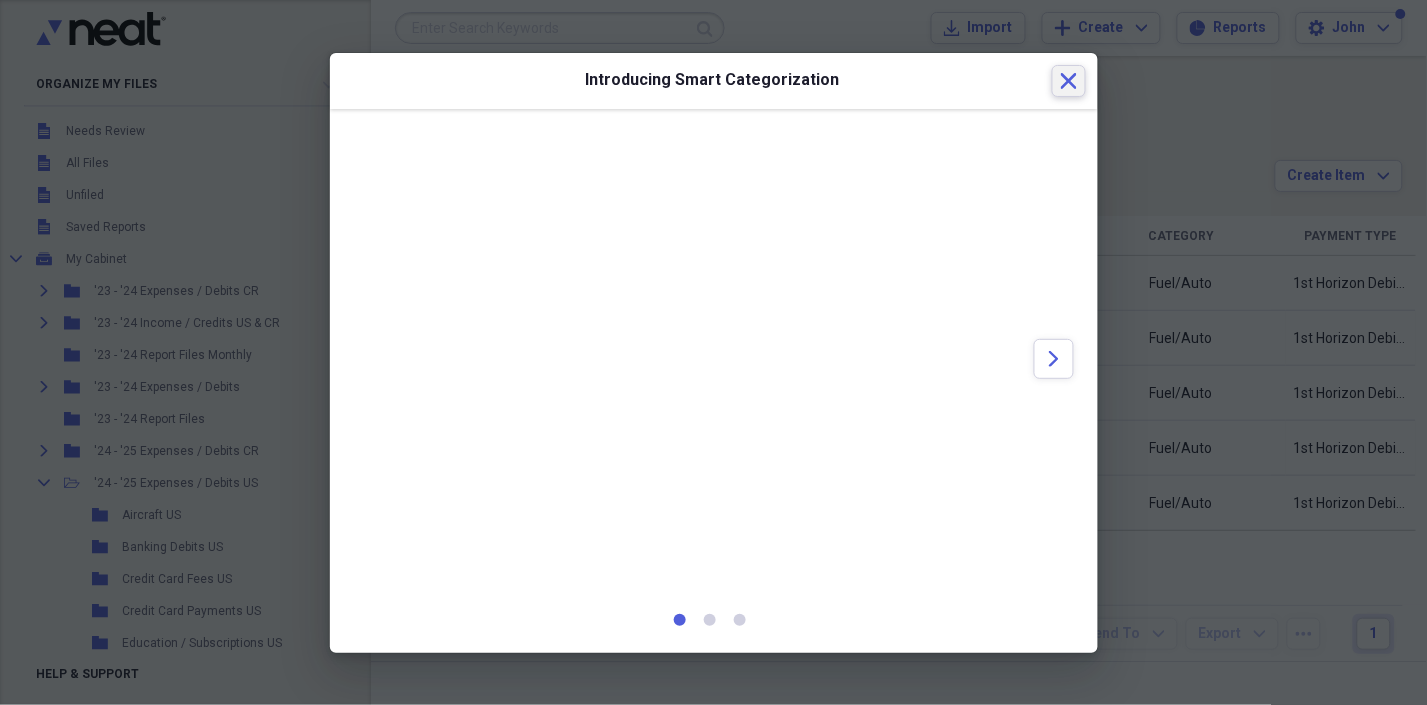 click on "Close" 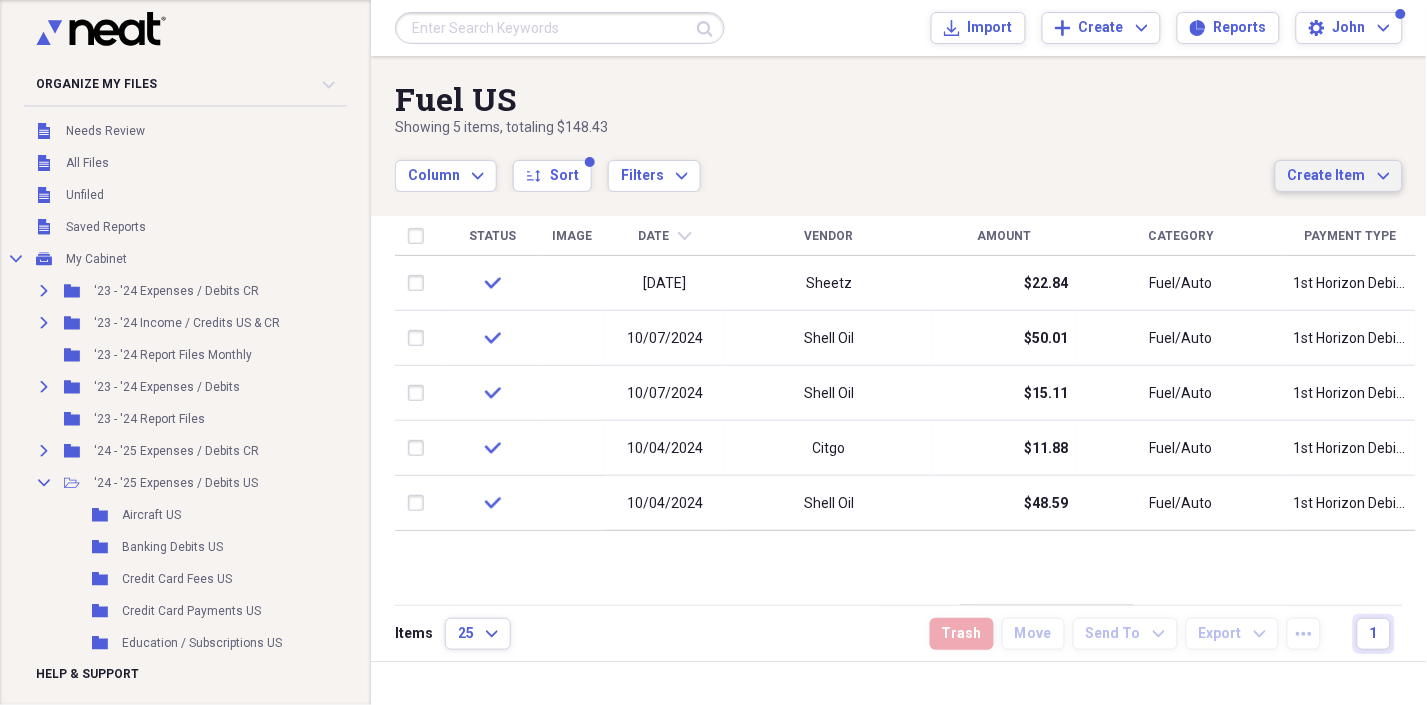 click on "Create Item" at bounding box center [1327, 176] 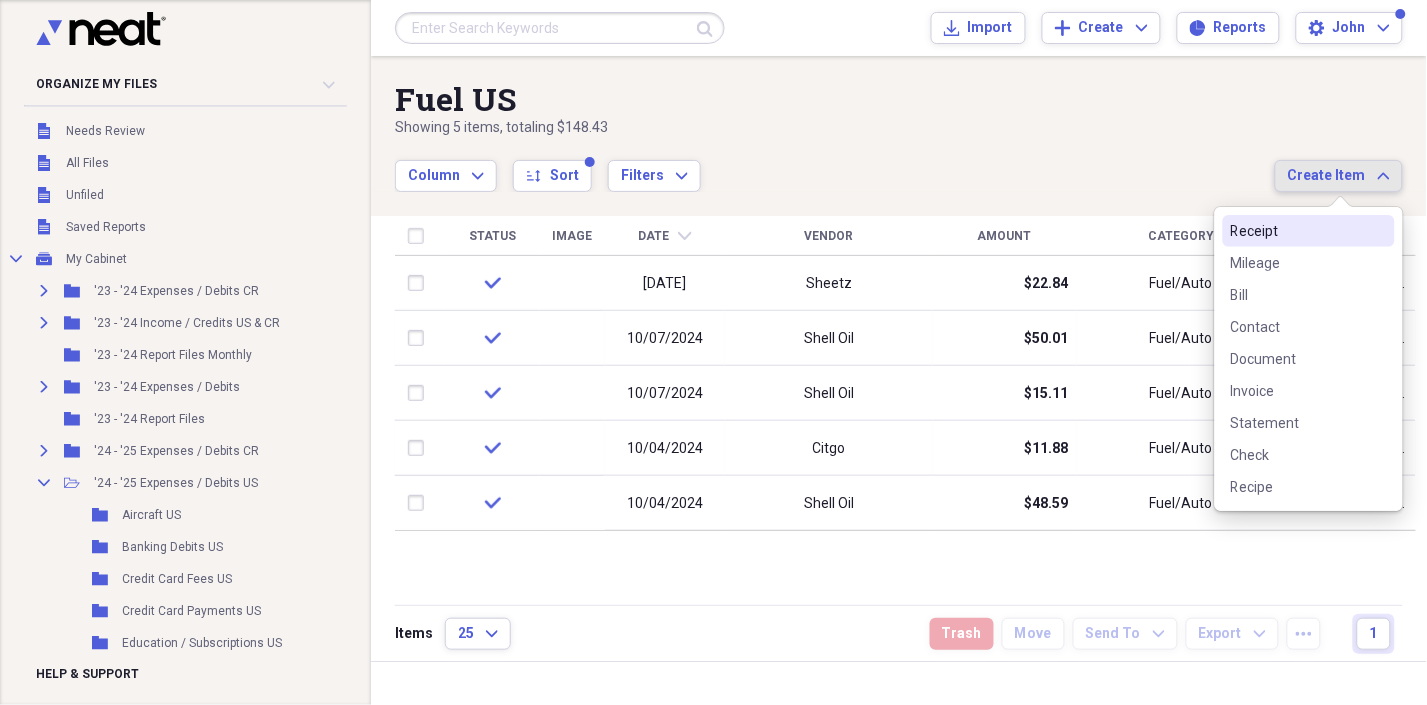 click on "Receipt" at bounding box center [1297, 231] 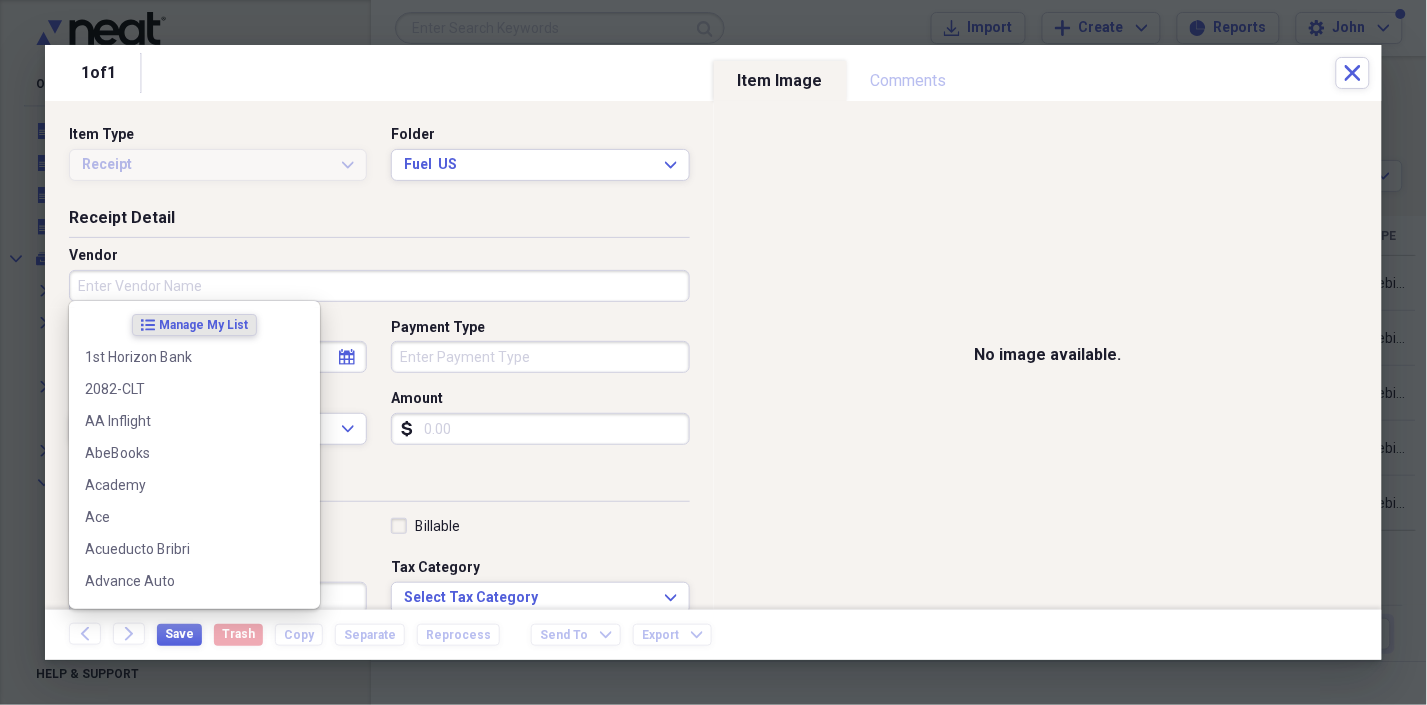 click on "Vendor" at bounding box center [379, 286] 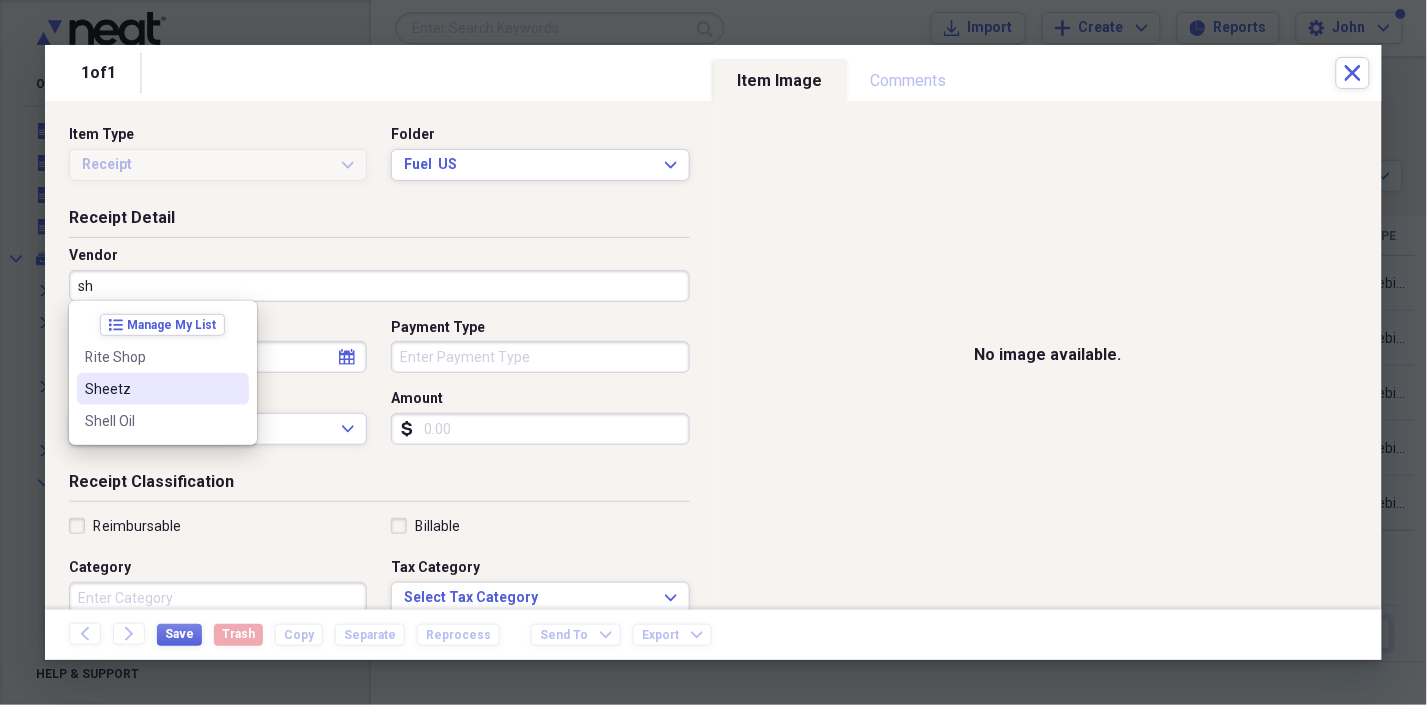 click on "Sheetz" at bounding box center [151, 389] 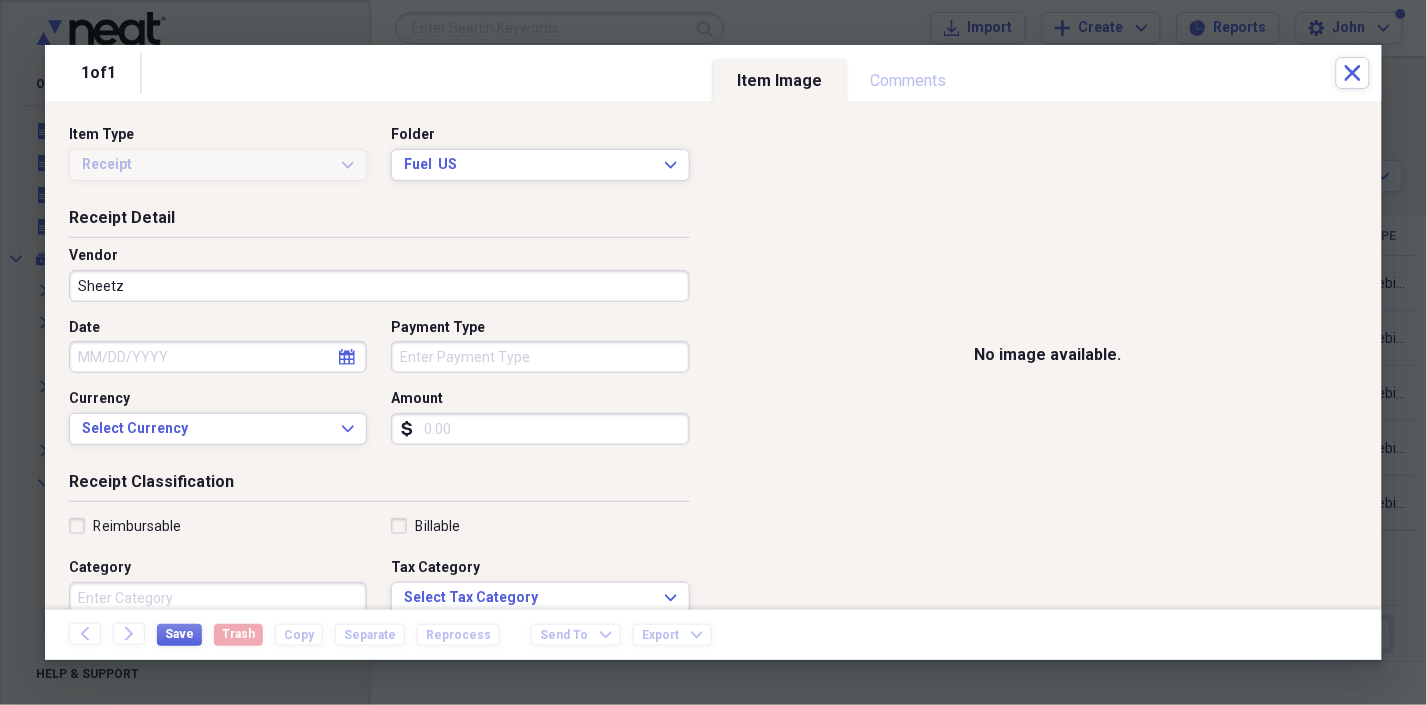 click on "calendar" 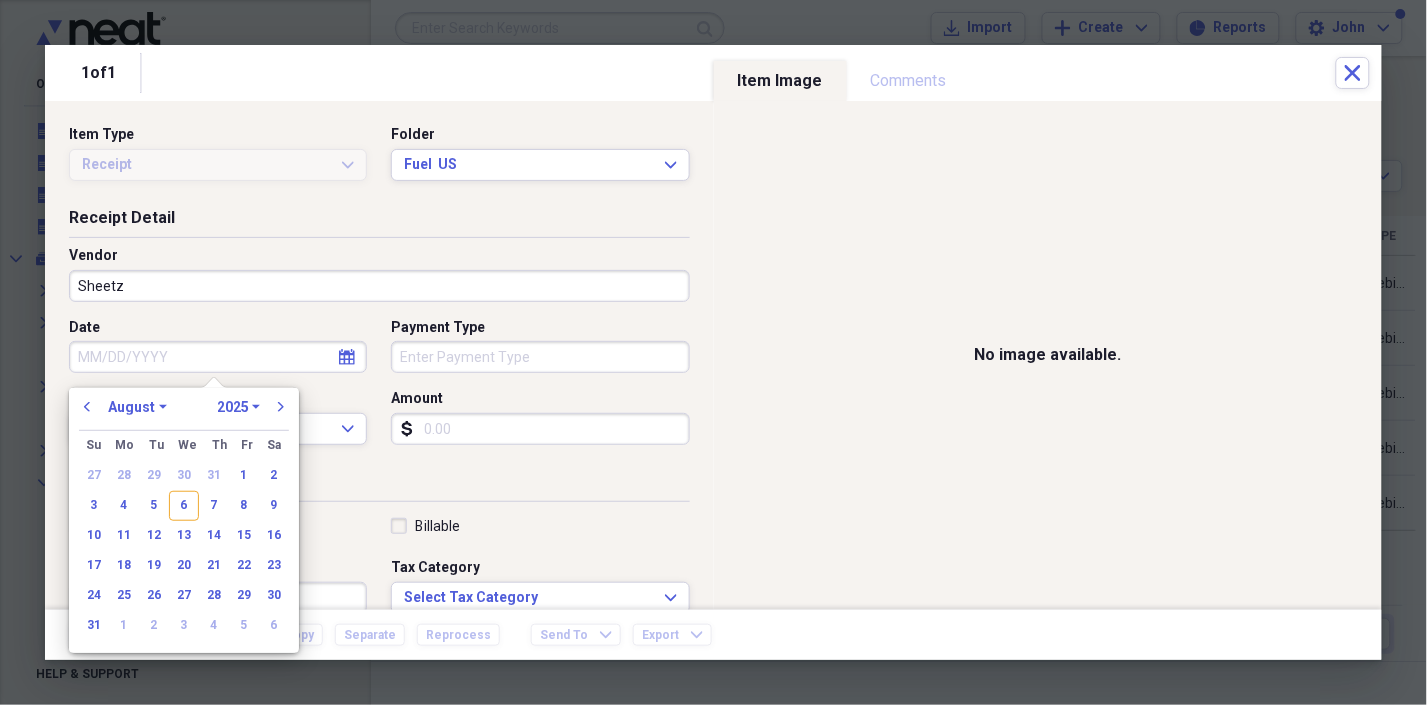 click on "1970 1971 1972 1973 1974 1975 1976 1977 1978 1979 1980 1981 1982 1983 1984 1985 1986 1987 1988 1989 1990 1991 1992 1993 1994 1995 1996 1997 1998 1999 2000 2001 2002 2003 2004 2005 2006 2007 2008 2009 2010 2011 2012 2013 2014 2015 2016 2017 2018 2019 2020 2021 2022 2023 2024 2025 2026 2027 2028 2029 2030 2031 2032 2033 2034 2035" at bounding box center (238, 407) 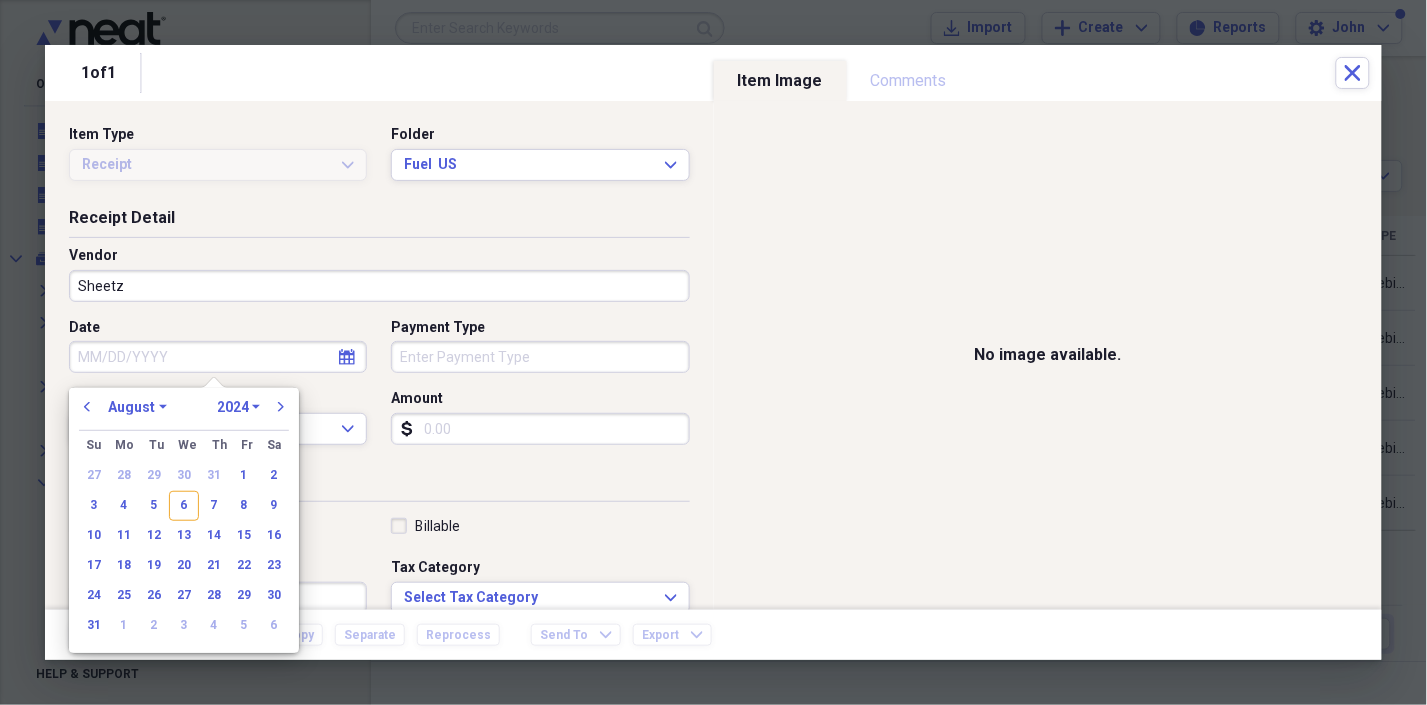 click on "1970 1971 1972 1973 1974 1975 1976 1977 1978 1979 1980 1981 1982 1983 1984 1985 1986 1987 1988 1989 1990 1991 1992 1993 1994 1995 1996 1997 1998 1999 2000 2001 2002 2003 2004 2005 2006 2007 2008 2009 2010 2011 2012 2013 2014 2015 2016 2017 2018 2019 2020 2021 2022 2023 2024 2025 2026 2027 2028 2029 2030 2031 2032 2033 2034 2035" at bounding box center (238, 407) 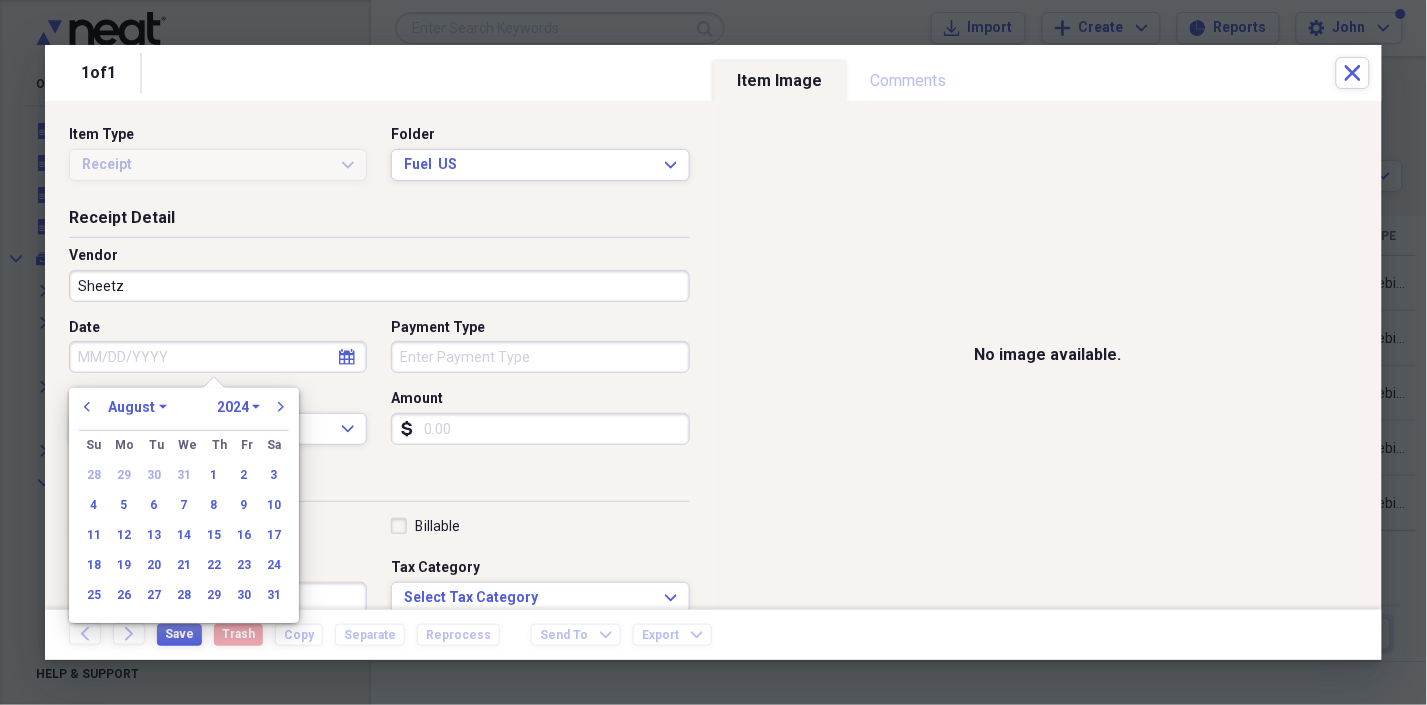 click on "January February March April May June July August September October November December" at bounding box center [137, 407] 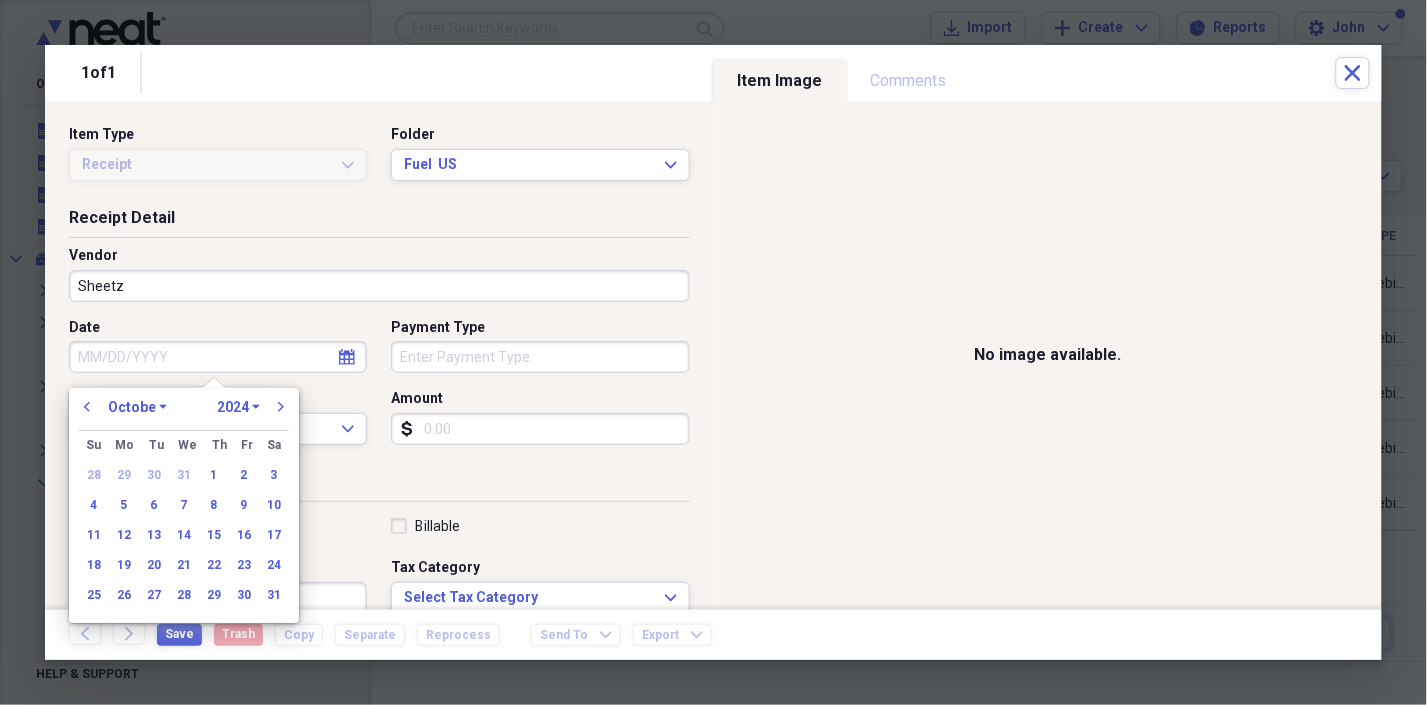 click on "January February March April May June July August September October November December" at bounding box center (137, 407) 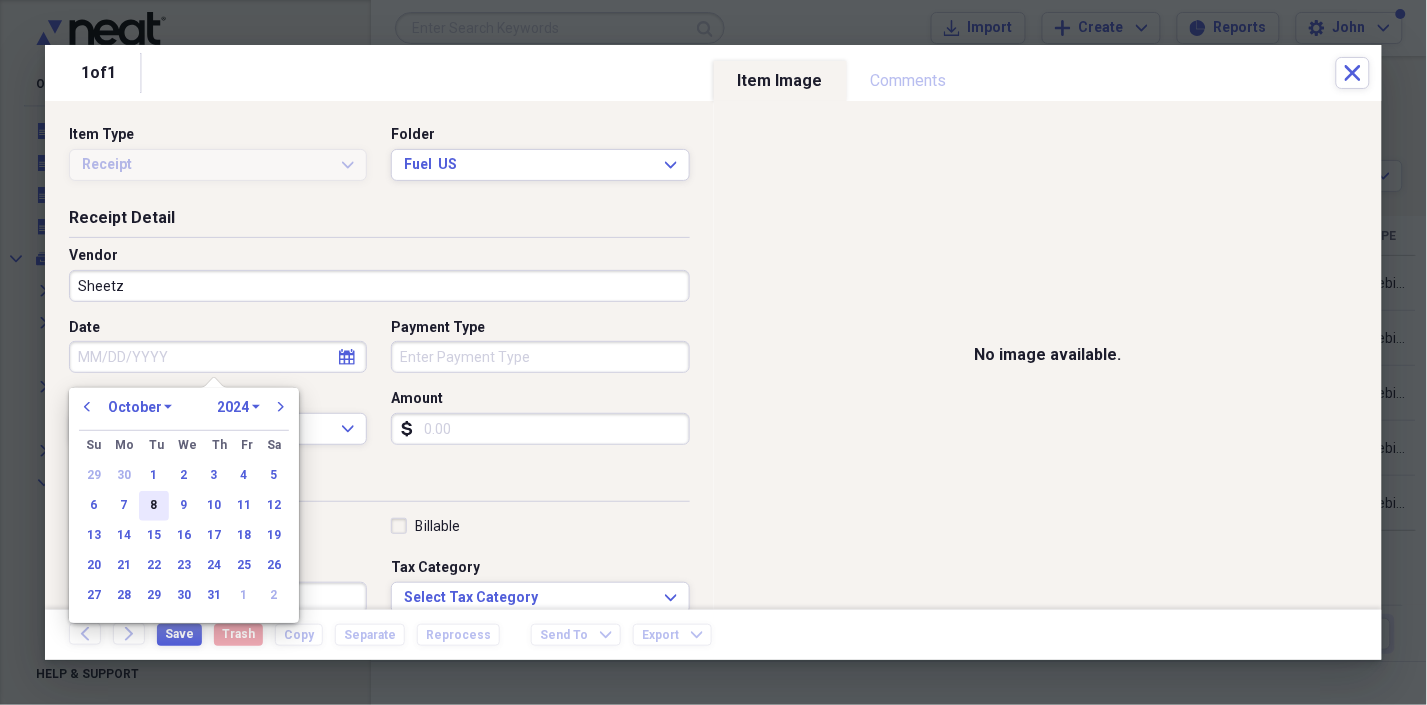 click on "8" at bounding box center (154, 506) 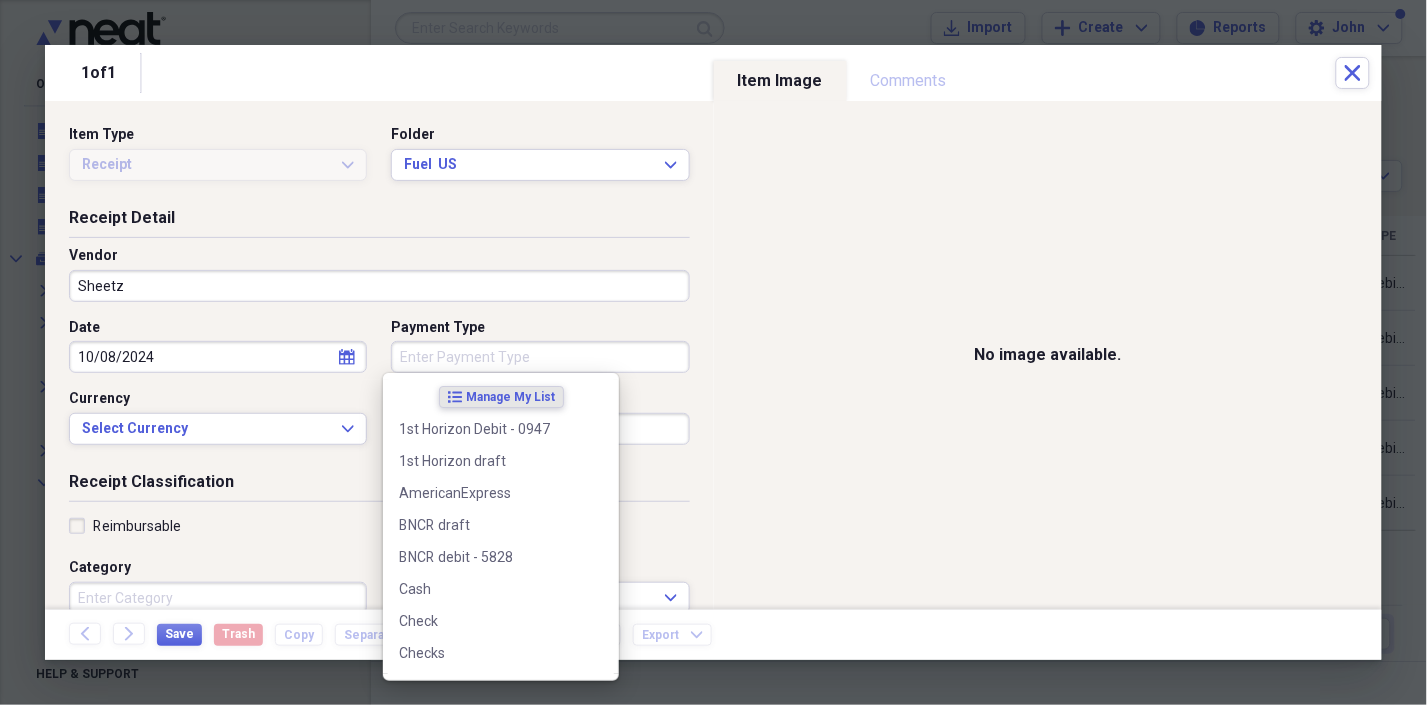 click on "Payment Type" at bounding box center [540, 357] 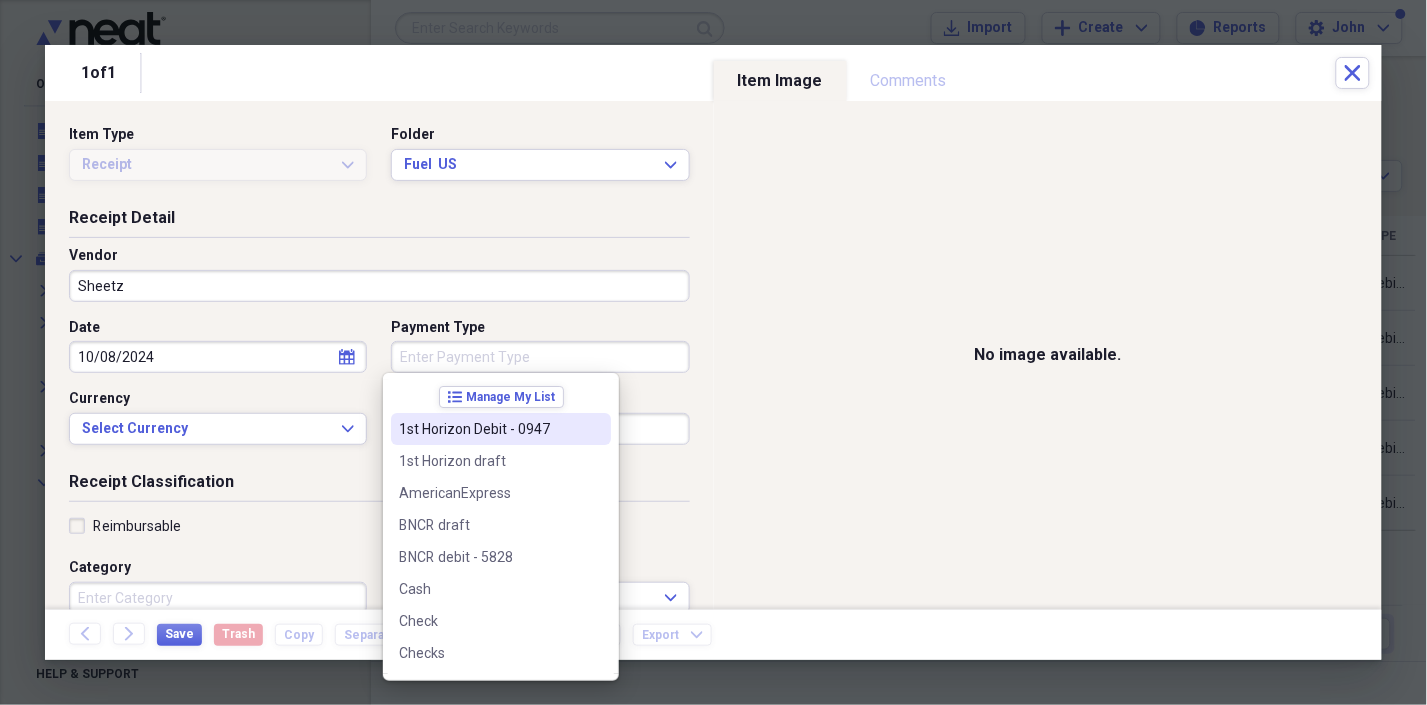 click on "1st Horizon Debit - 0947" at bounding box center [489, 429] 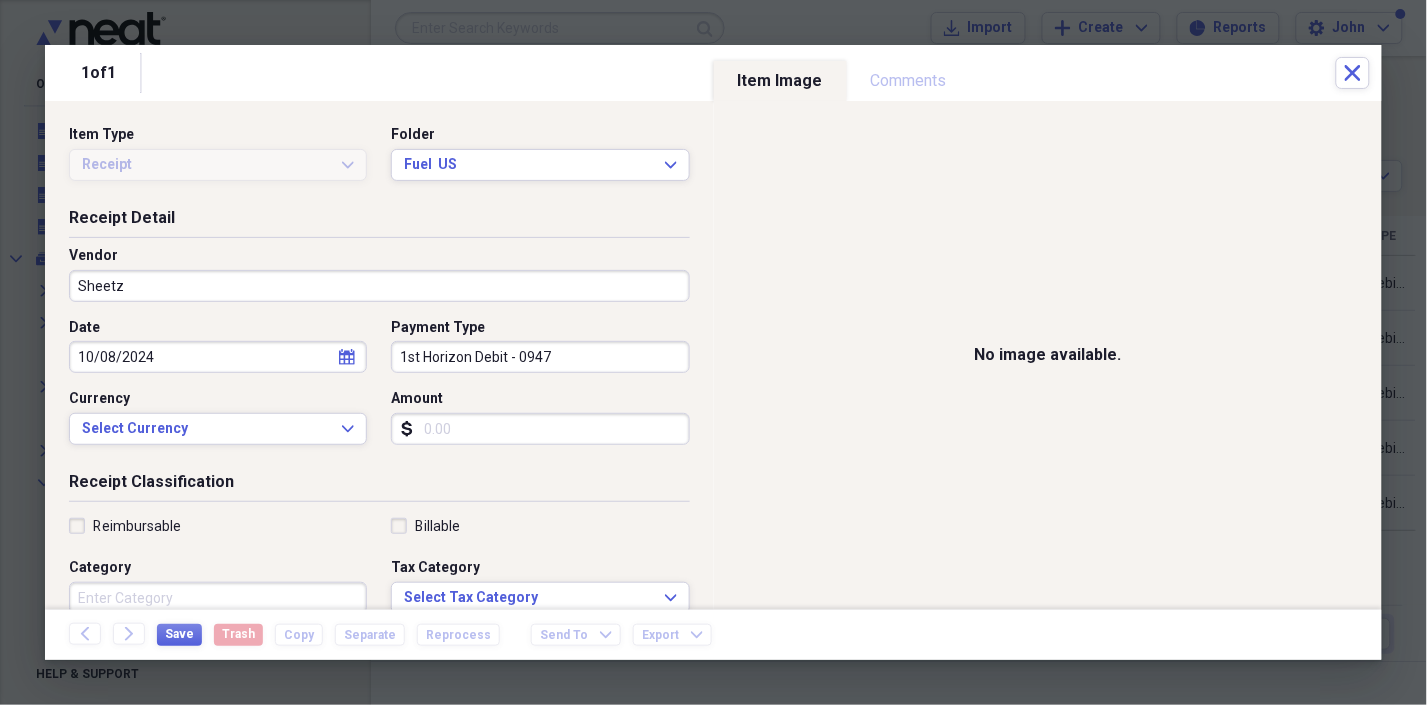 click on "Amount" at bounding box center (540, 429) 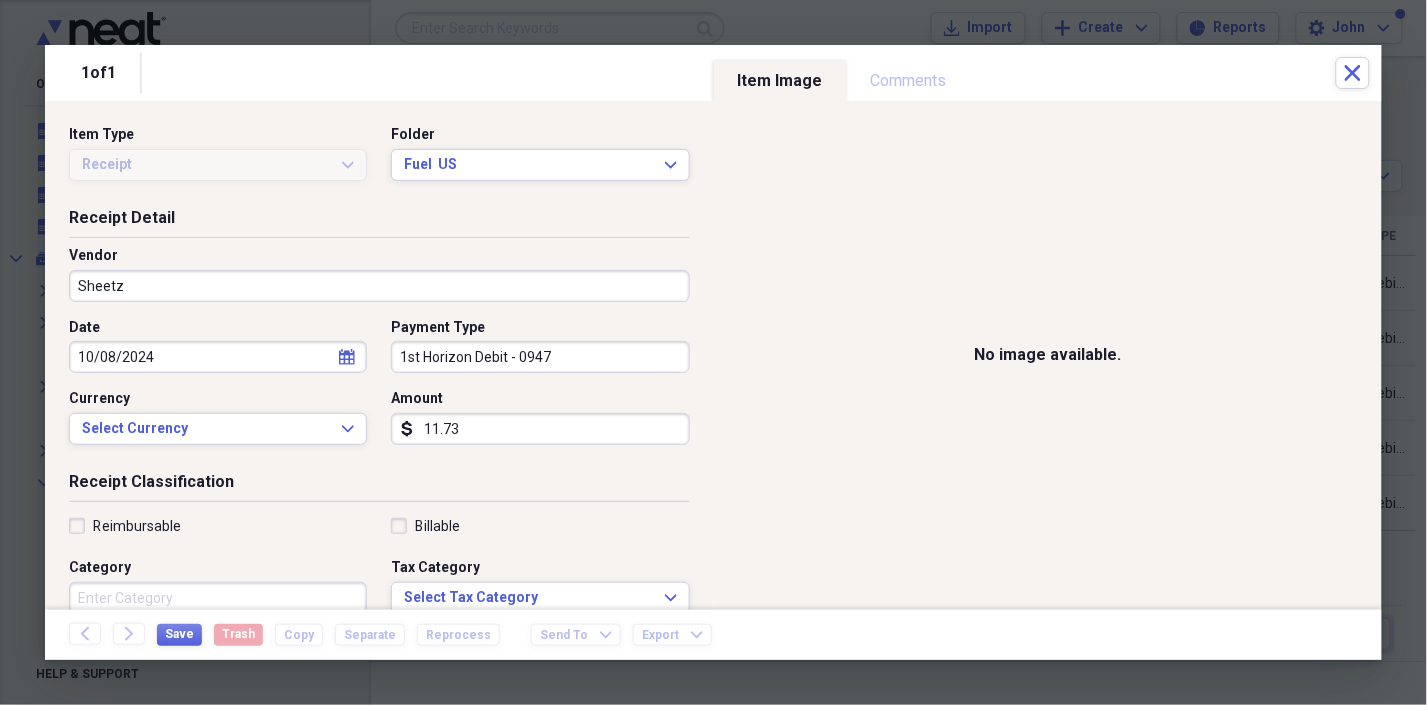 type on "11.73" 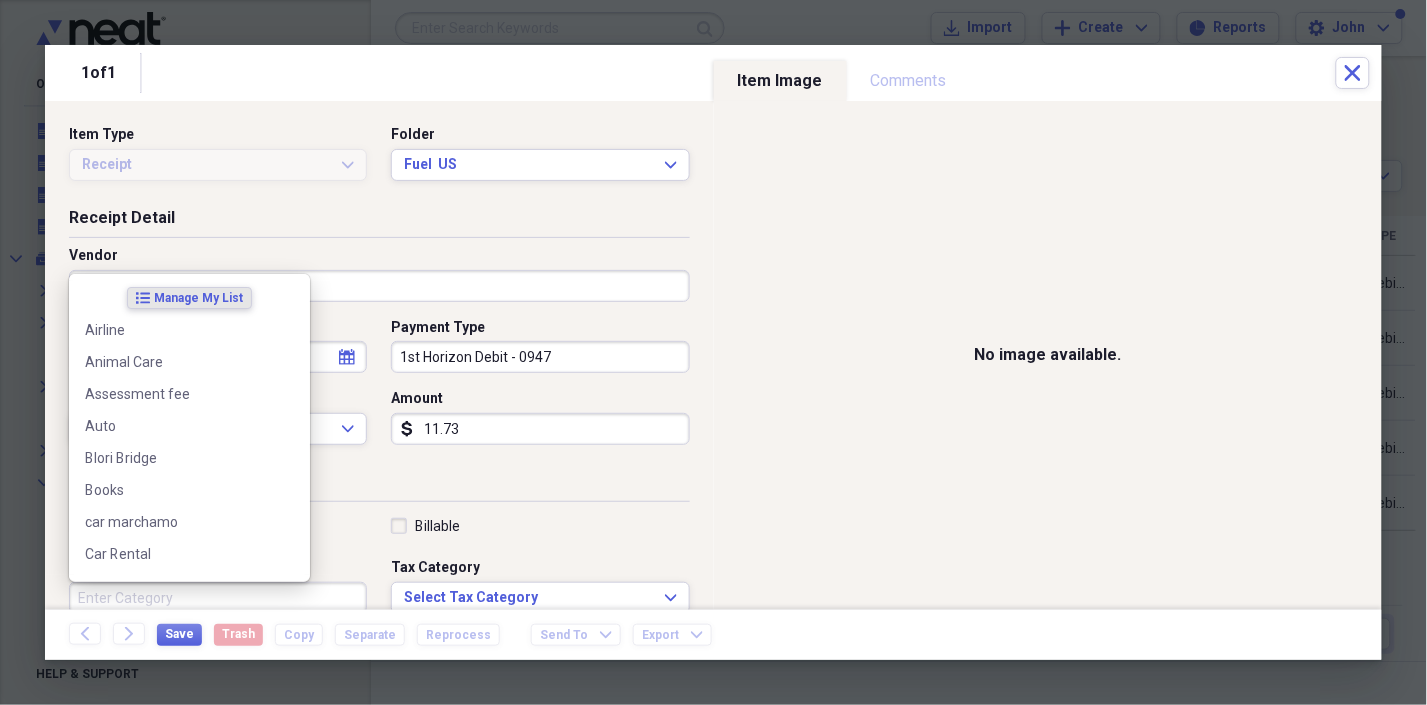 click on "Category" at bounding box center [218, 598] 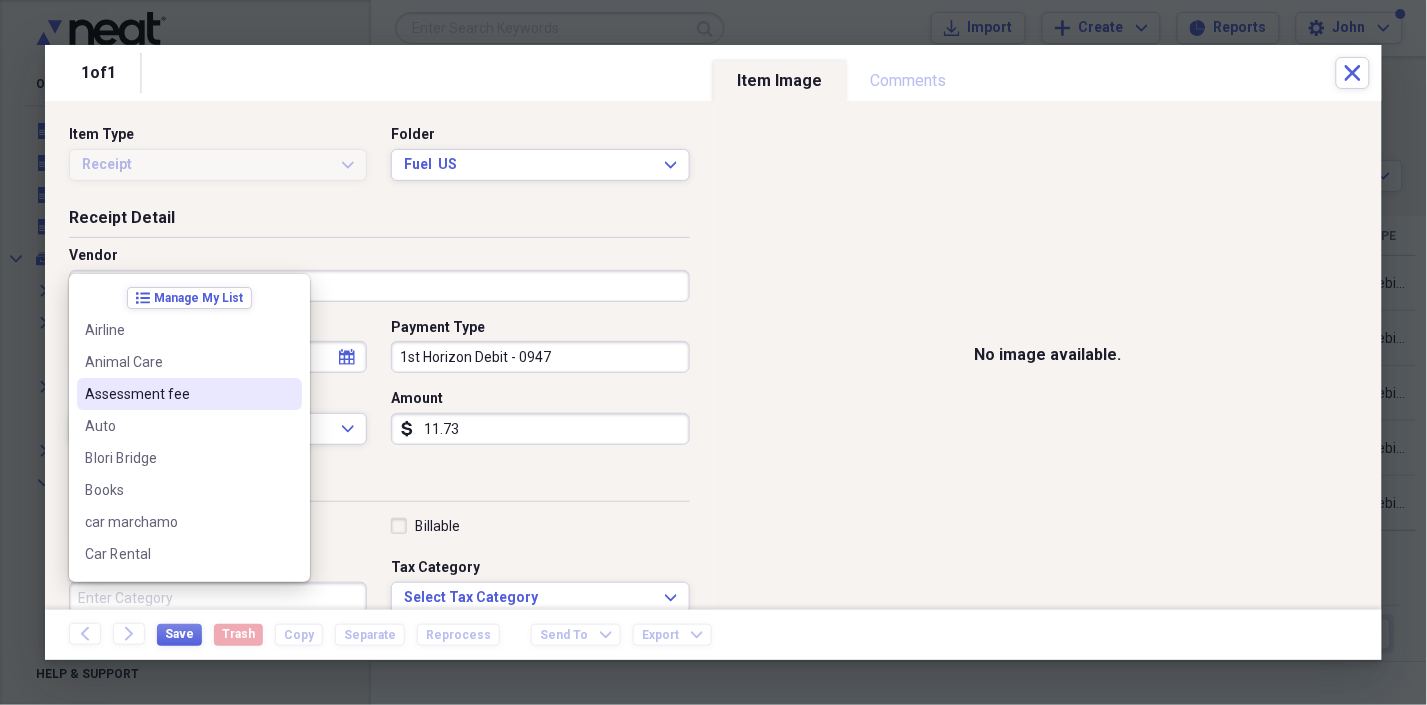 type on "f" 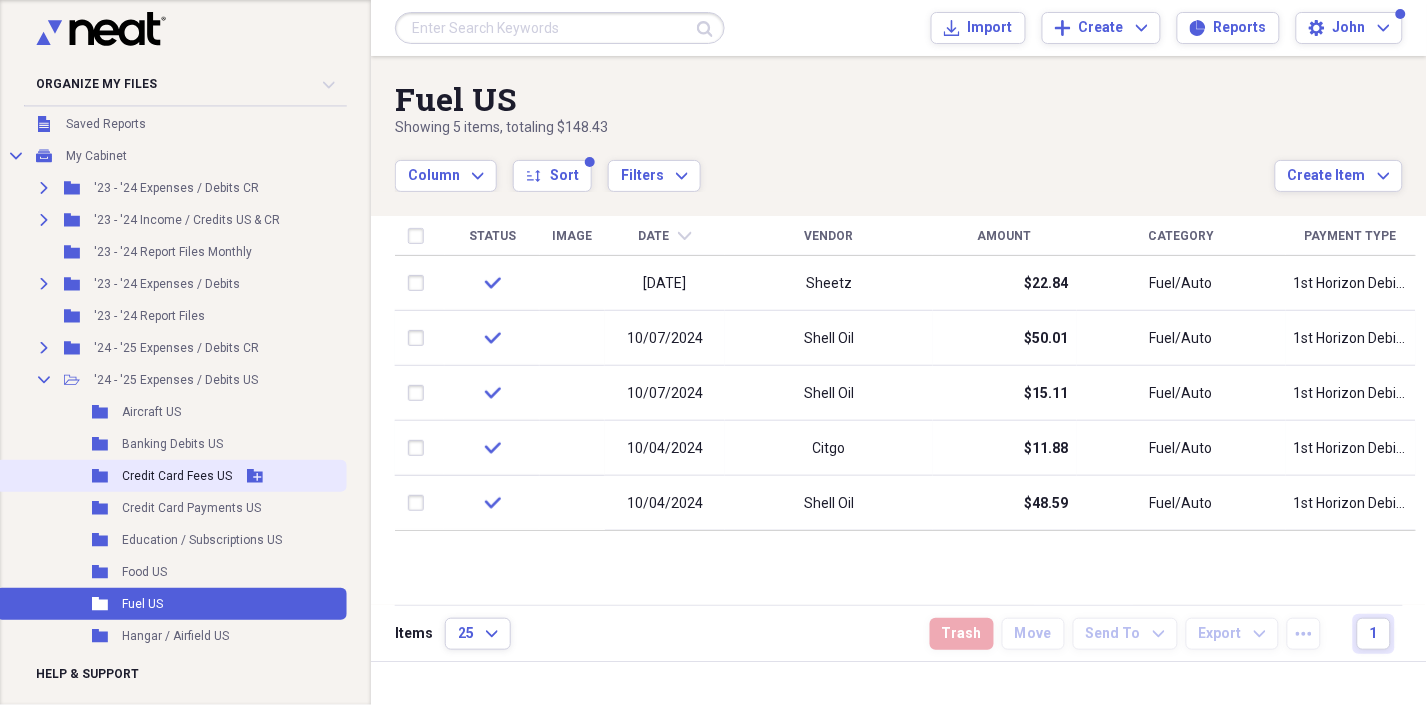 scroll, scrollTop: 222, scrollLeft: 0, axis: vertical 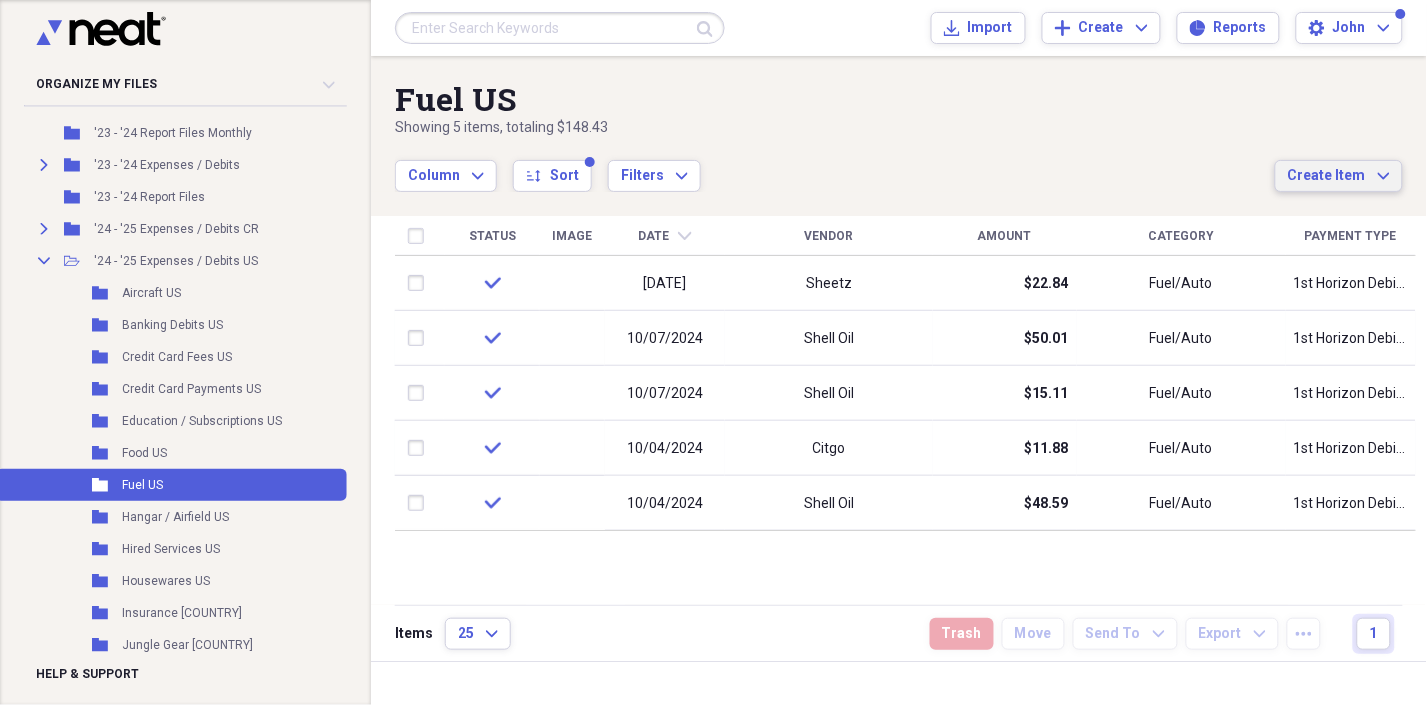 click on "Create Item" at bounding box center (1327, 176) 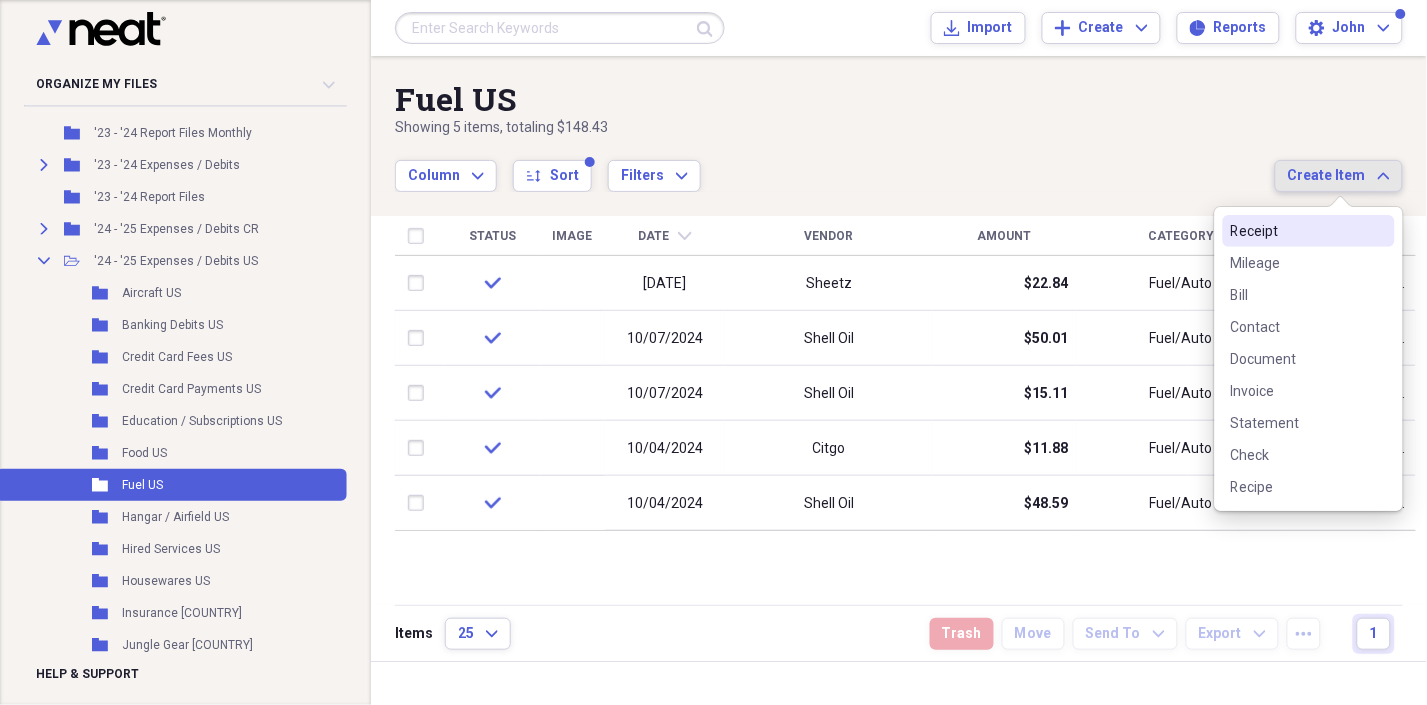 click on "Receipt" at bounding box center (1297, 231) 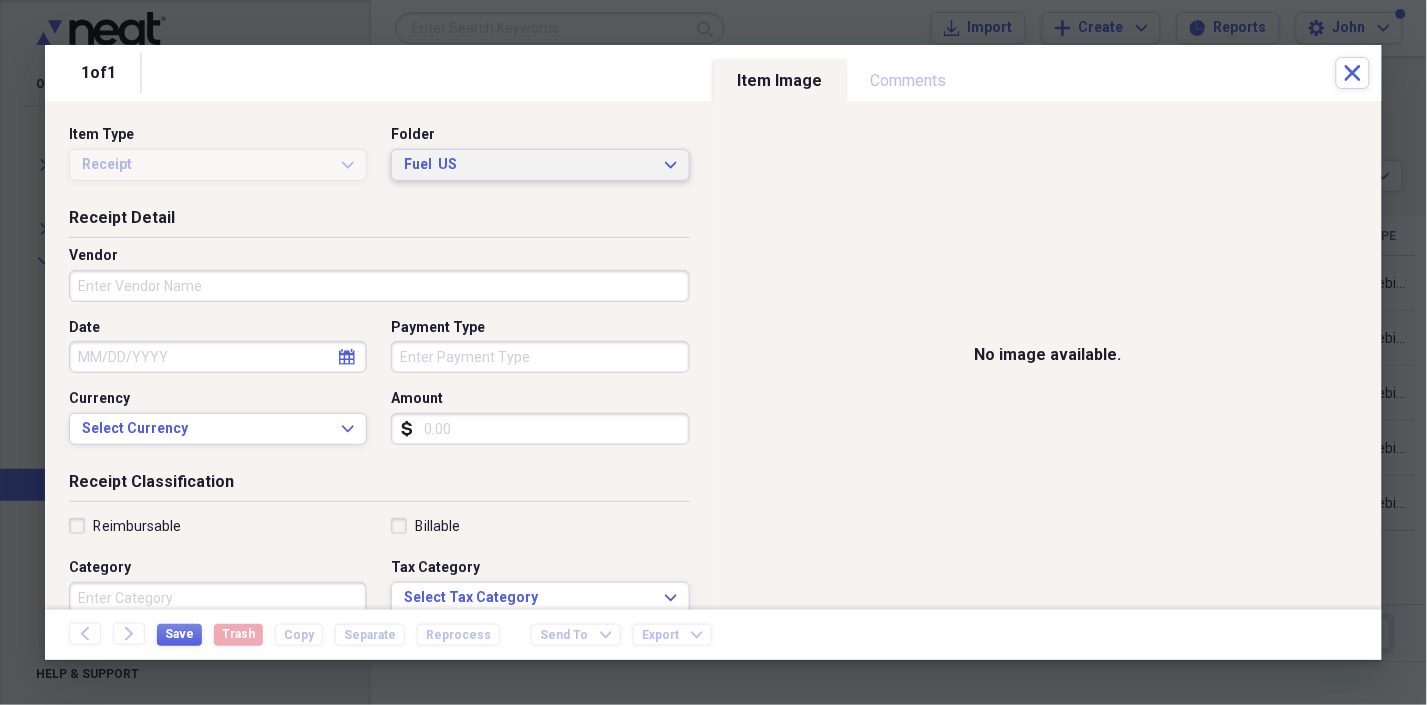 click on "Expand" 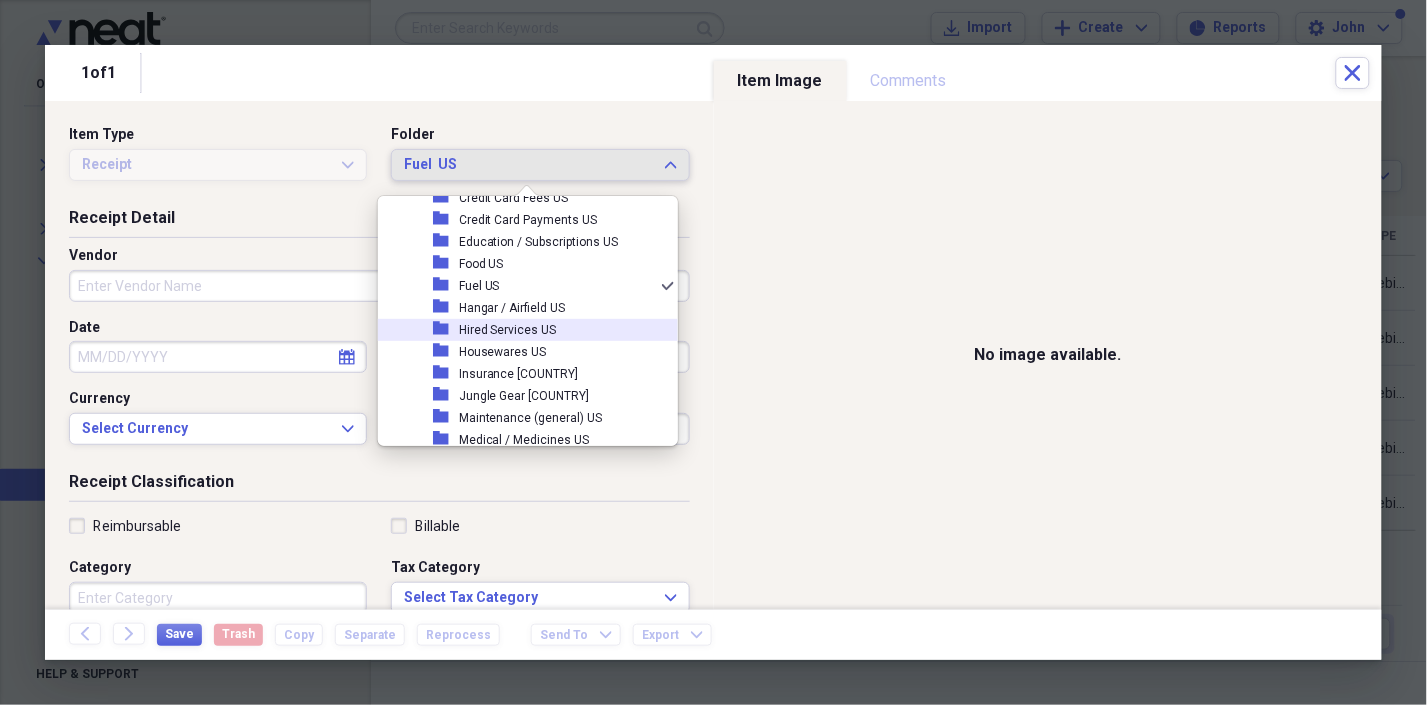 scroll, scrollTop: 231, scrollLeft: 0, axis: vertical 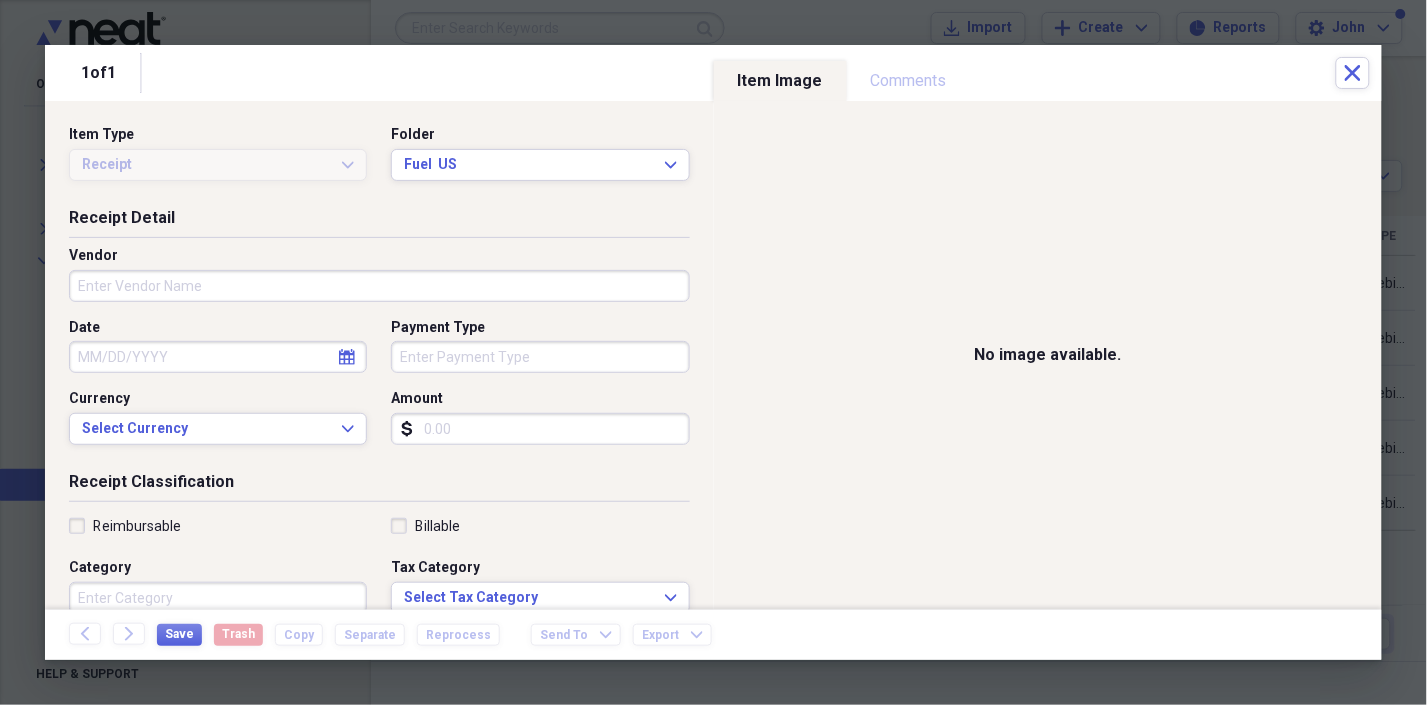 click on "Vendor" at bounding box center [379, 286] 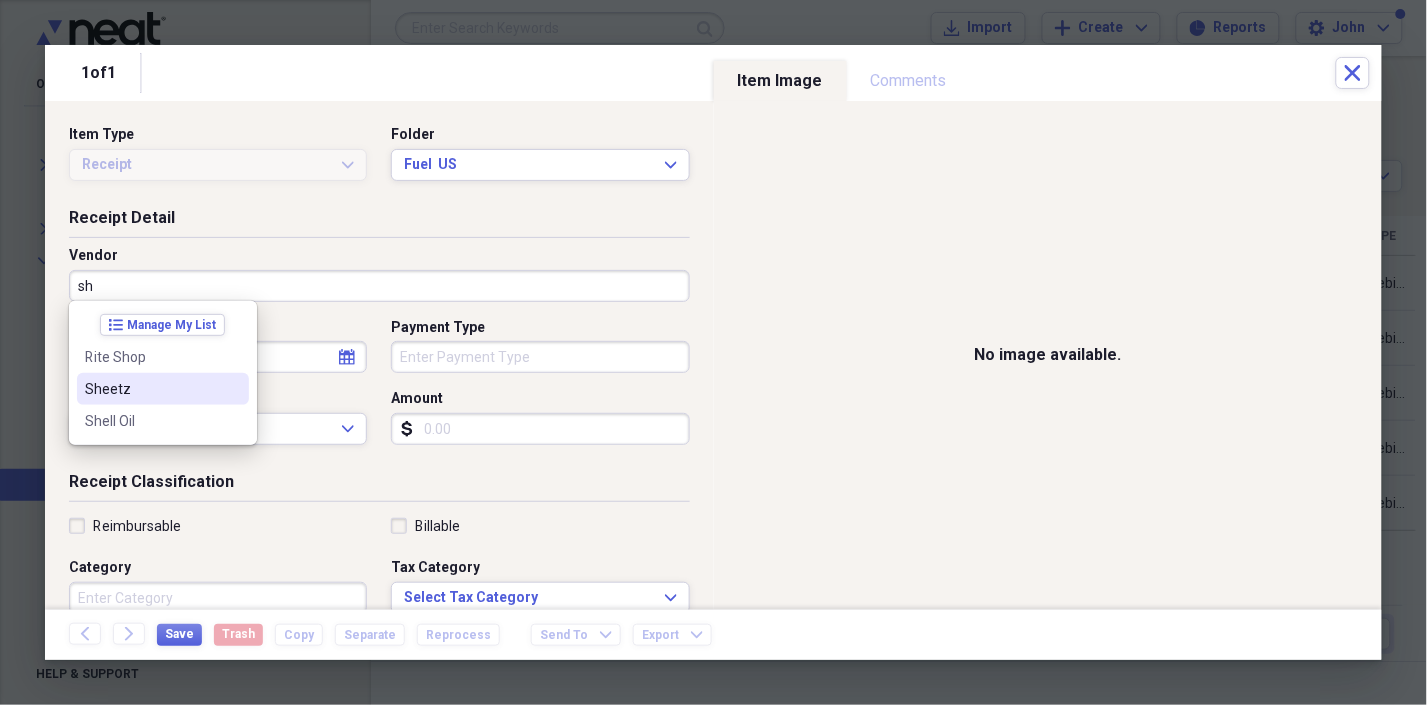 click on "Sheetz" at bounding box center [151, 389] 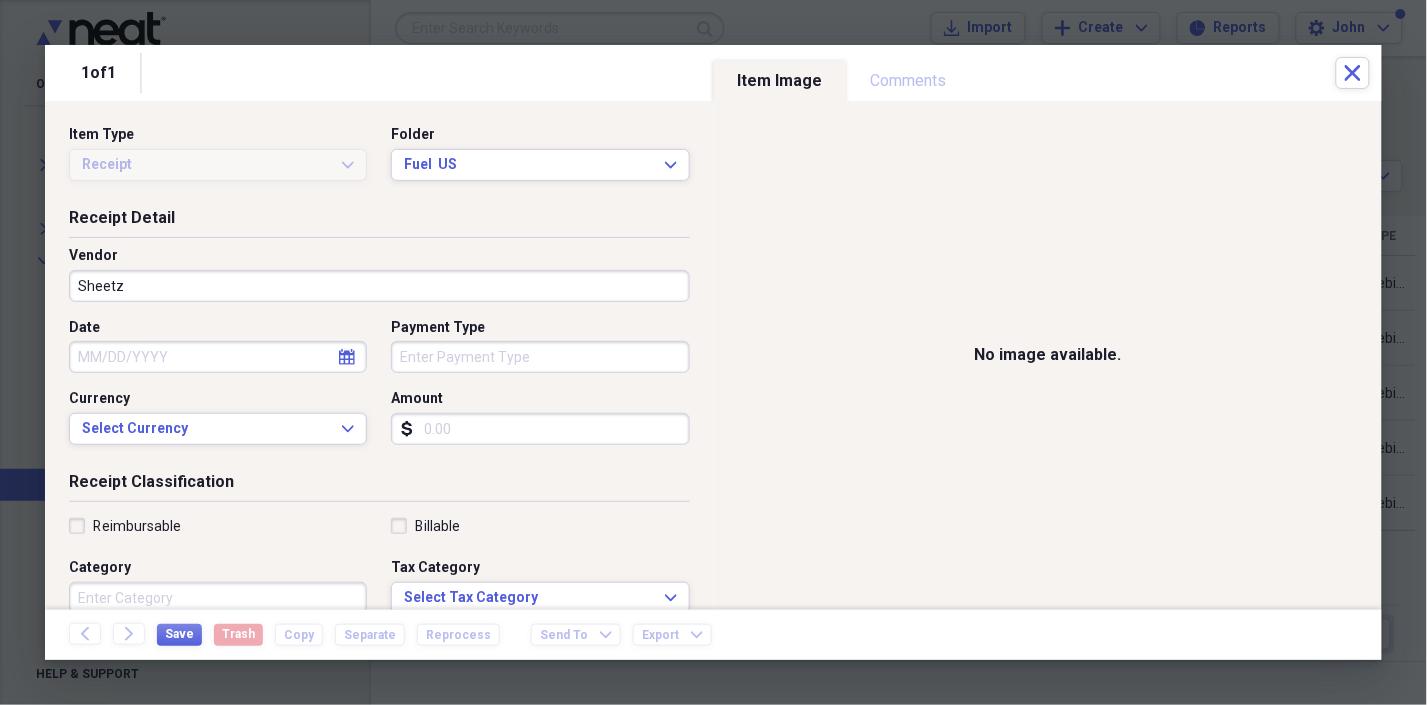 select on "7" 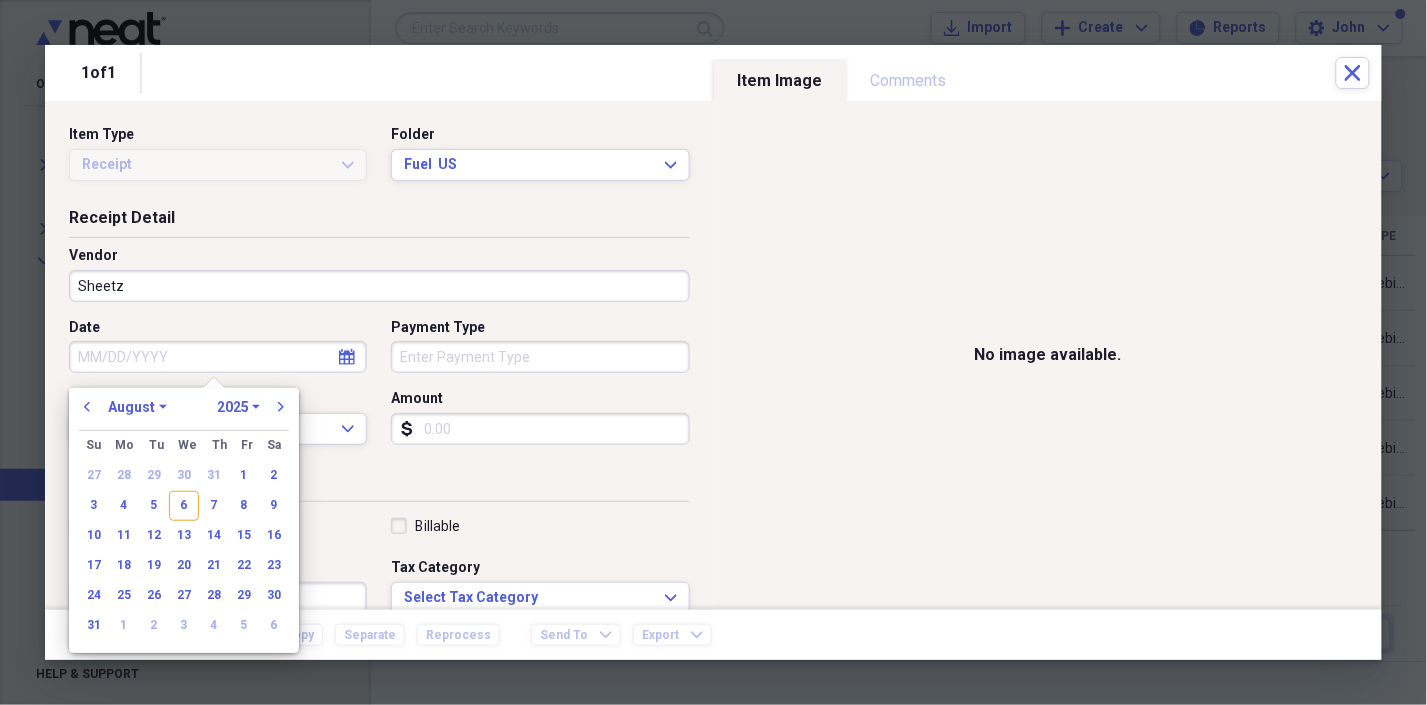 click on "Date" at bounding box center [218, 357] 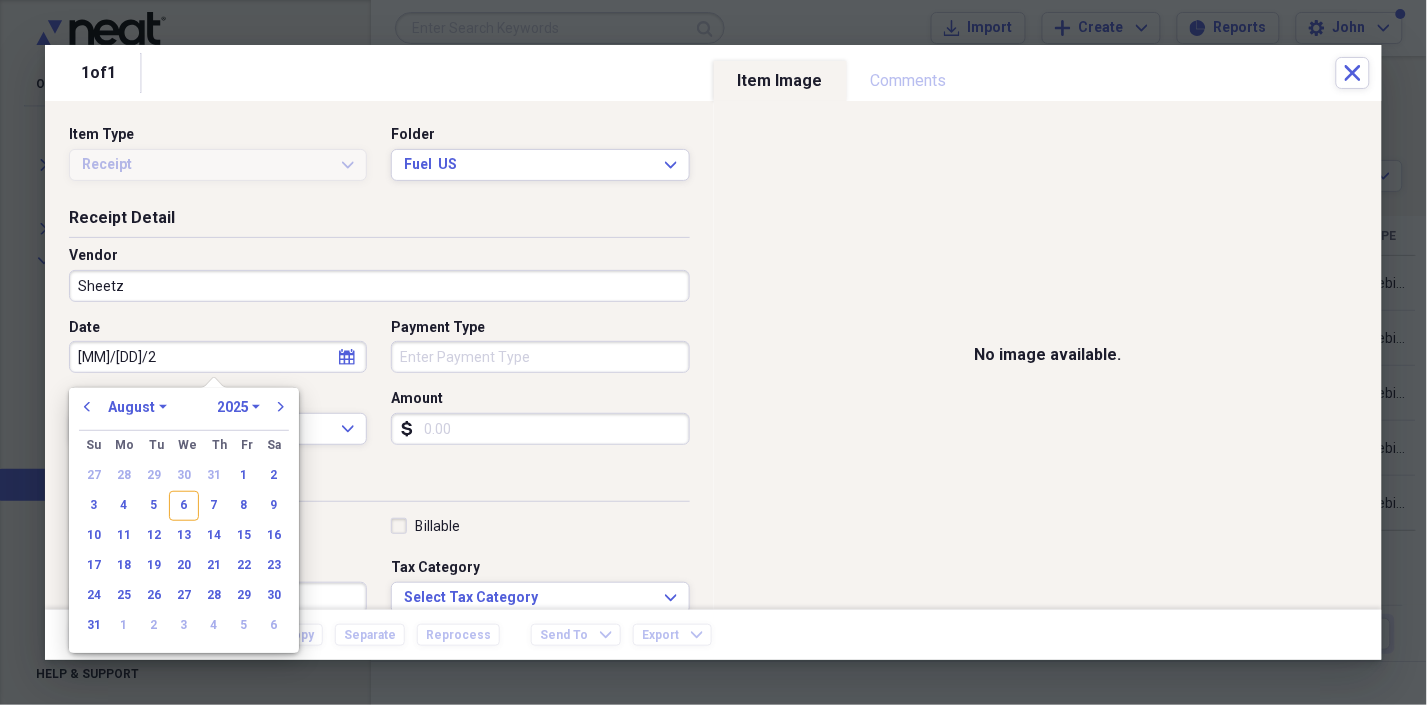 type on "[MM]/[DD]/20" 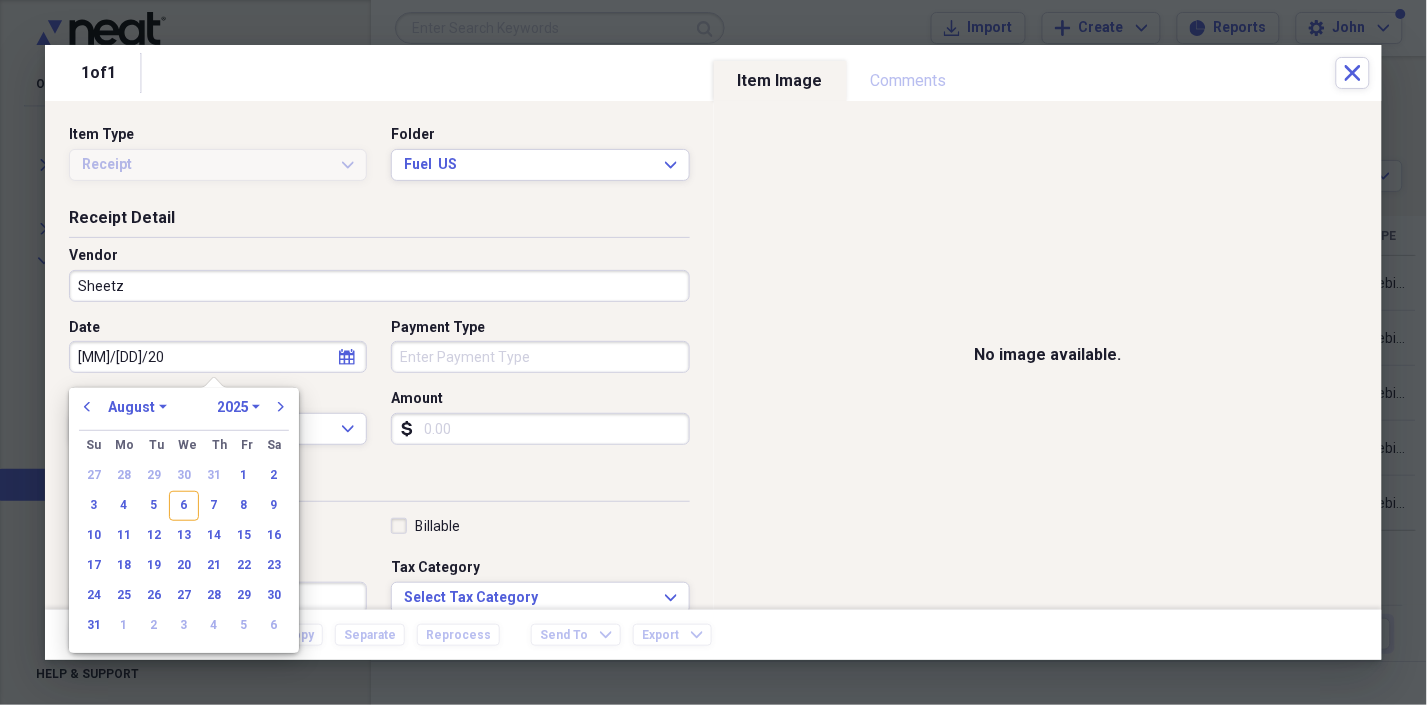 select on "9" 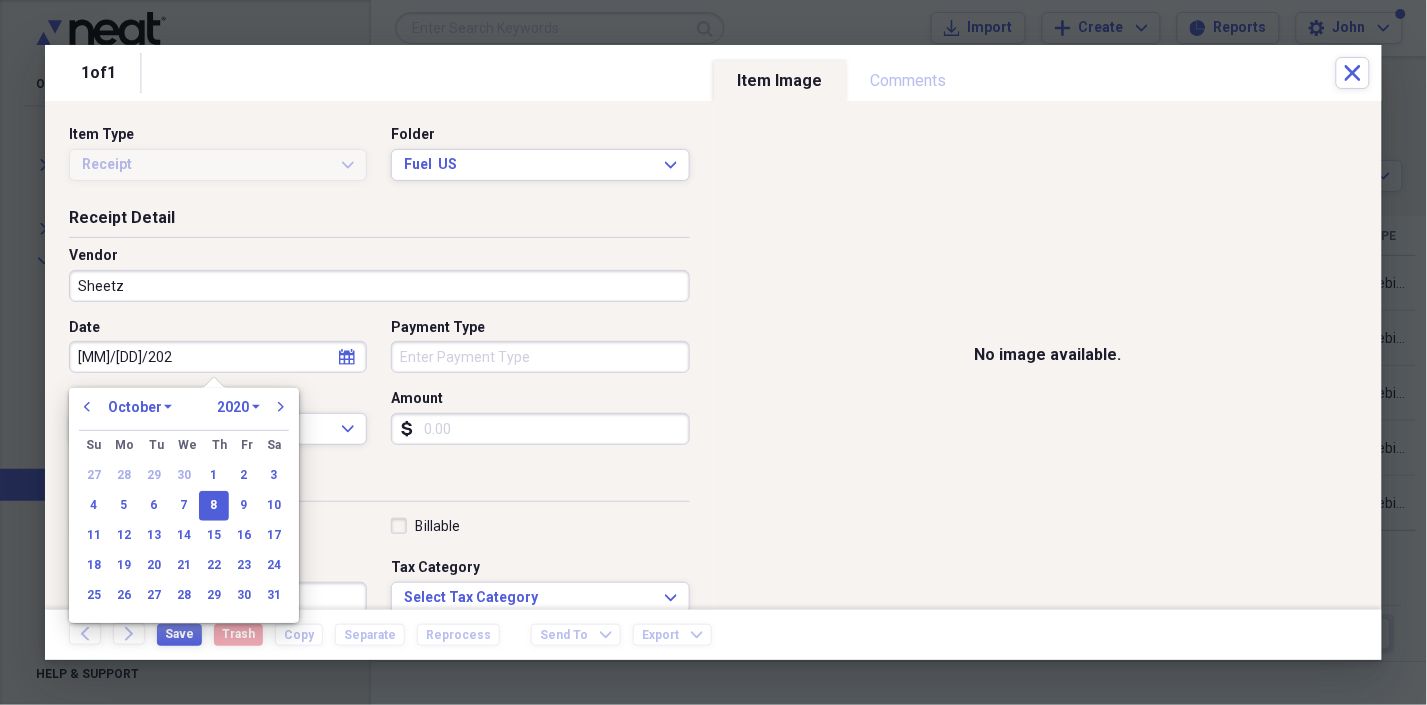 type on "10/08/2024" 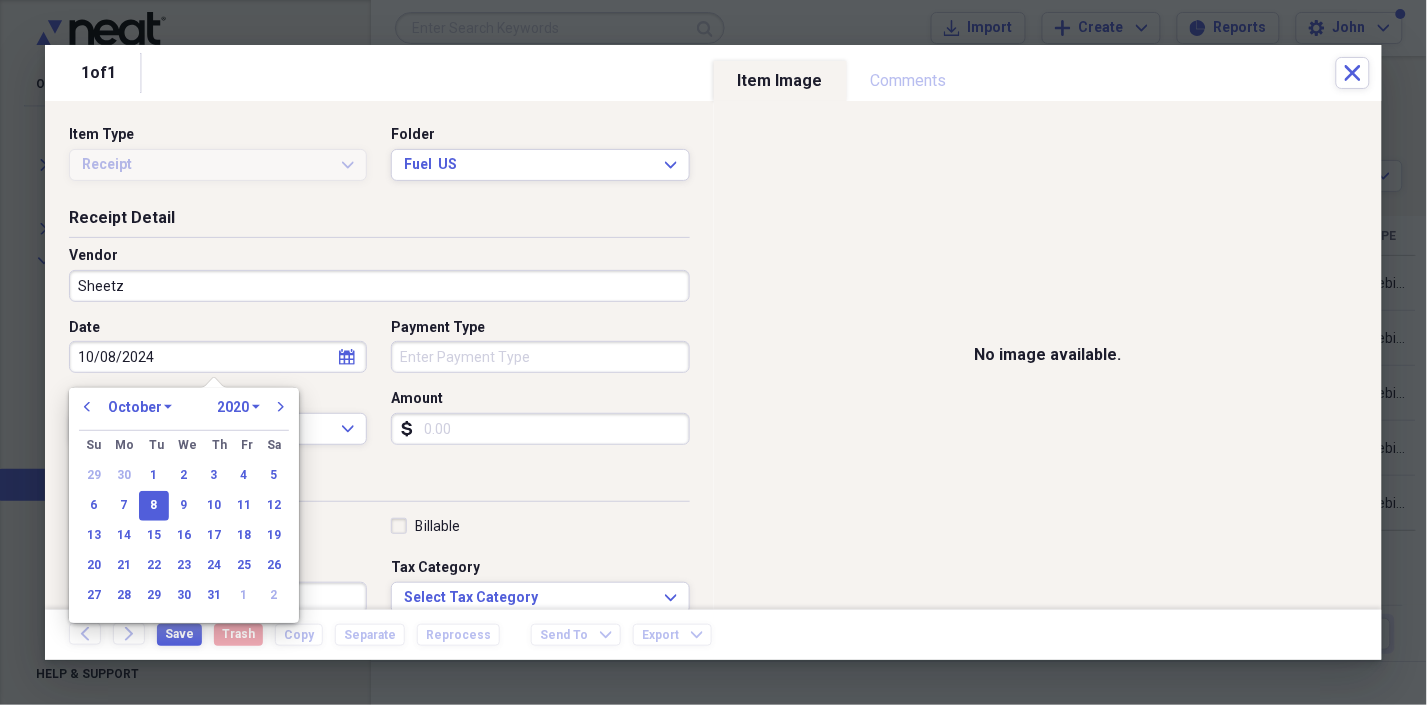 select on "2024" 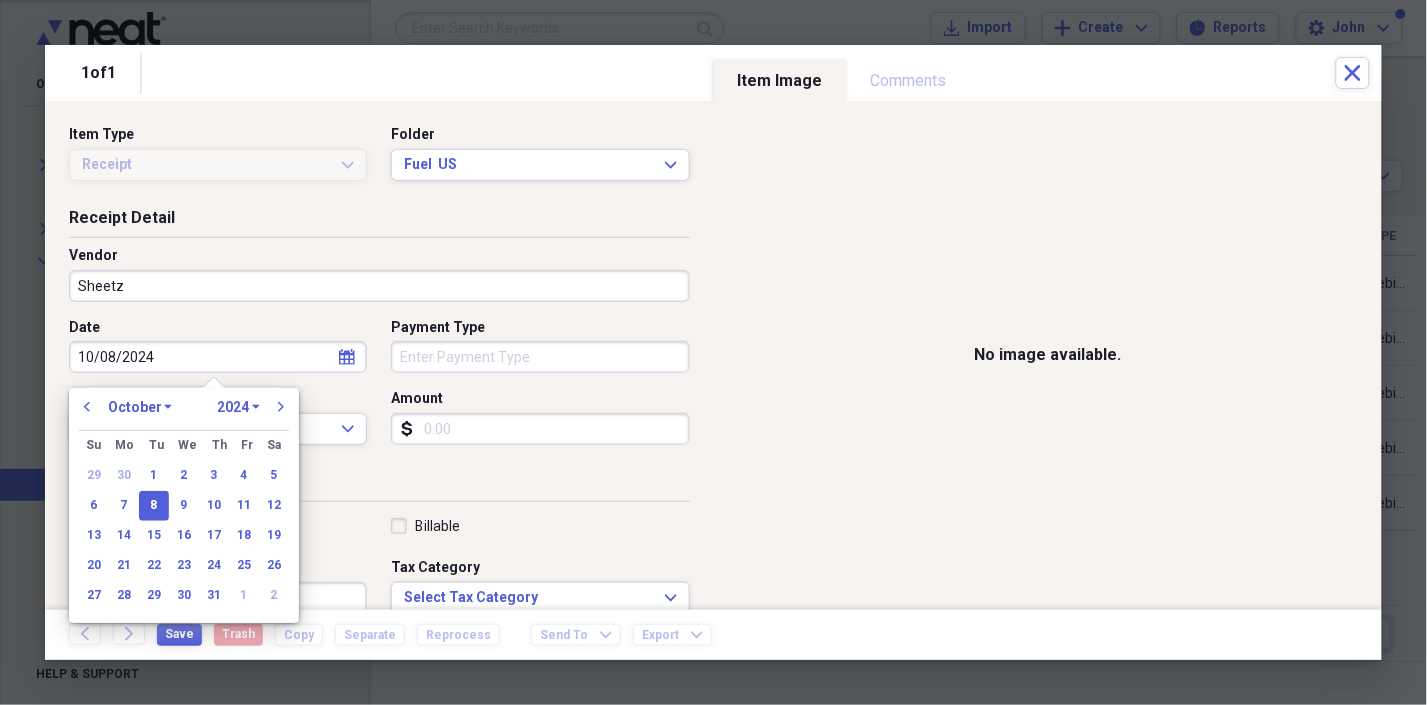 type on "10/08/2024" 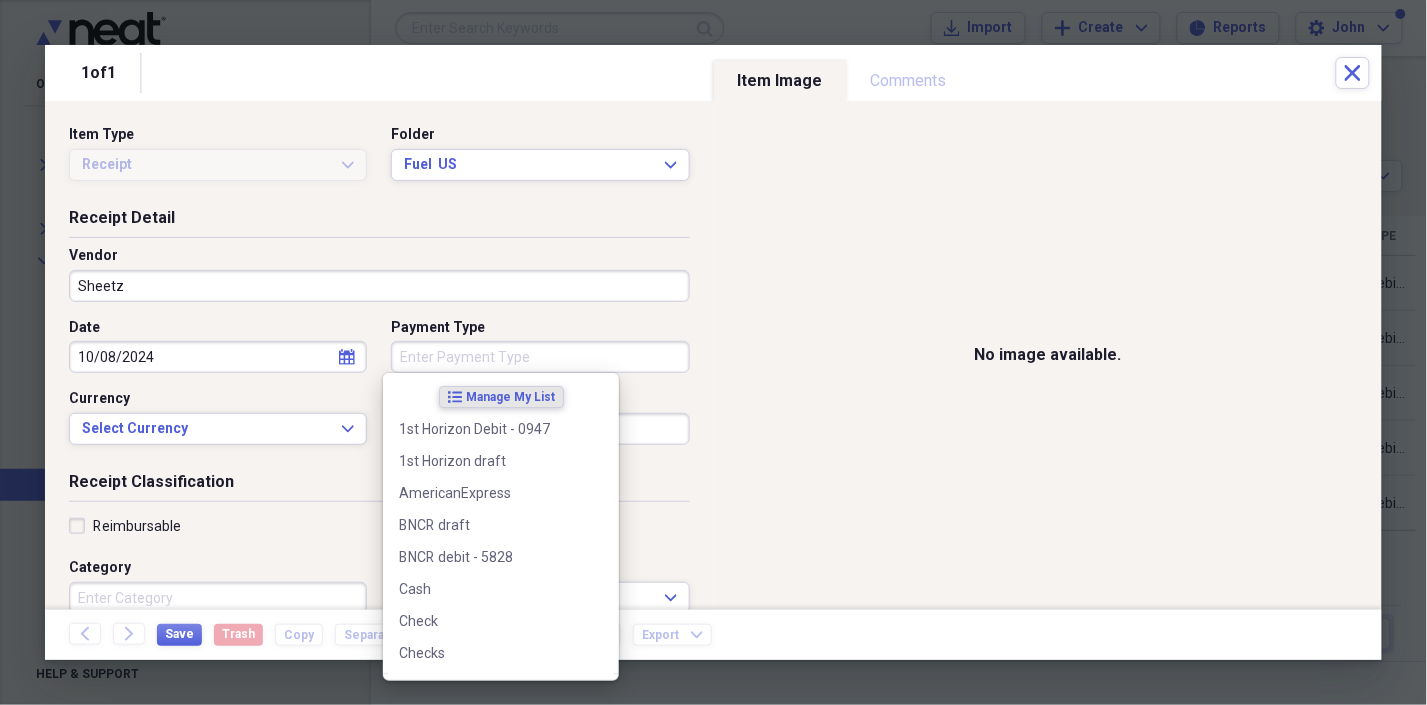 click on "Payment Type" at bounding box center [540, 357] 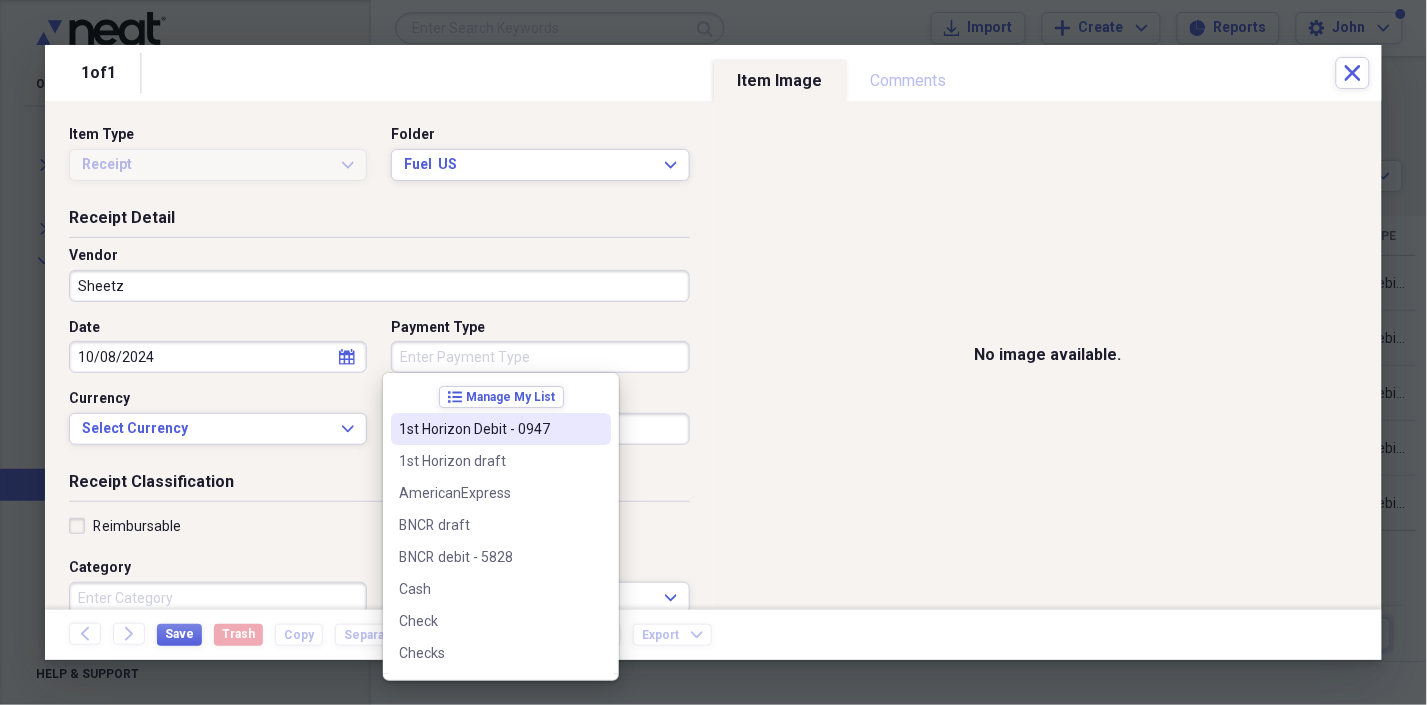 click on "1st Horizon Debit - 0947" at bounding box center [489, 429] 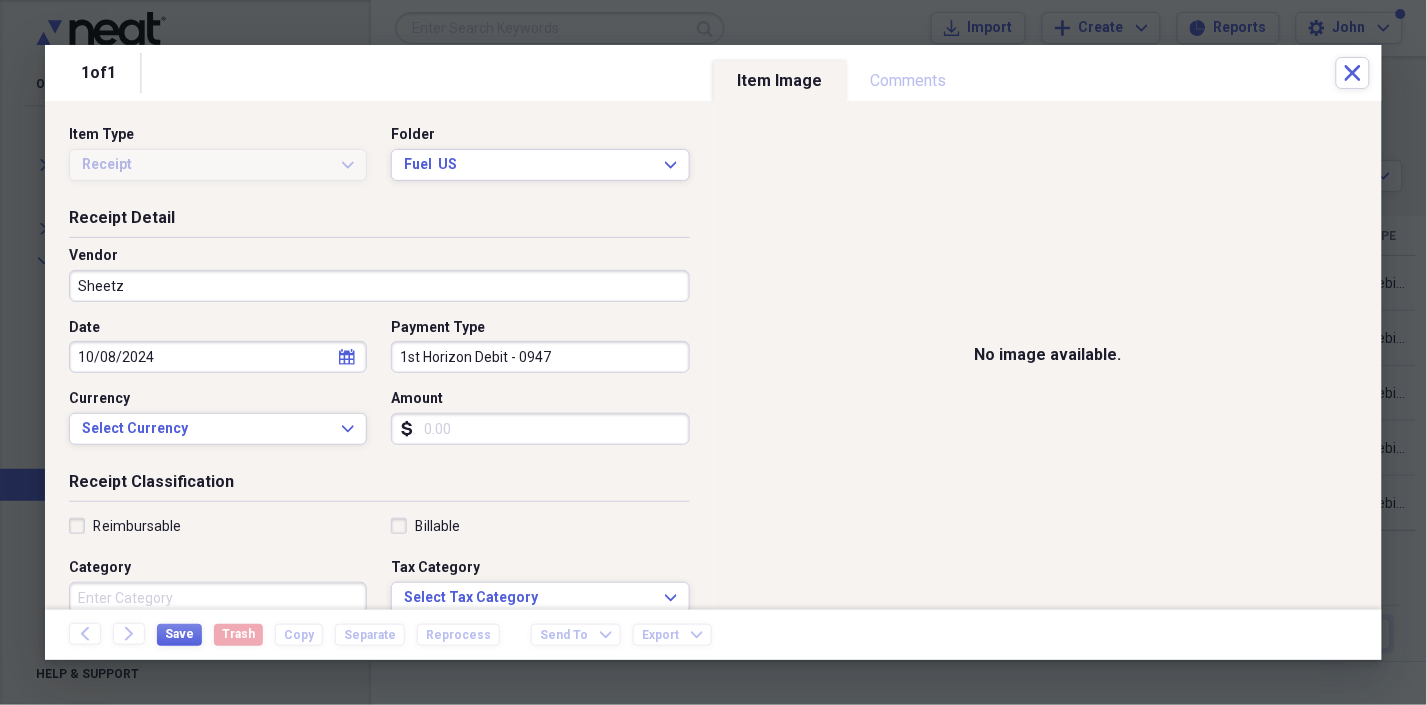 click on "Amount" at bounding box center [540, 429] 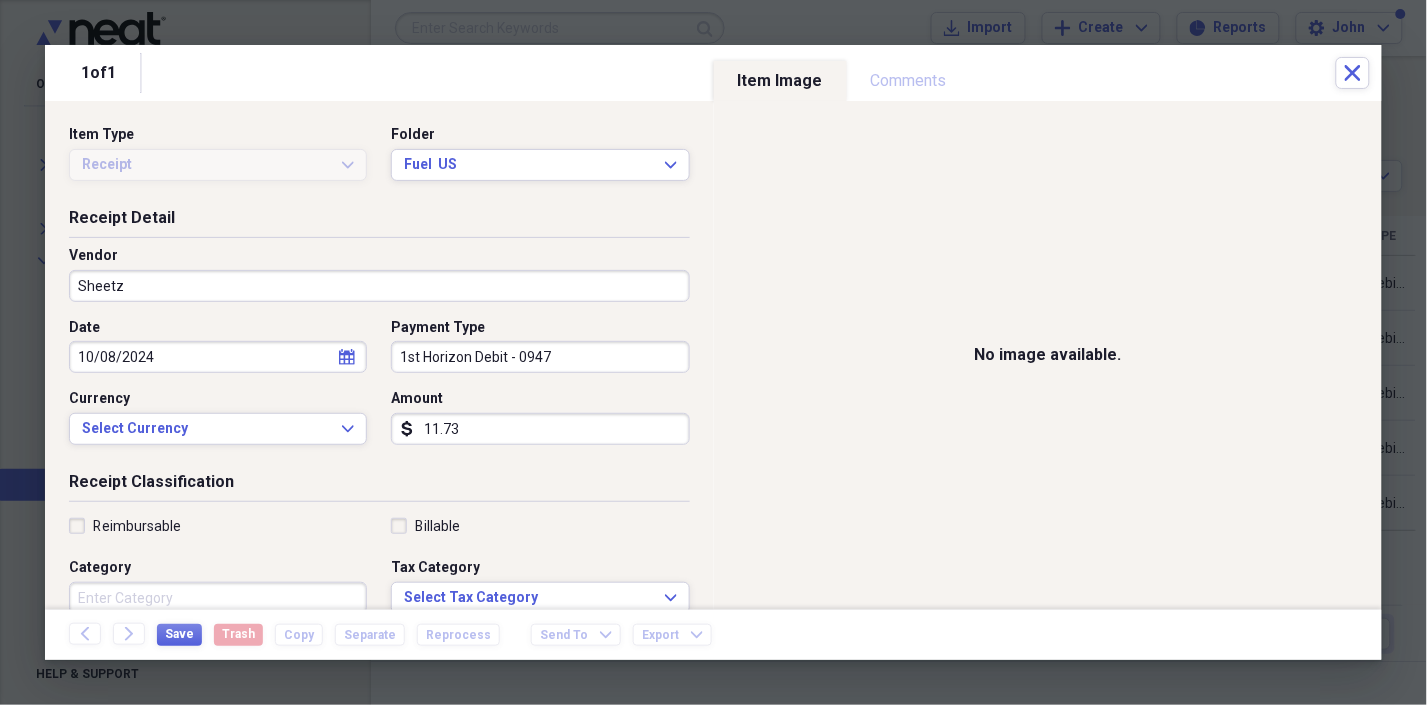type on "11.73" 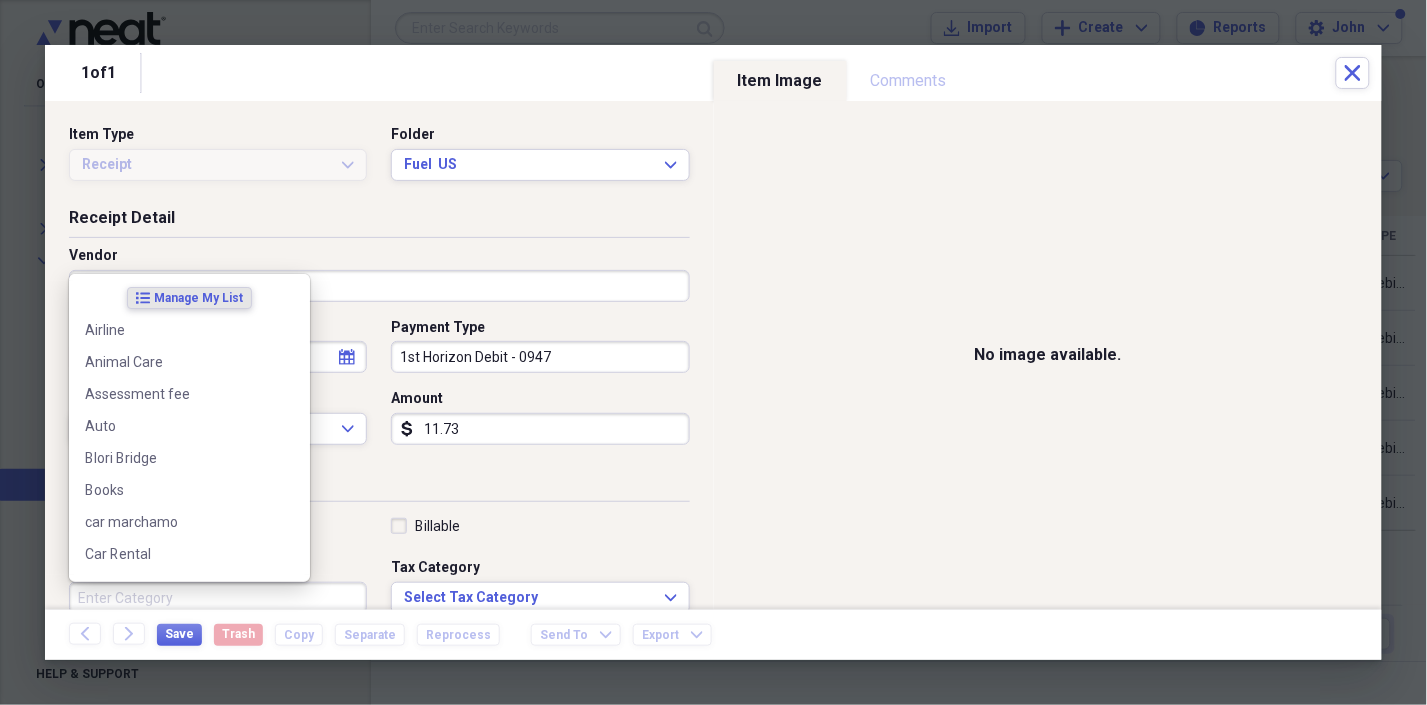 click on "Category" at bounding box center (218, 598) 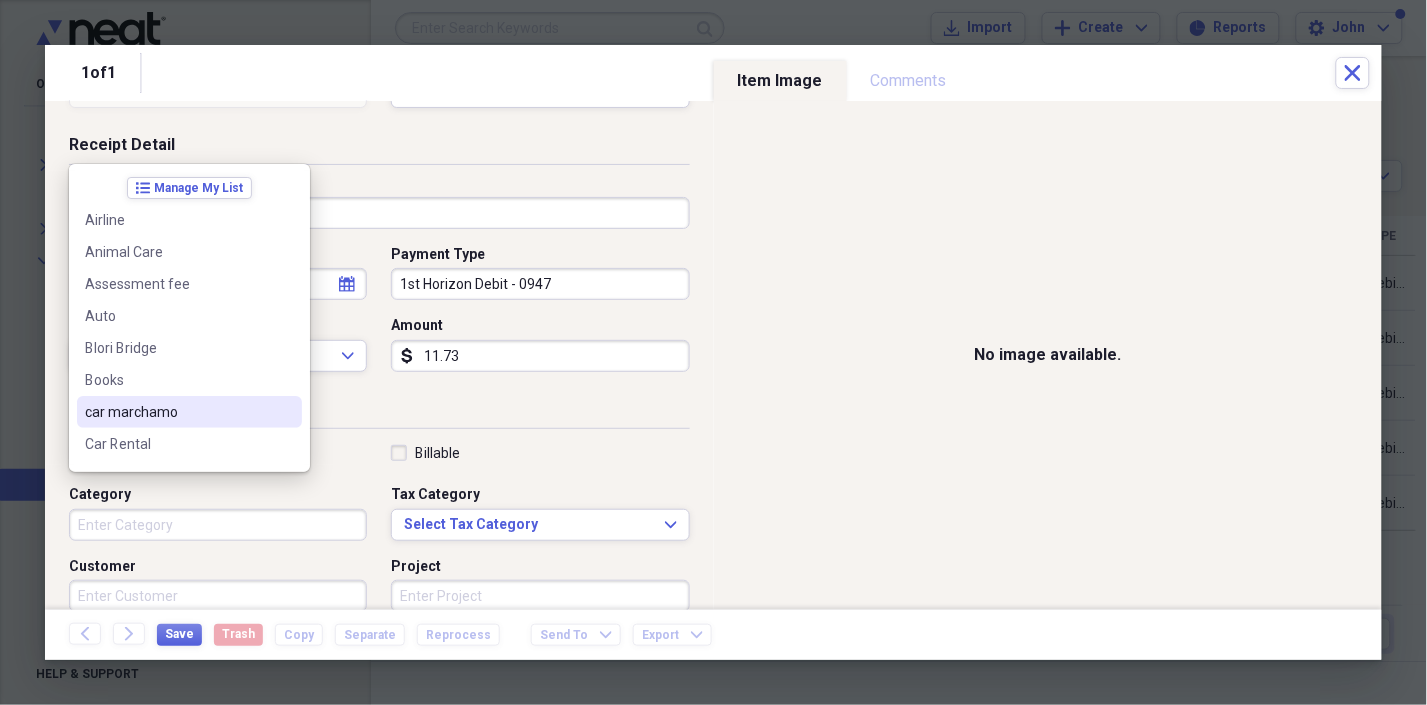 scroll, scrollTop: 111, scrollLeft: 0, axis: vertical 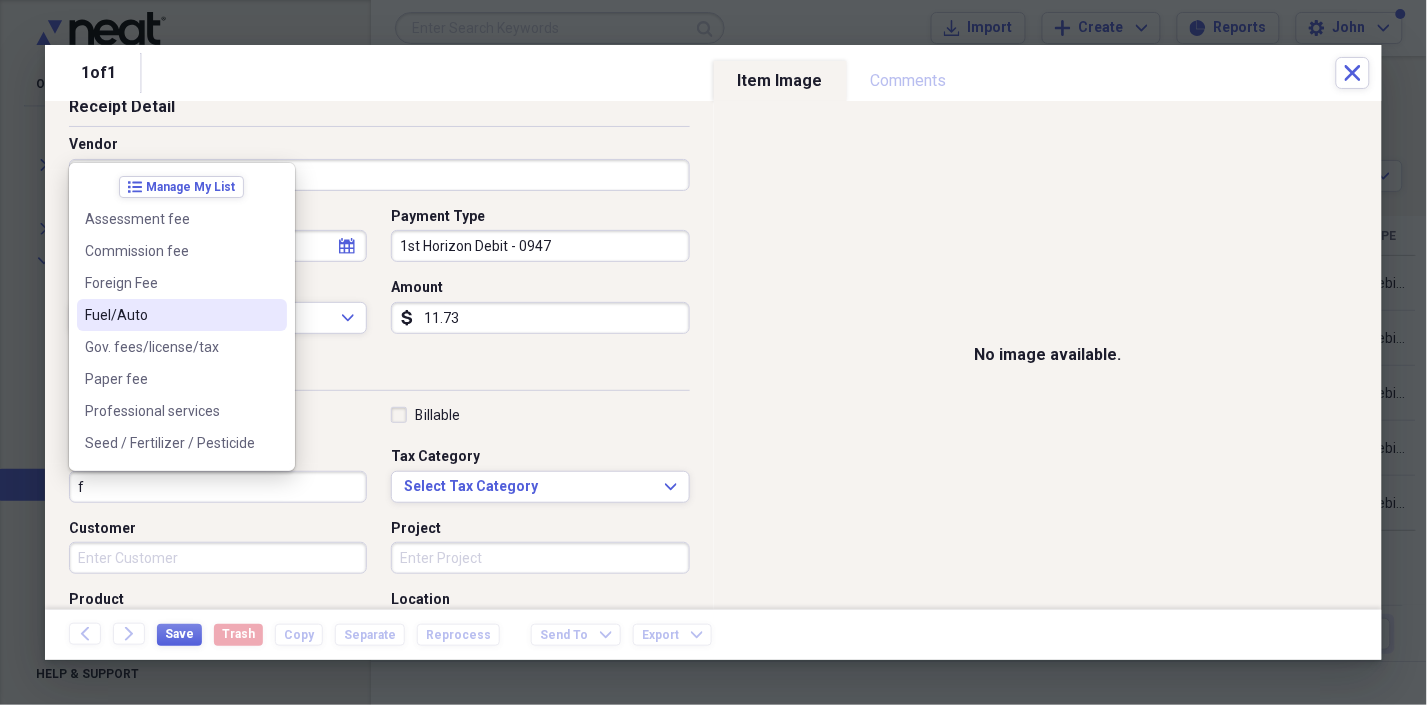 click on "Fuel/Auto" at bounding box center [170, 315] 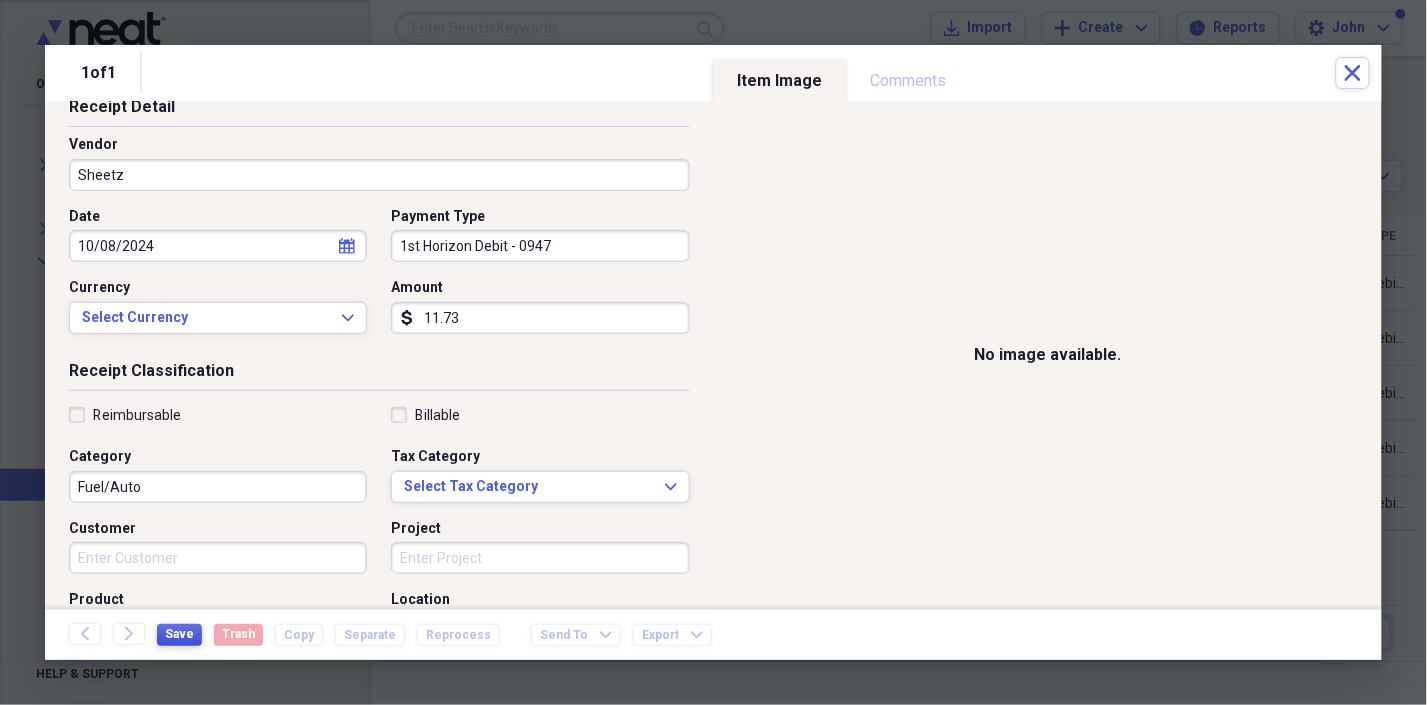 click on "Save" at bounding box center (179, 634) 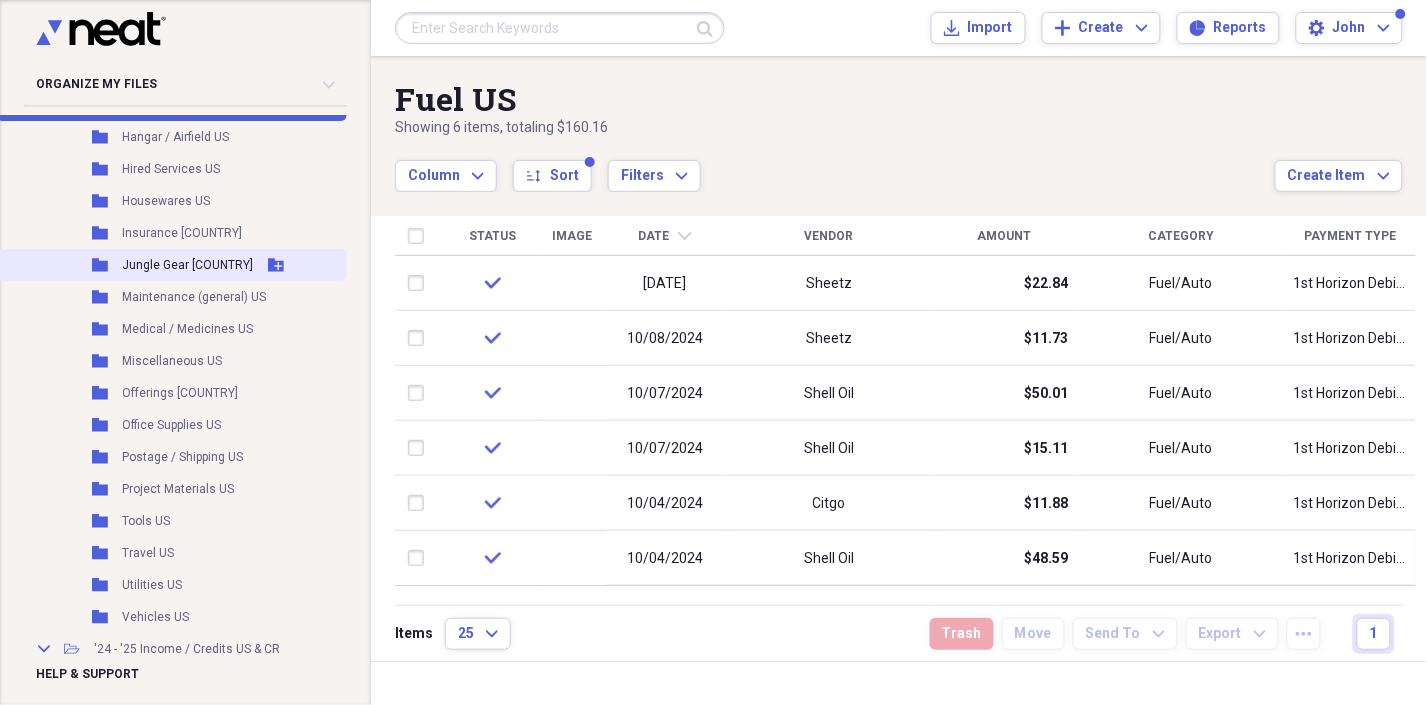 scroll, scrollTop: 666, scrollLeft: 0, axis: vertical 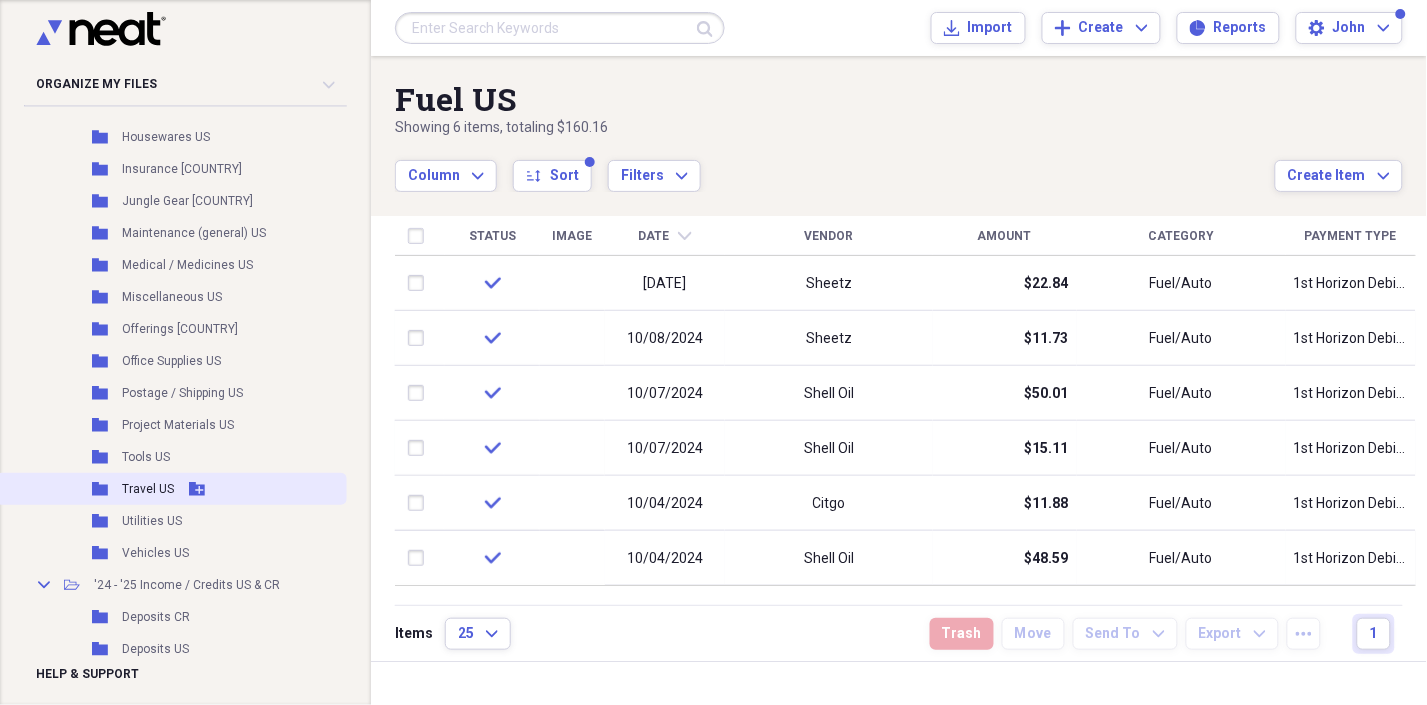 click on "Travel  US" at bounding box center [148, 489] 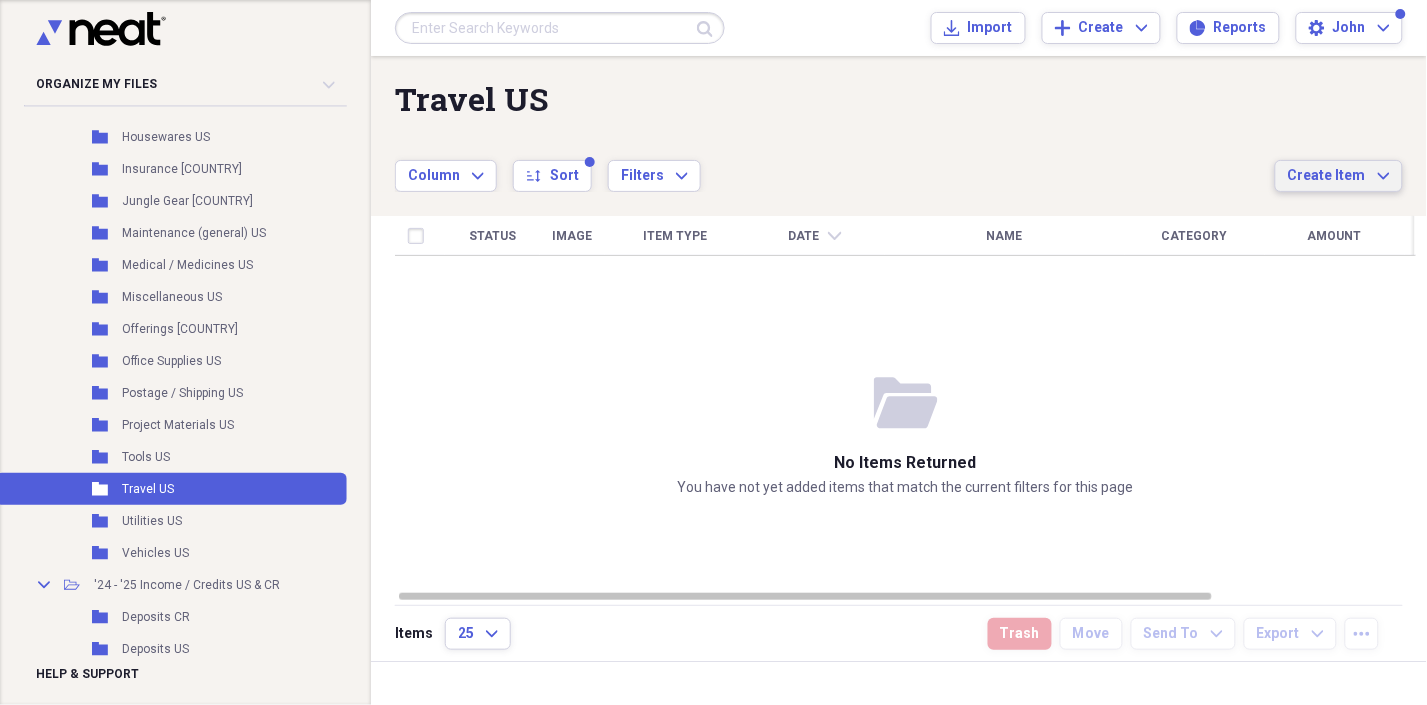 click on "Expand" 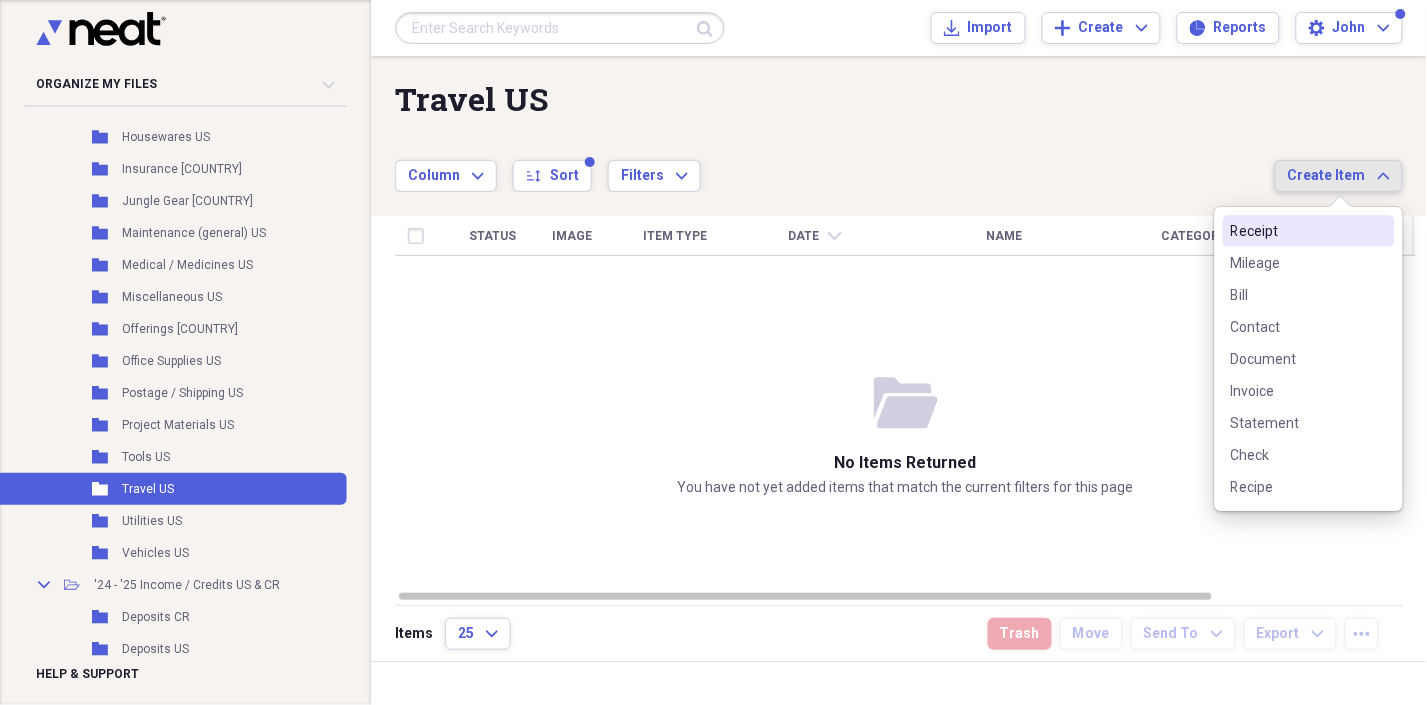 click on "Receipt" at bounding box center (1297, 231) 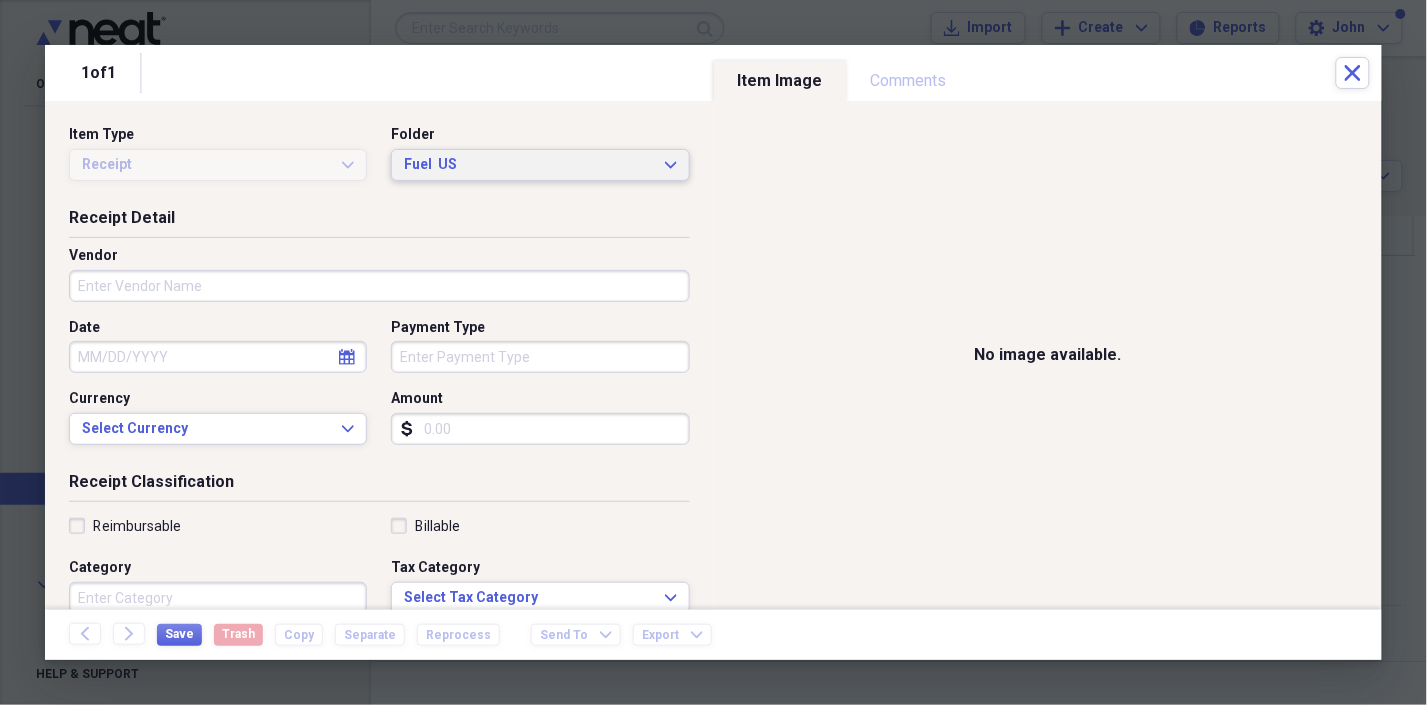 click on "Expand" 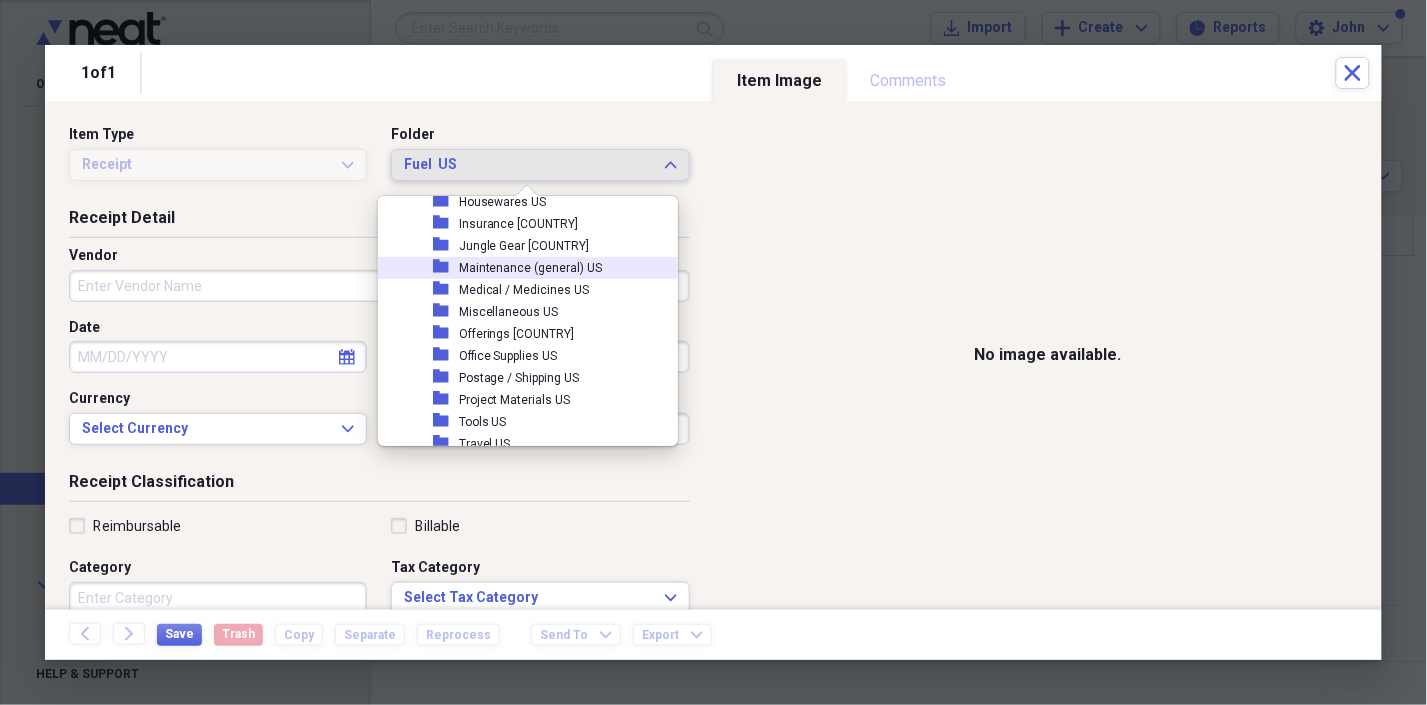 scroll, scrollTop: 453, scrollLeft: 0, axis: vertical 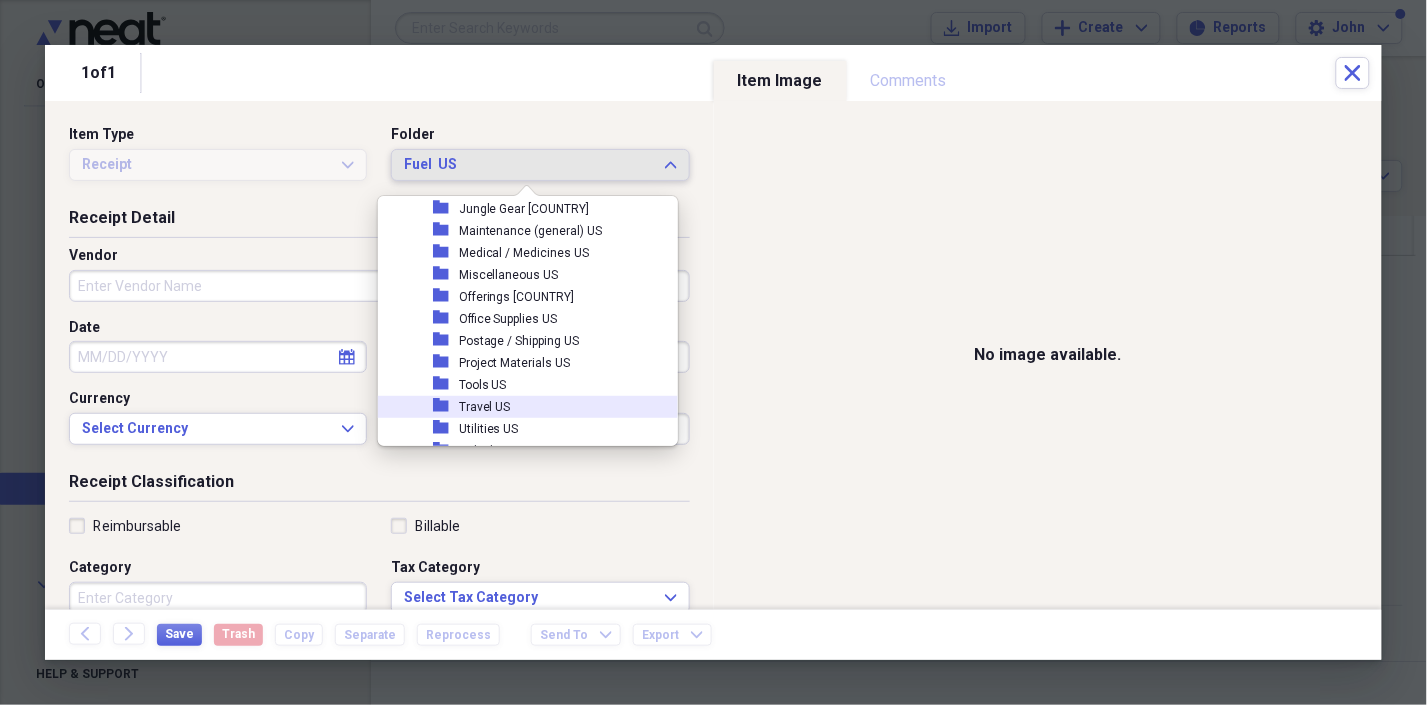 click on "Travel  US" at bounding box center (485, 407) 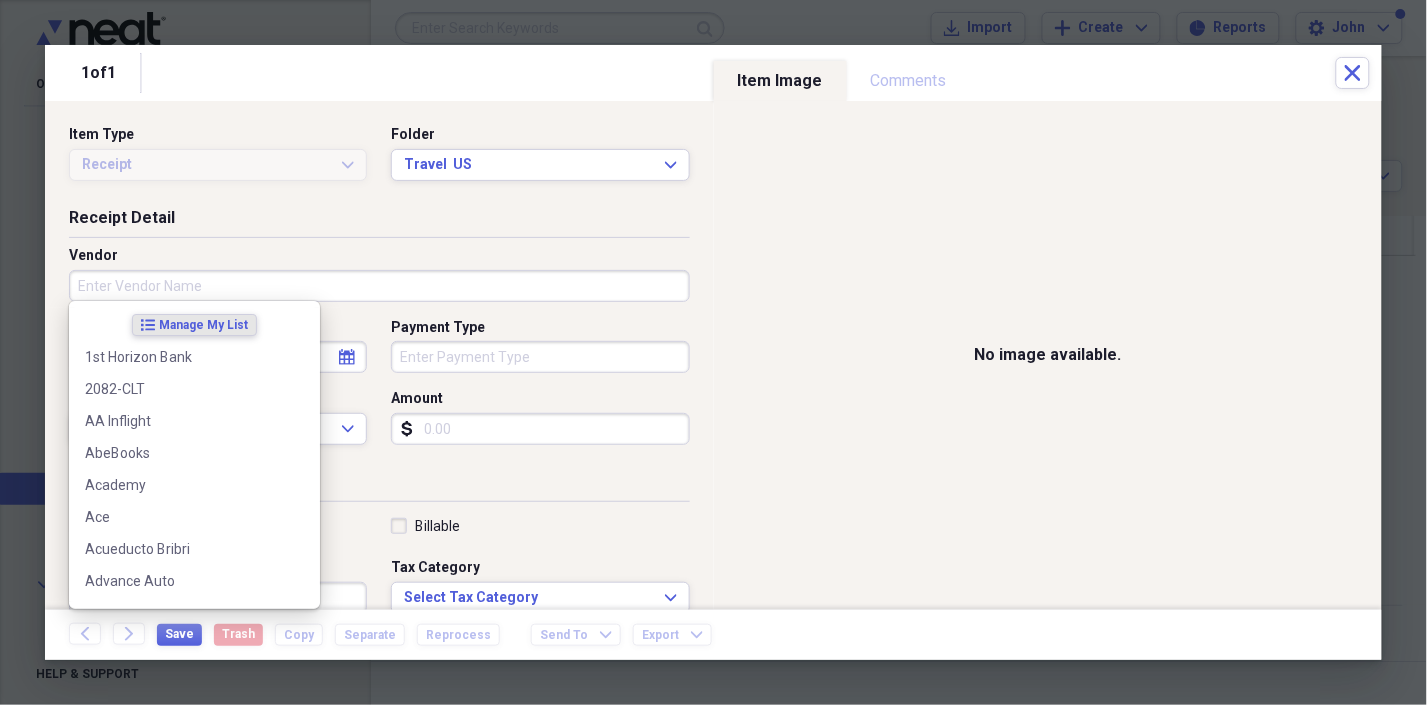 click on "Vendor" at bounding box center (379, 286) 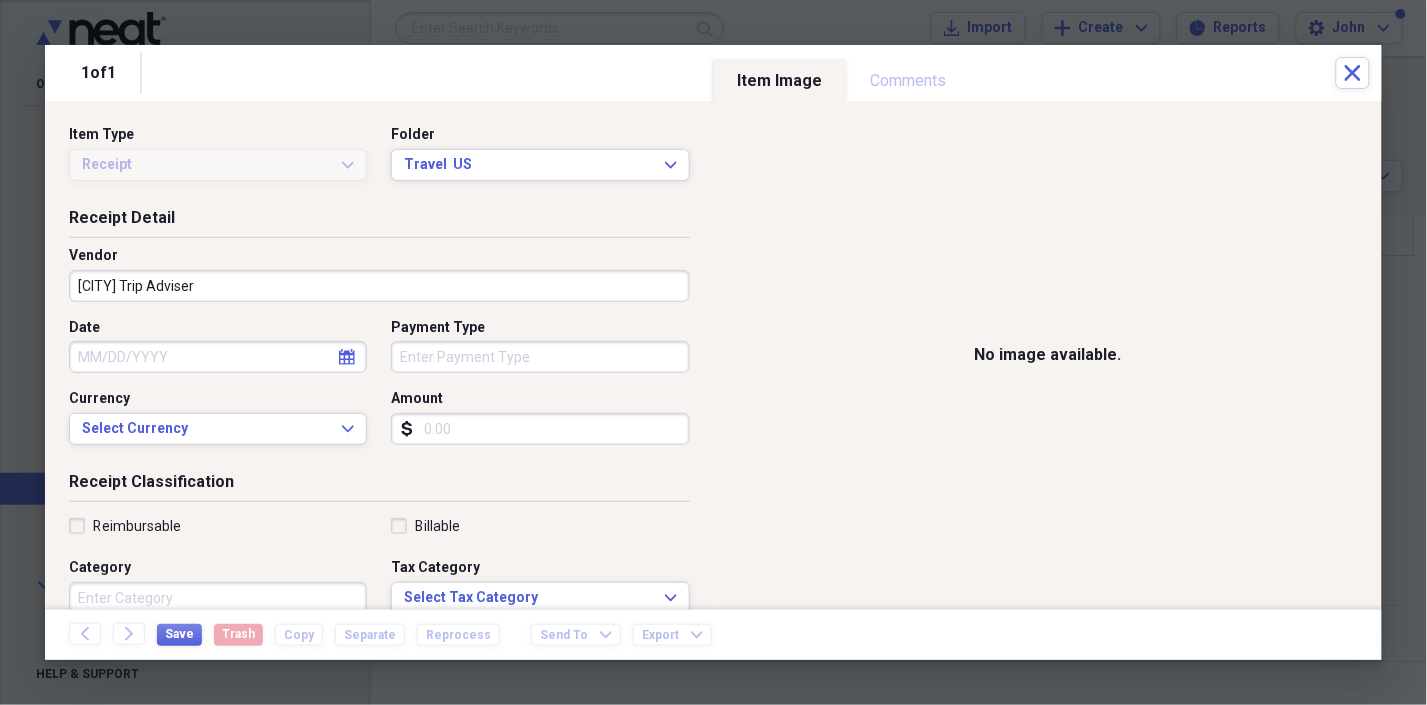 type on "[CITY] Trip Adviser" 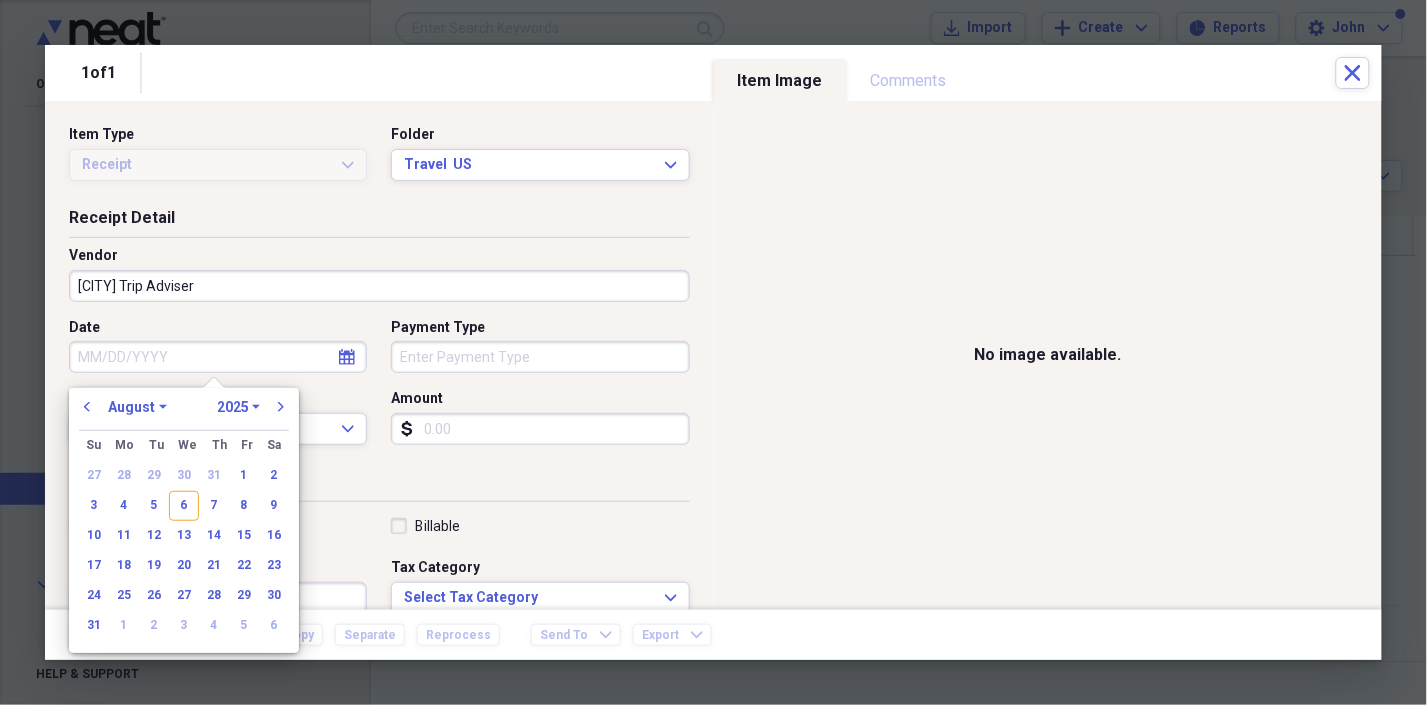 click on "Date" at bounding box center [218, 357] 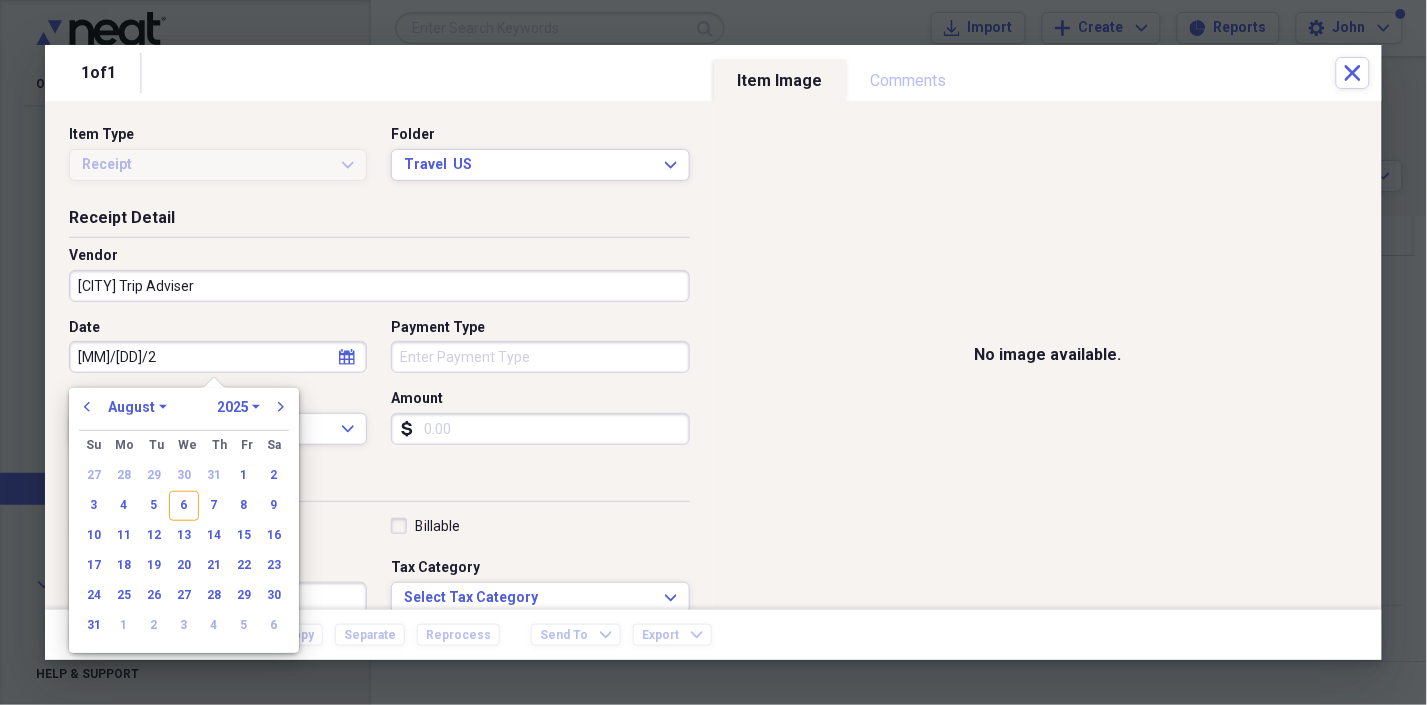 type on "[MM]/[DD]/20" 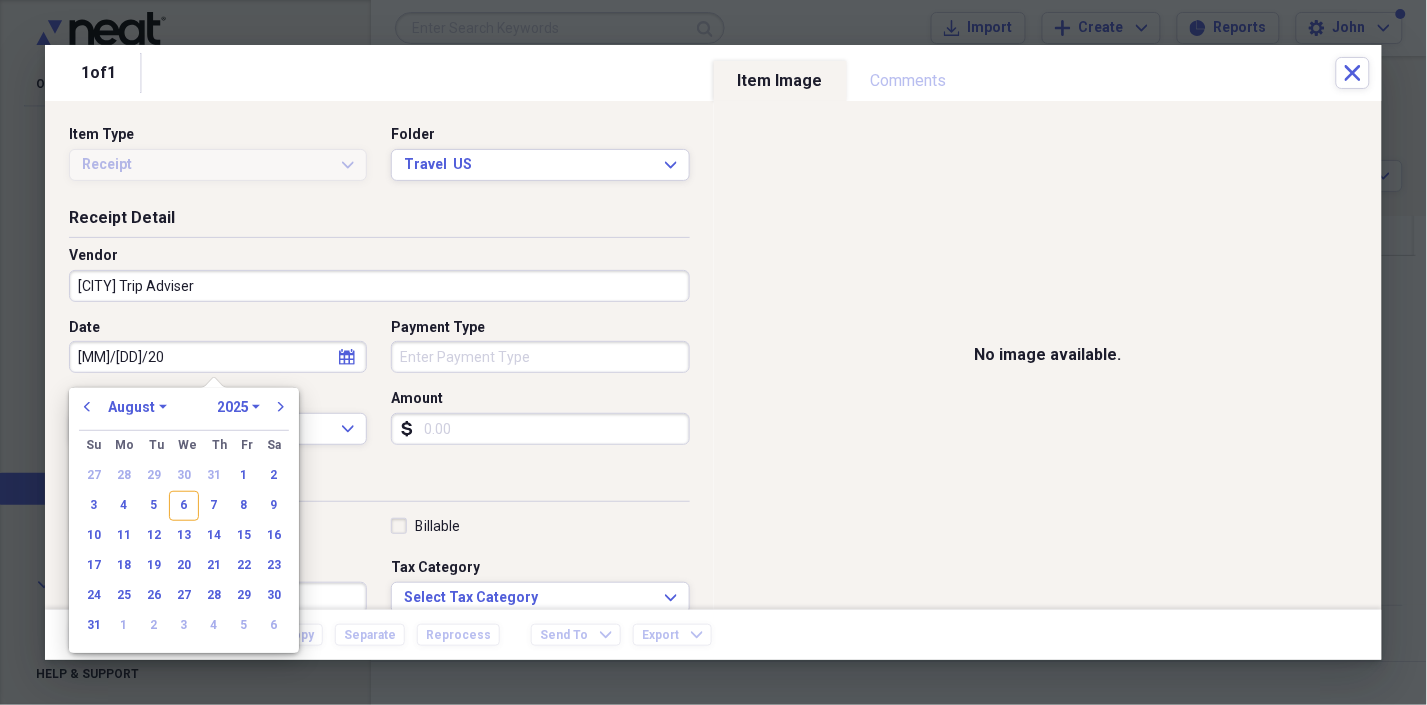 select on "9" 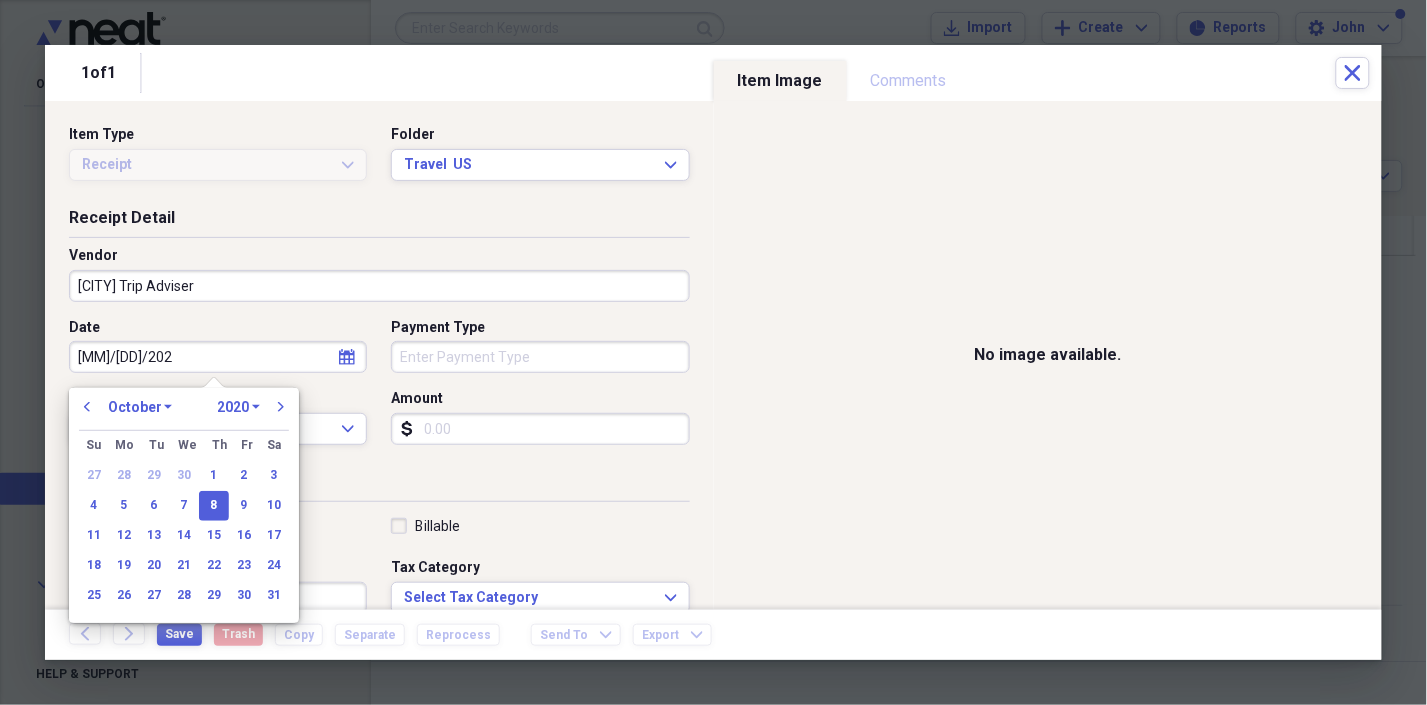 type on "10/08/2024" 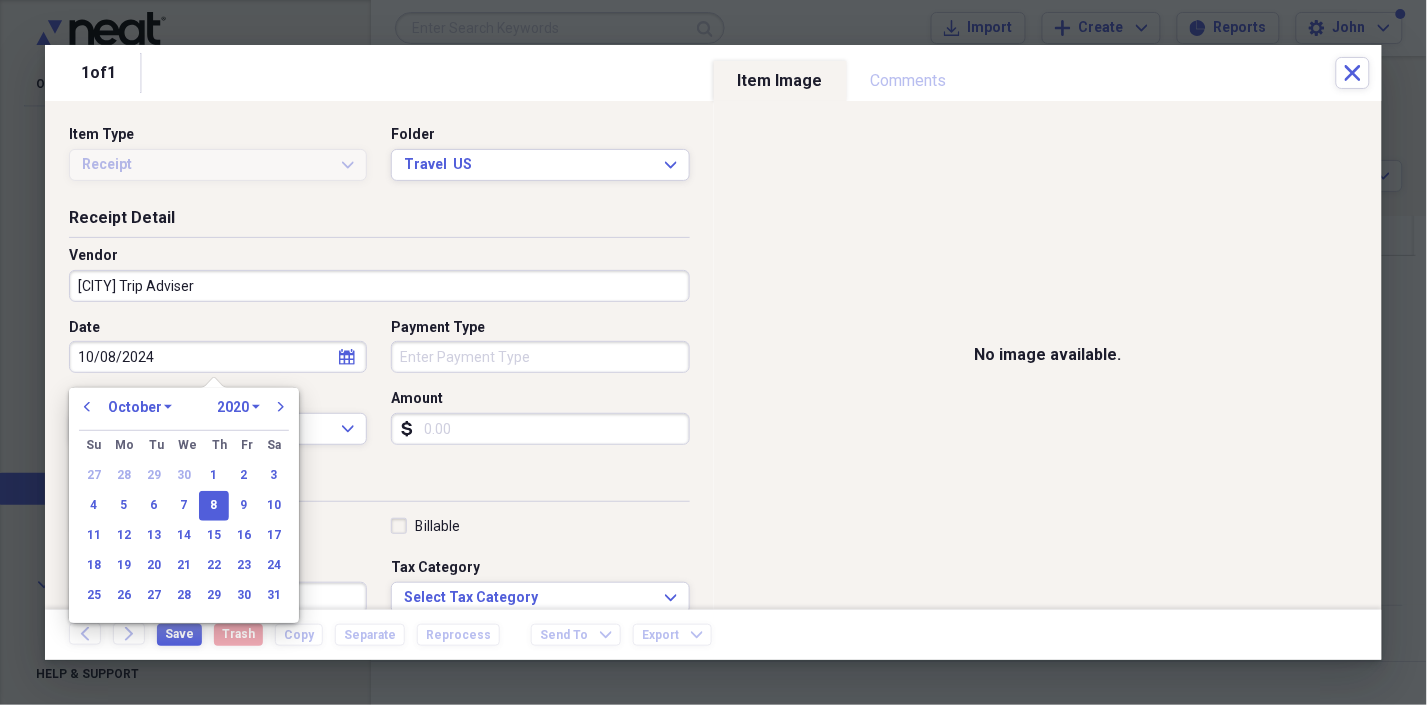 select on "2024" 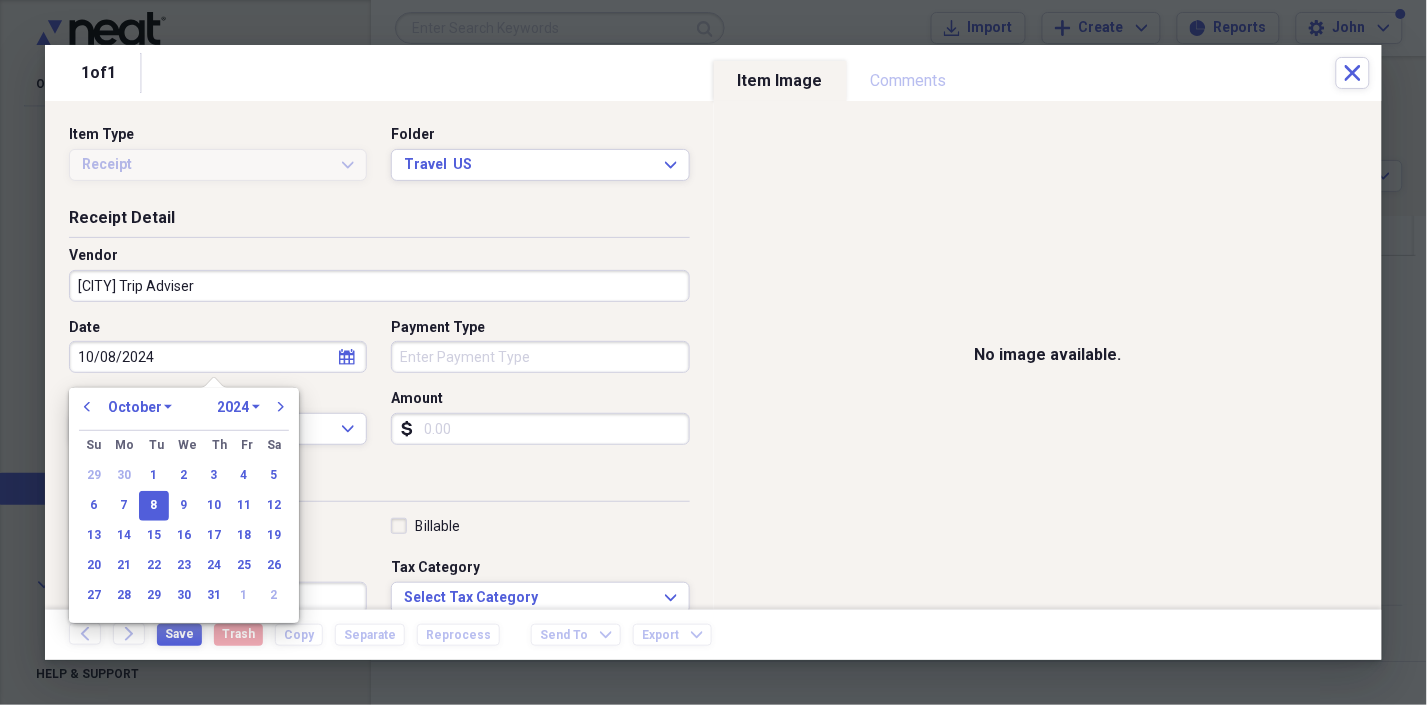 type on "10/08/2024" 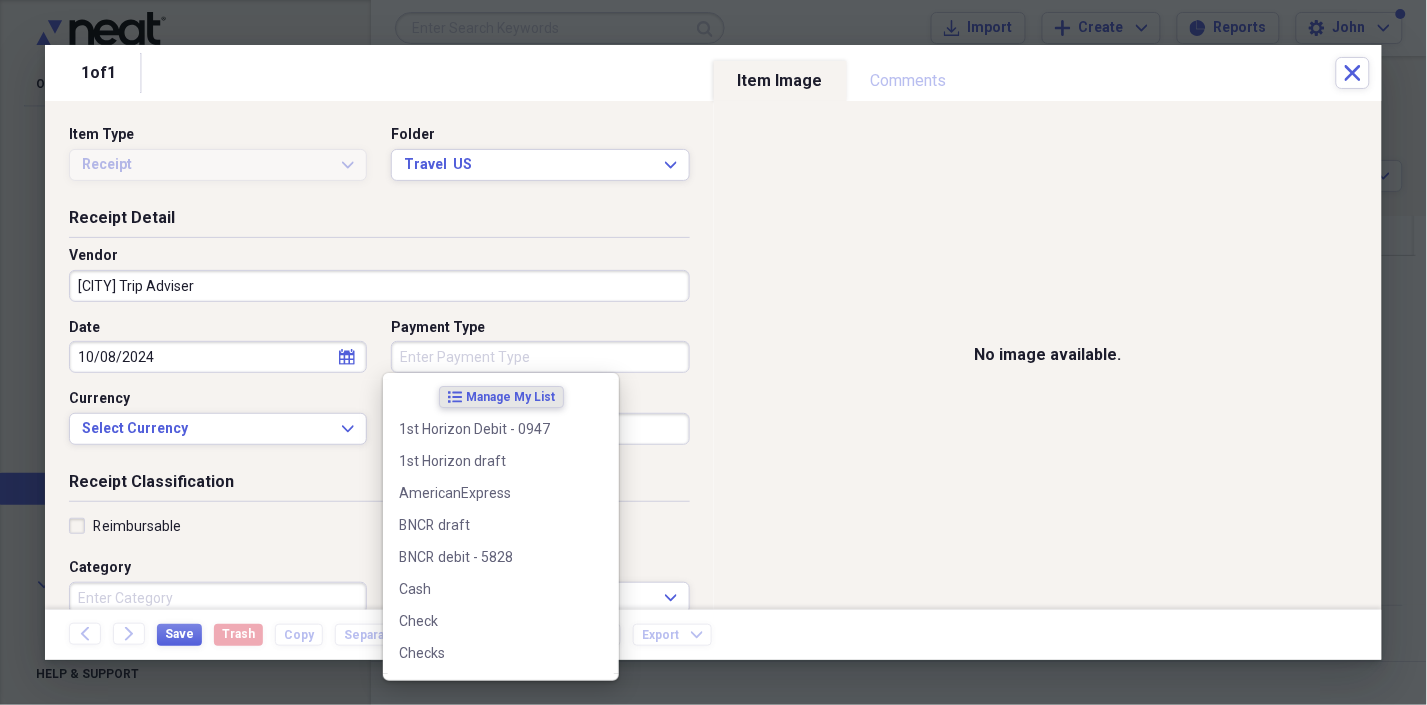 click on "Payment Type" at bounding box center (540, 357) 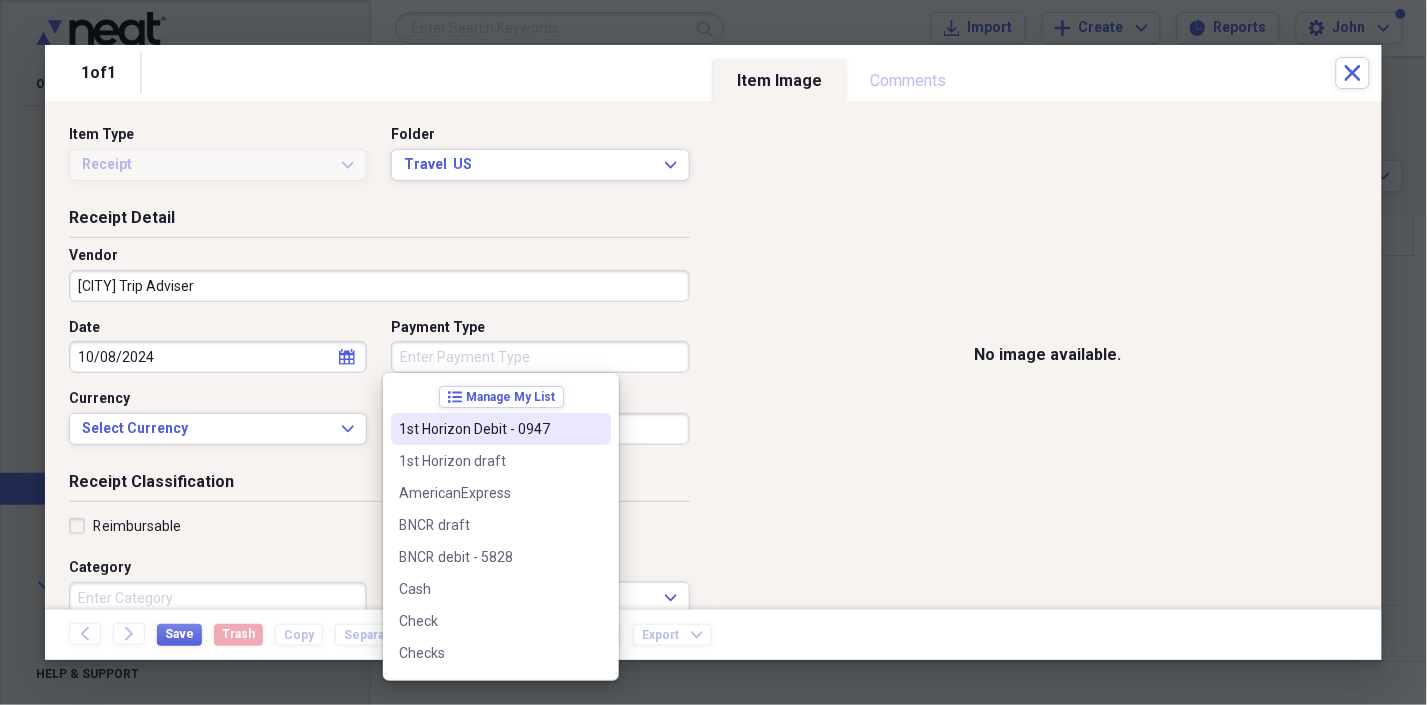 click on "1st Horizon Debit - 0947" at bounding box center [489, 429] 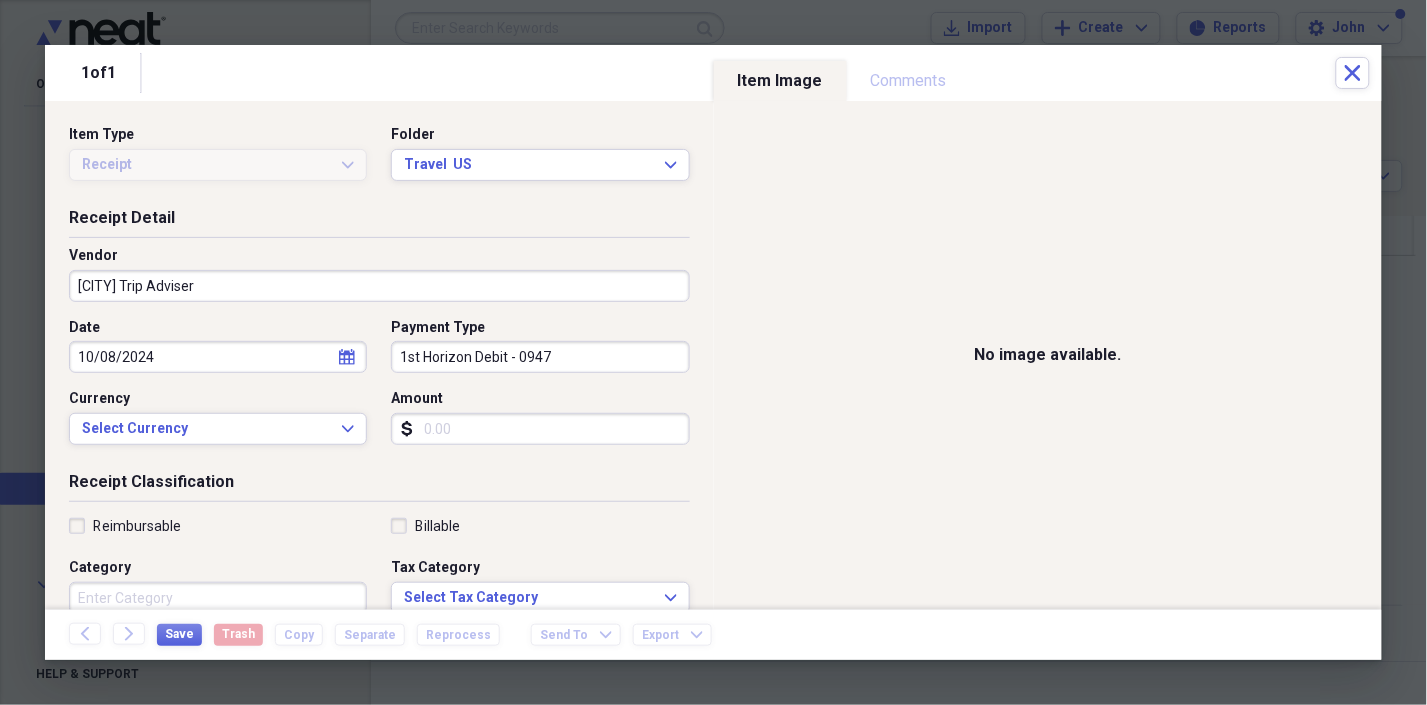 click on "Amount" at bounding box center [540, 429] 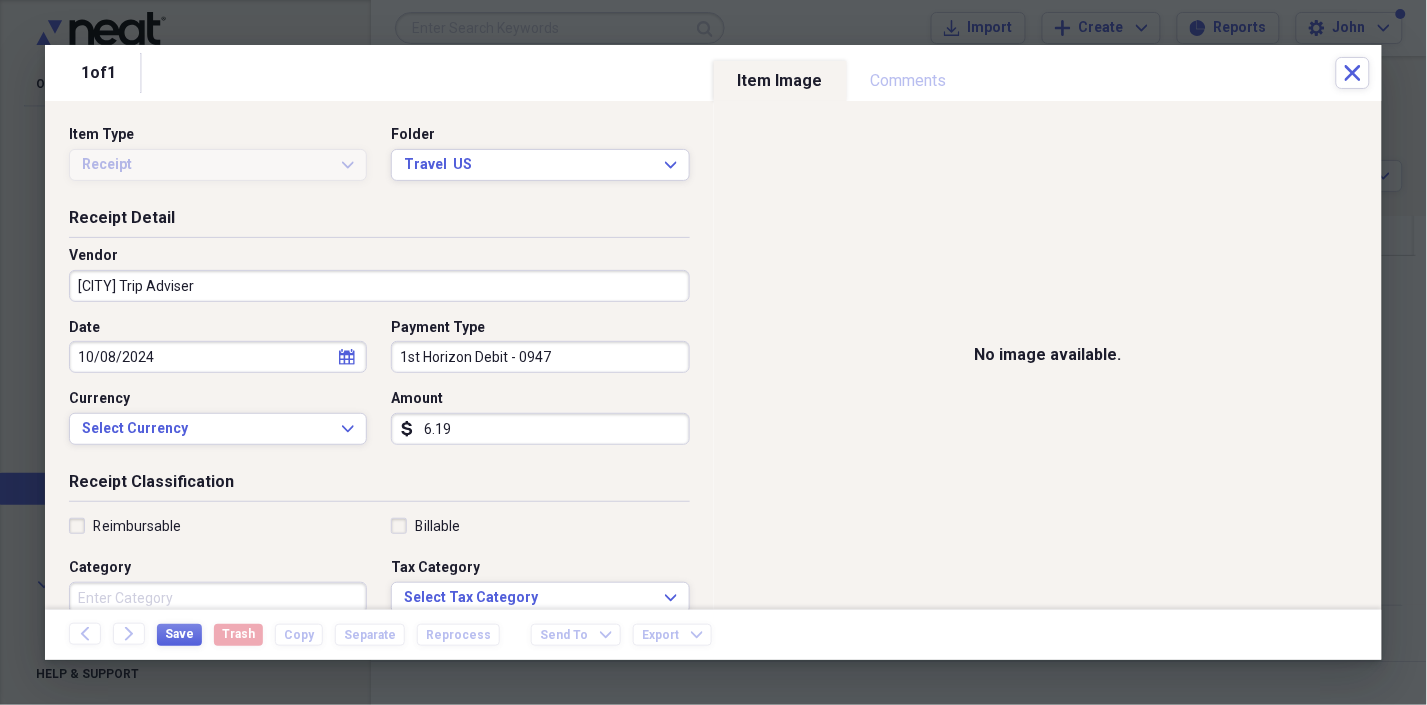 type on "6.19" 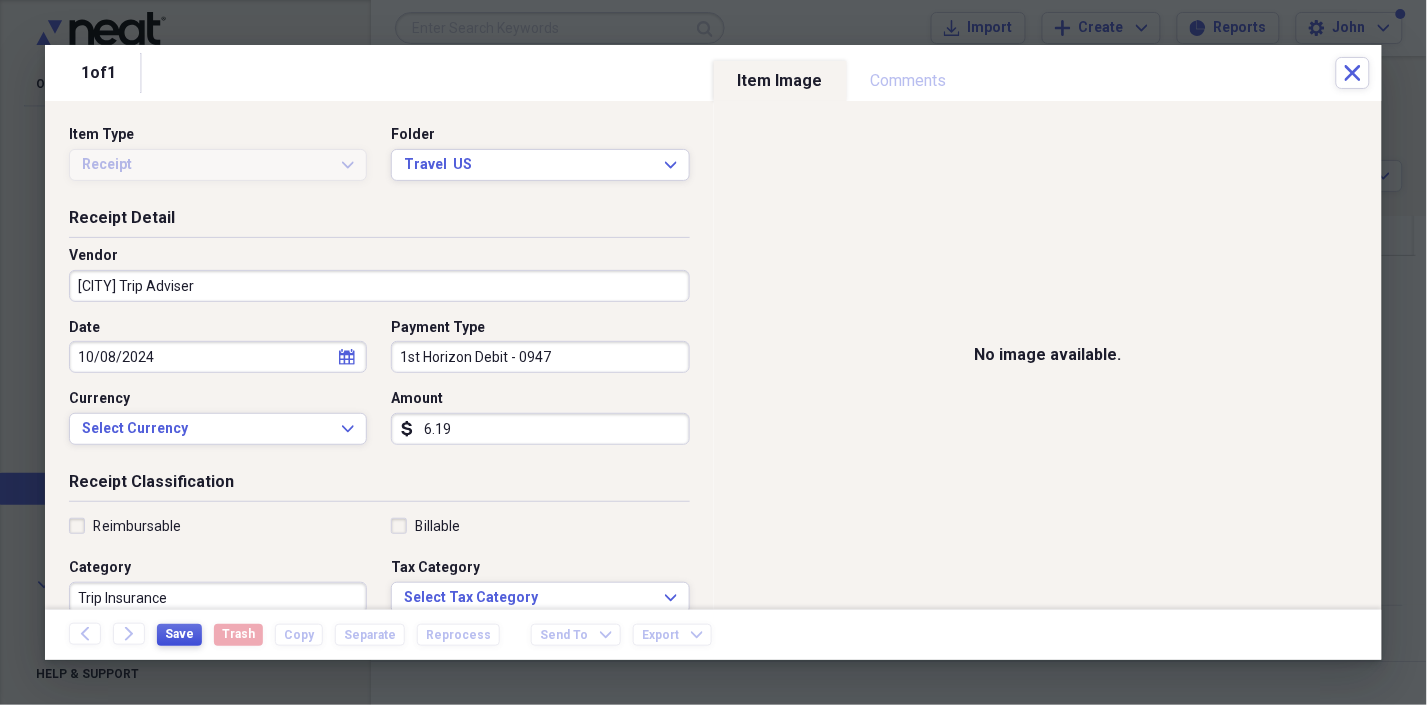 type on "Trip Insurance" 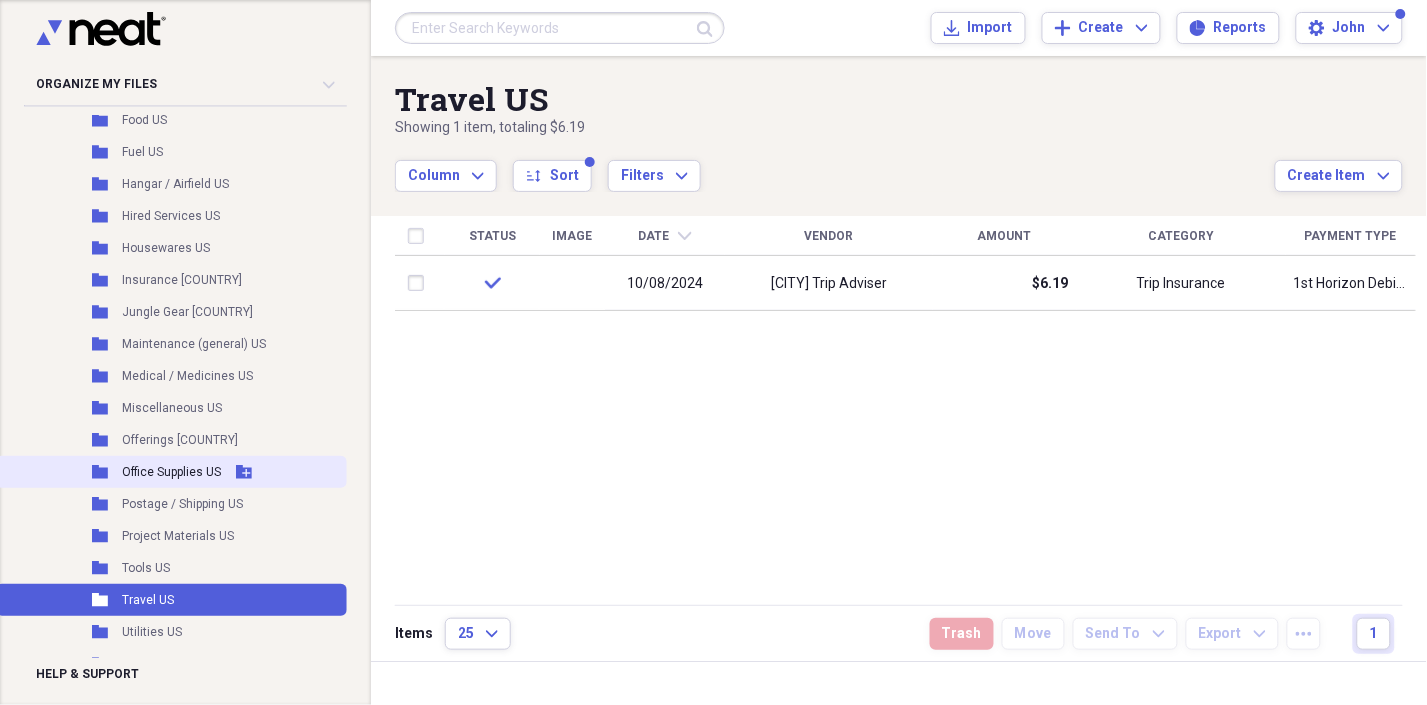 scroll, scrollTop: 444, scrollLeft: 0, axis: vertical 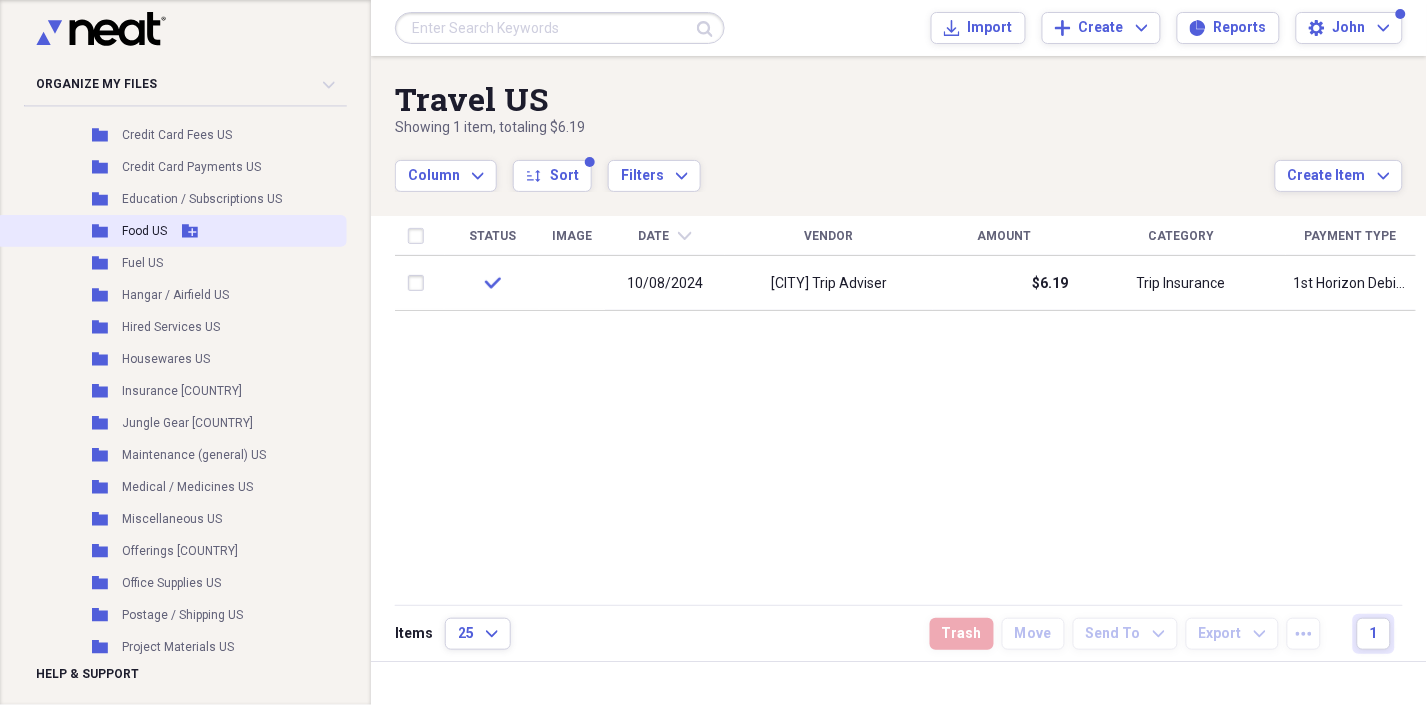 click on "Food  US" at bounding box center [144, 231] 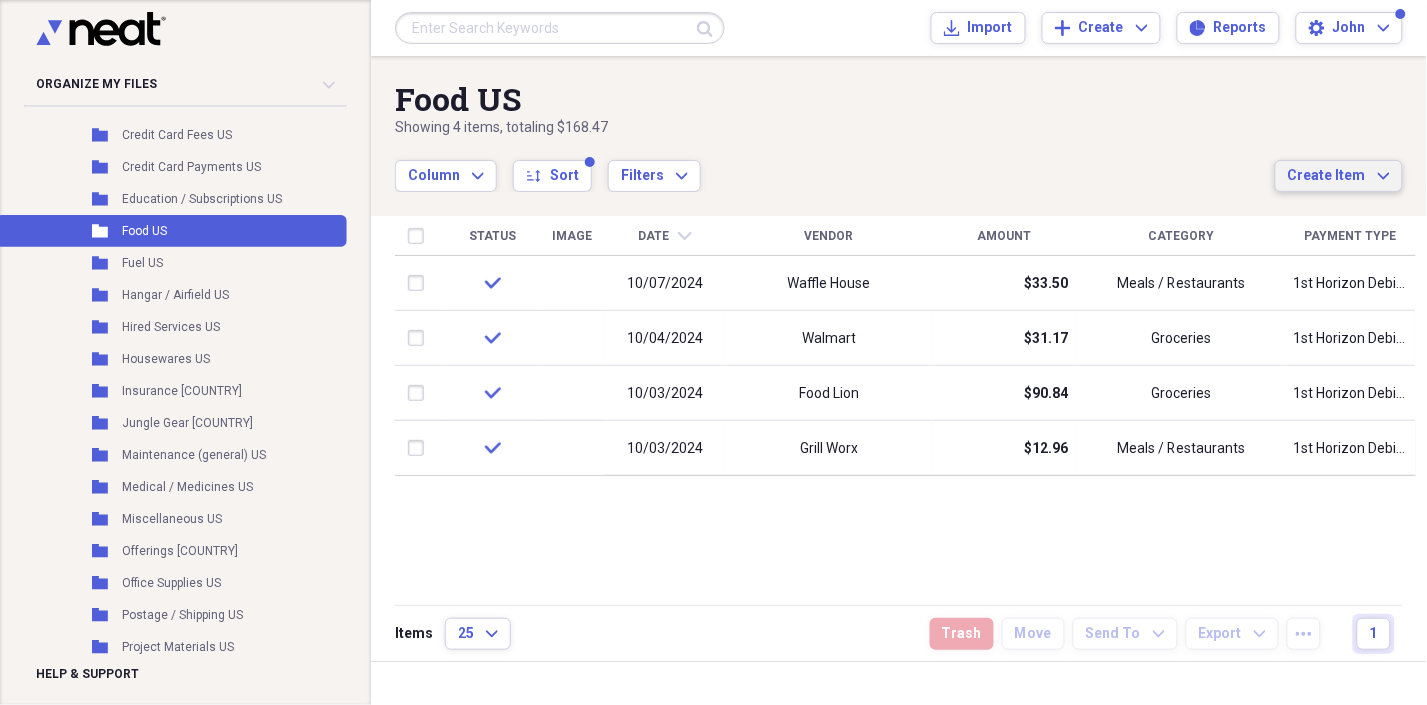 click on "Expand" 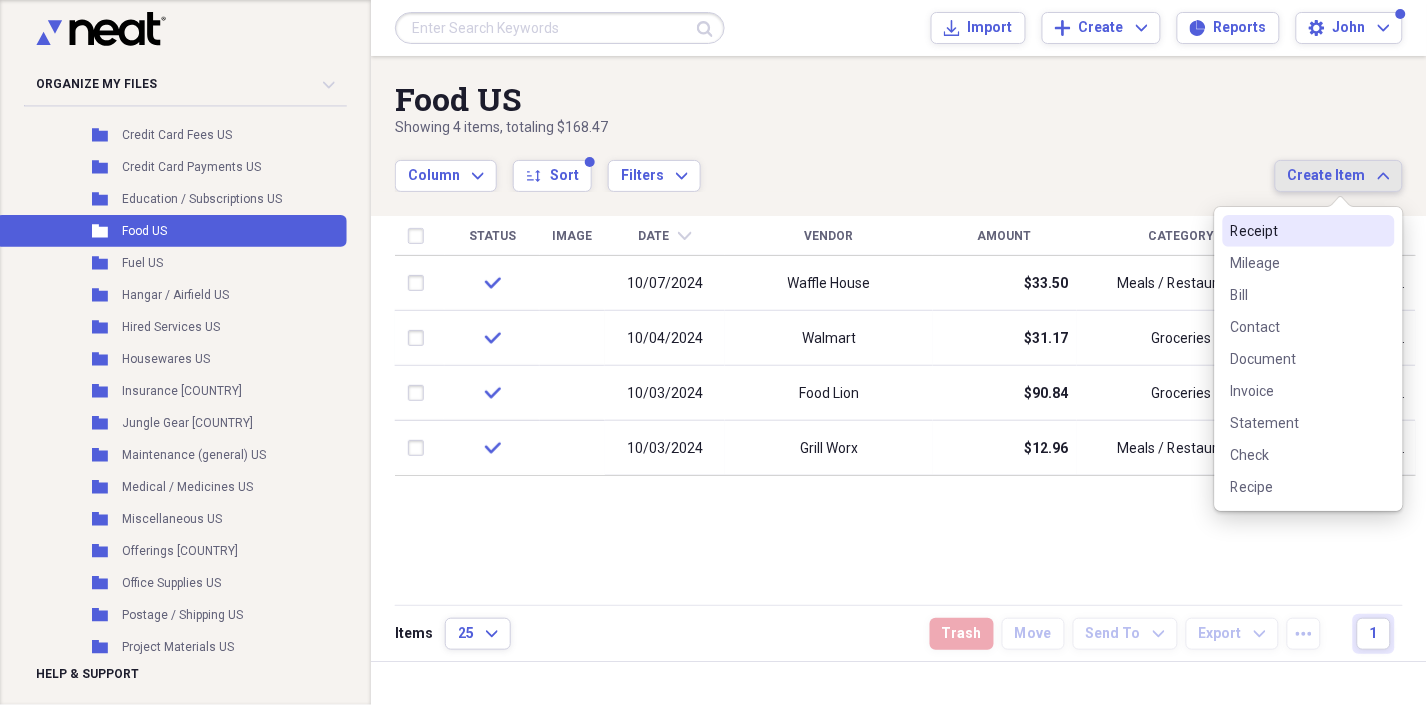 click on "Receipt" at bounding box center (1297, 231) 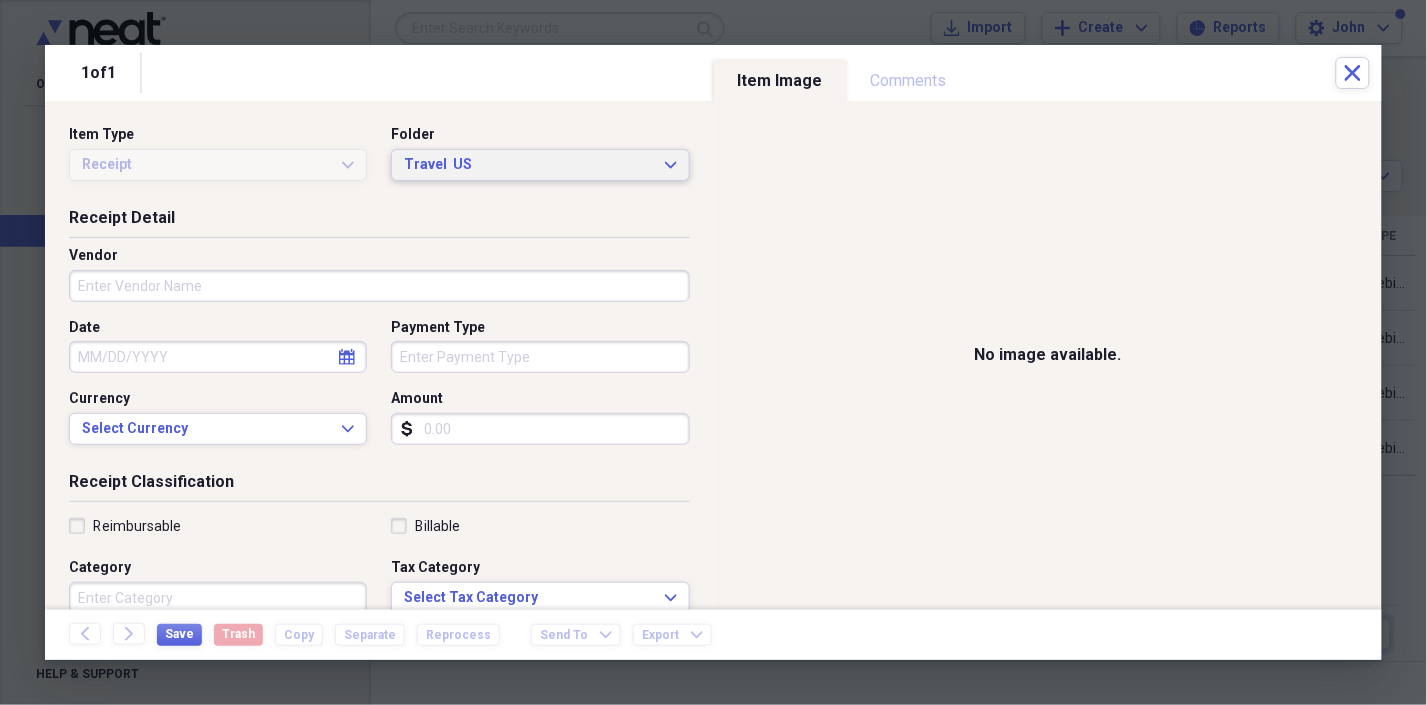 click on "Expand" 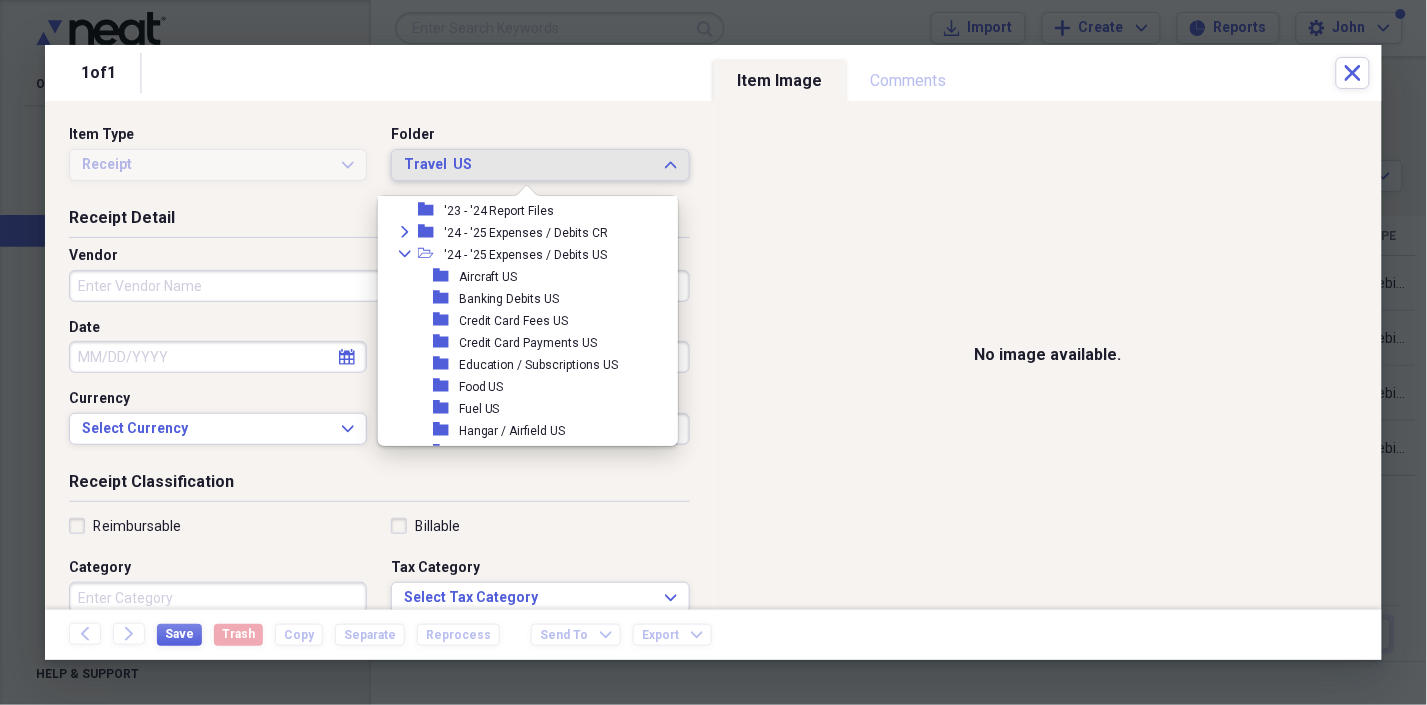 scroll, scrollTop: 94, scrollLeft: 0, axis: vertical 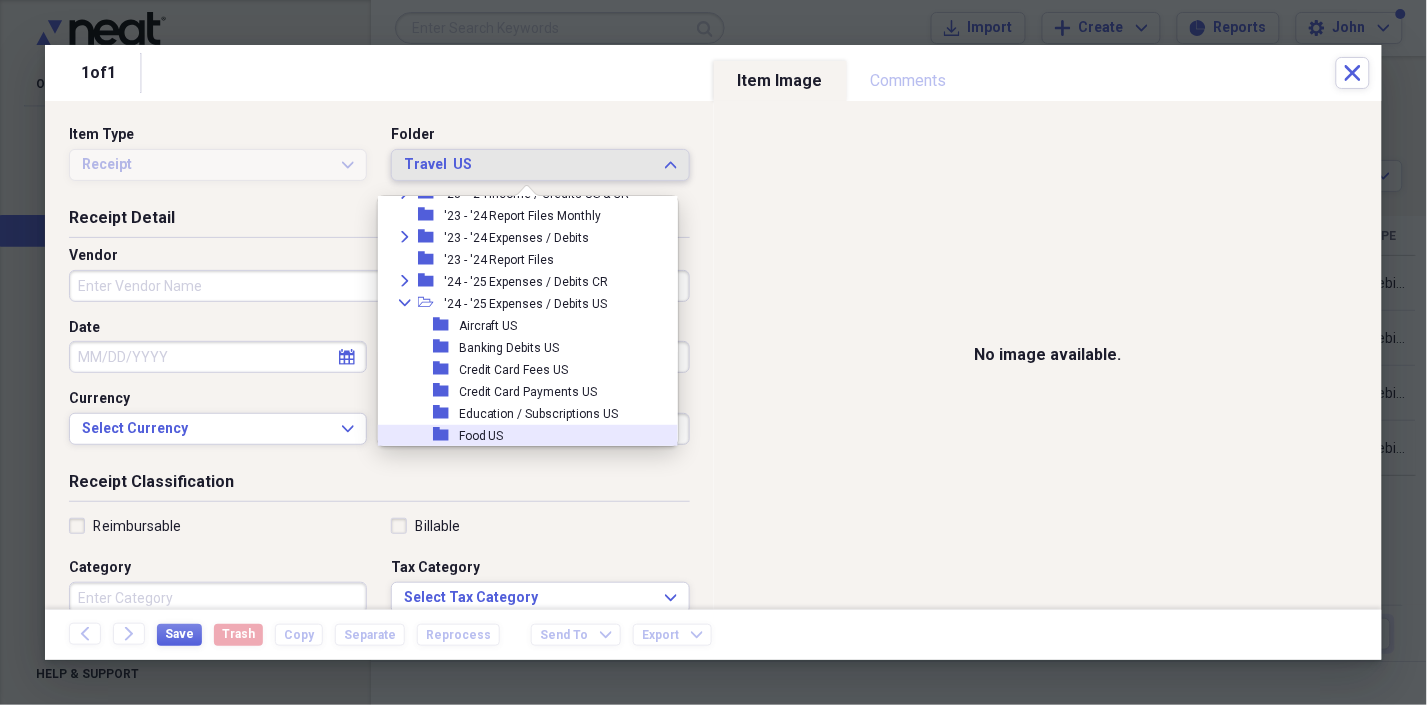 click on "Food  US" at bounding box center [481, 436] 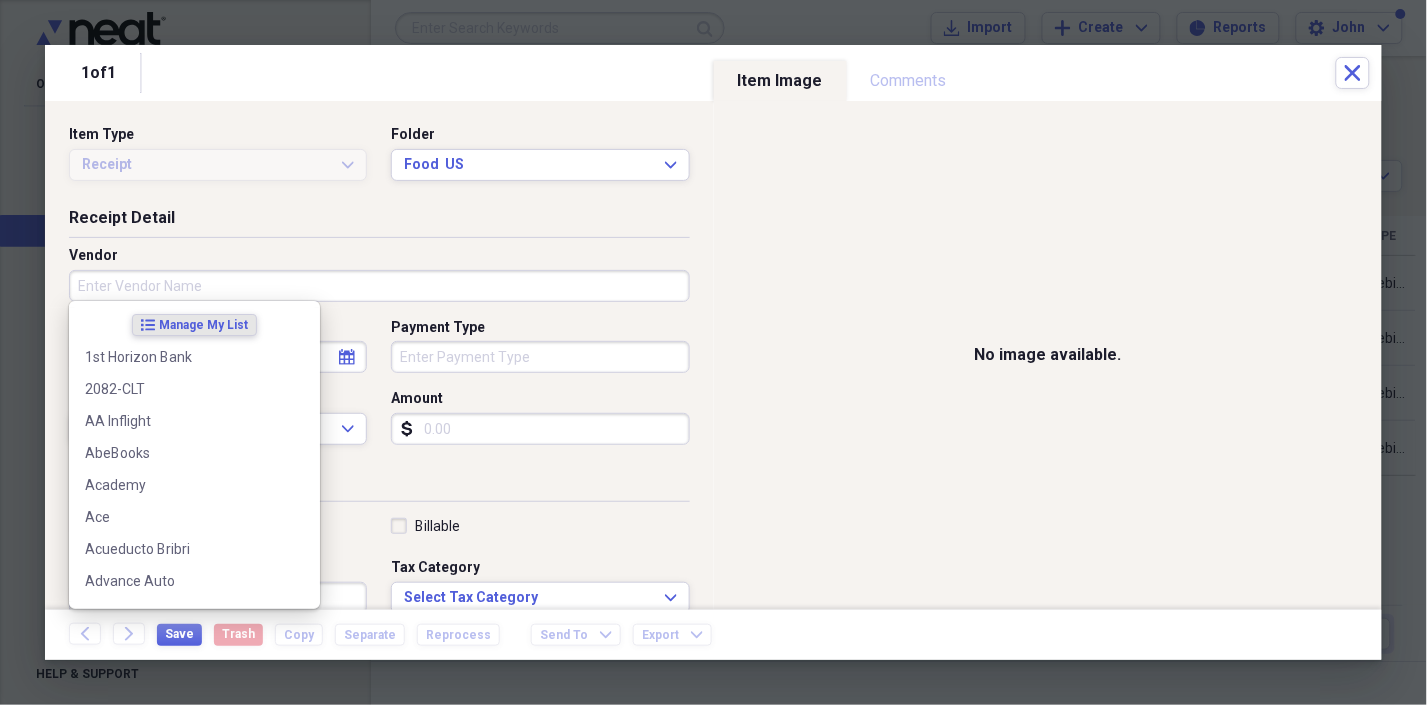 click on "Vendor" at bounding box center [379, 286] 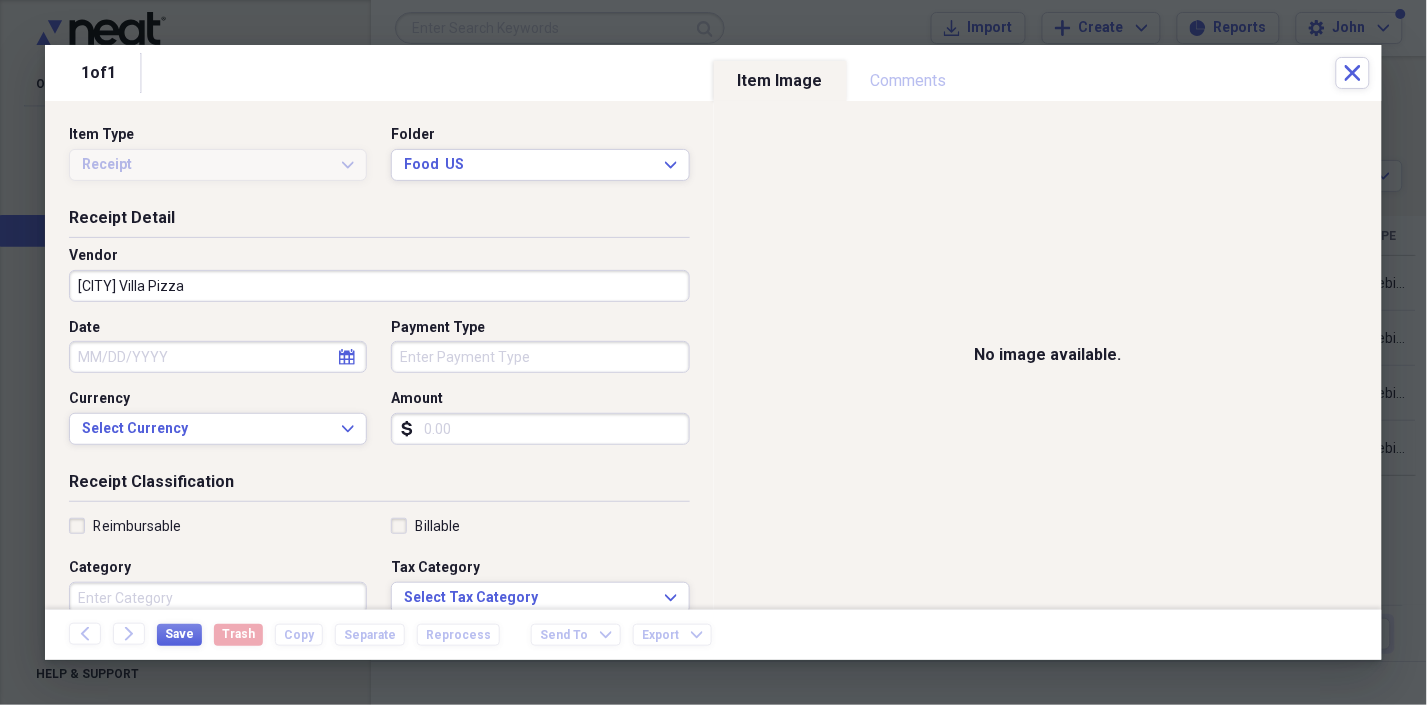 type on "[CITY] Villa Pizza" 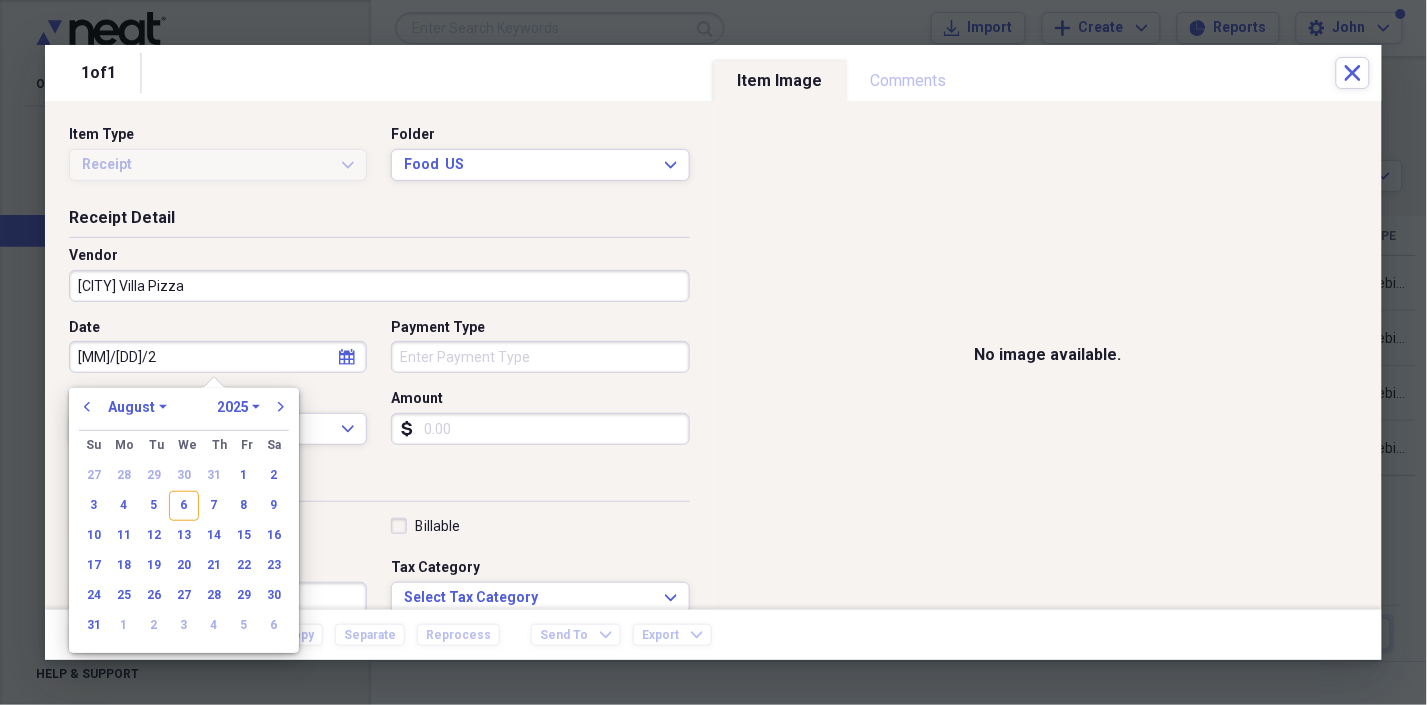 type on "[MM]/[DD]/20" 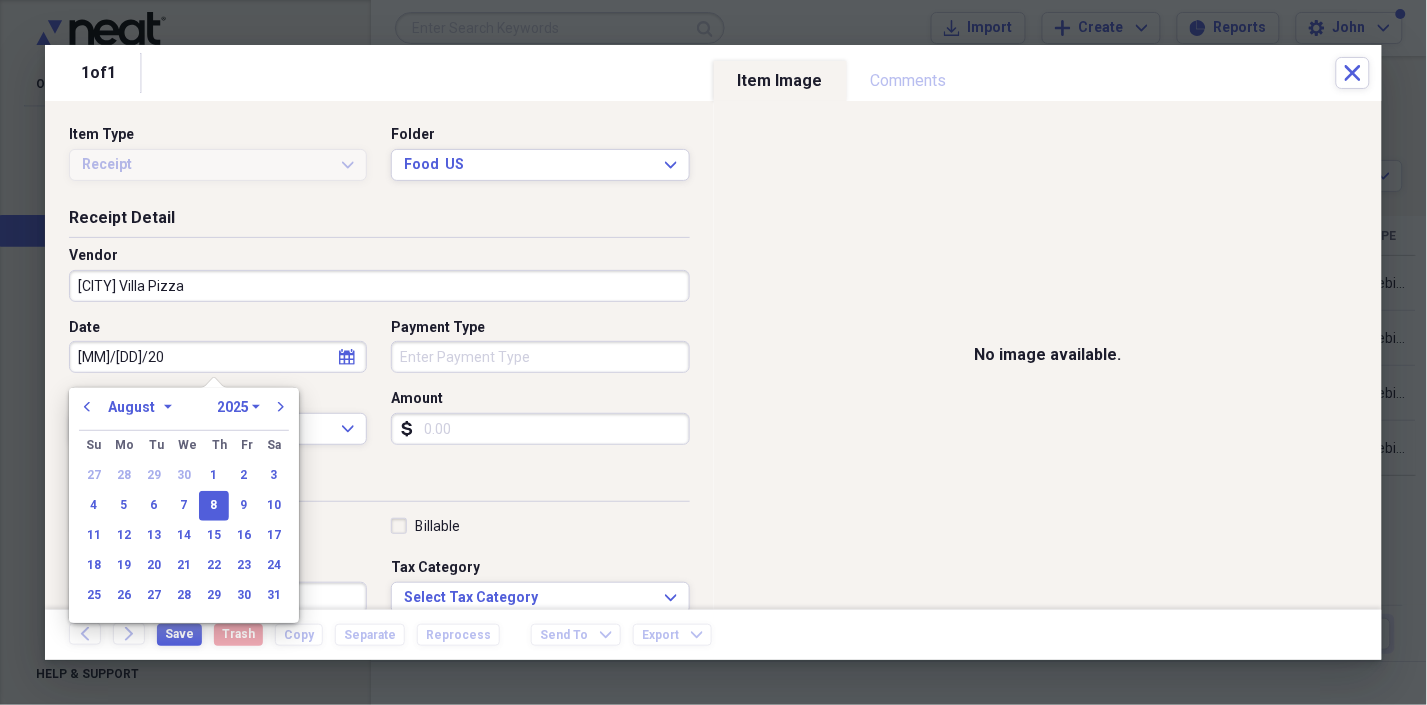 select on "9" 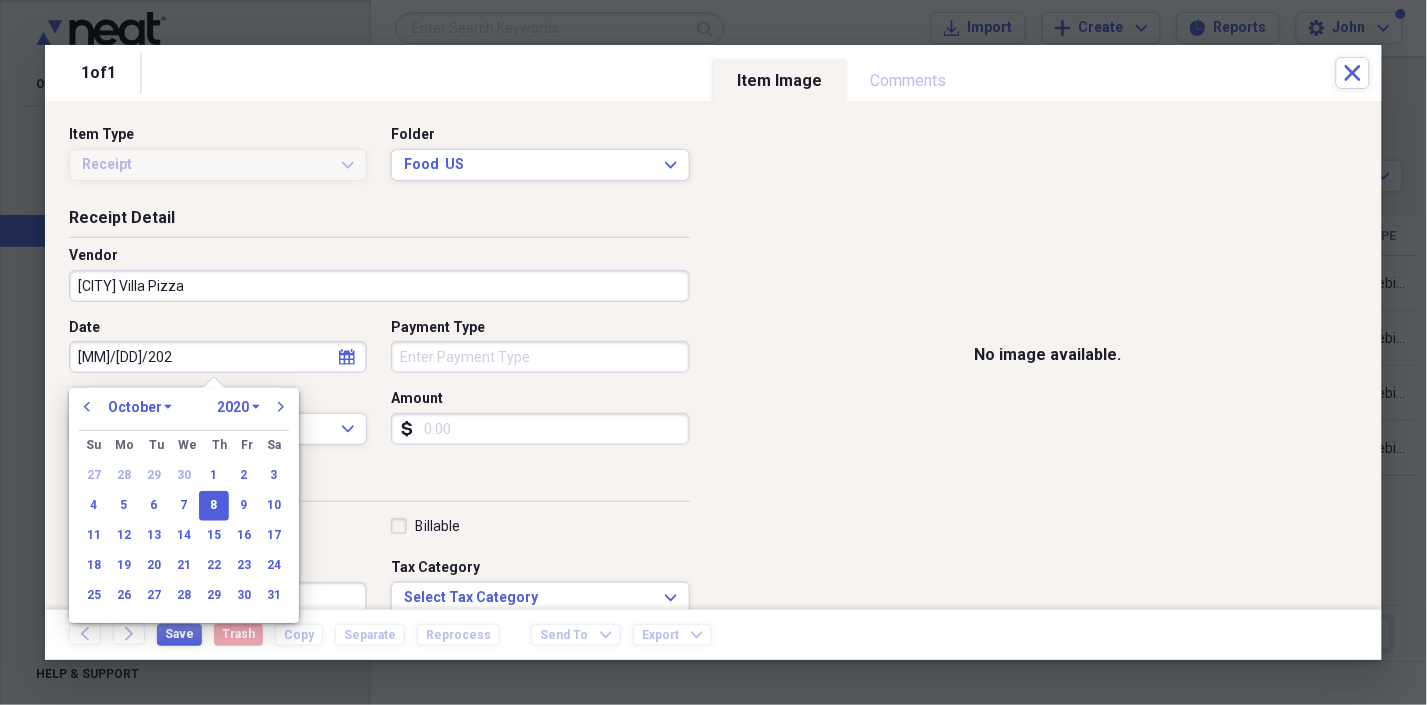 type on "10/08/2024" 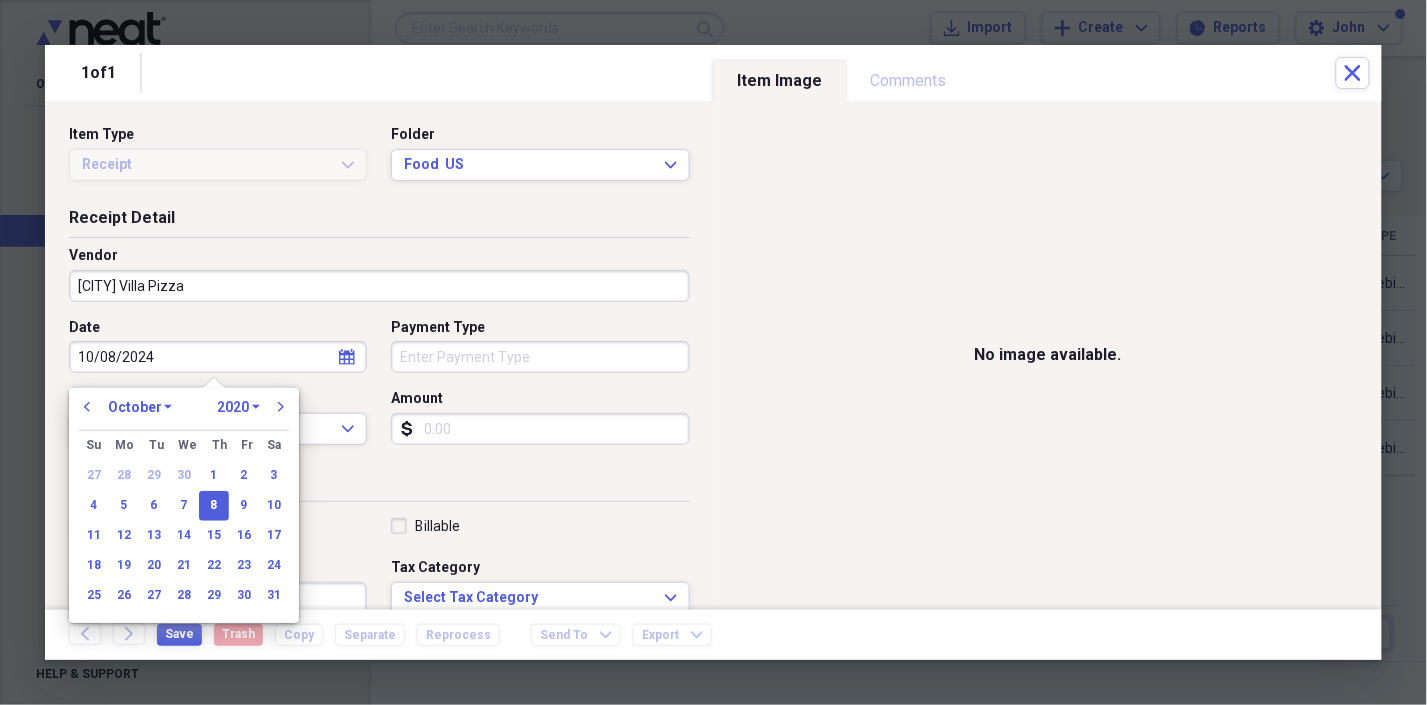 select on "2024" 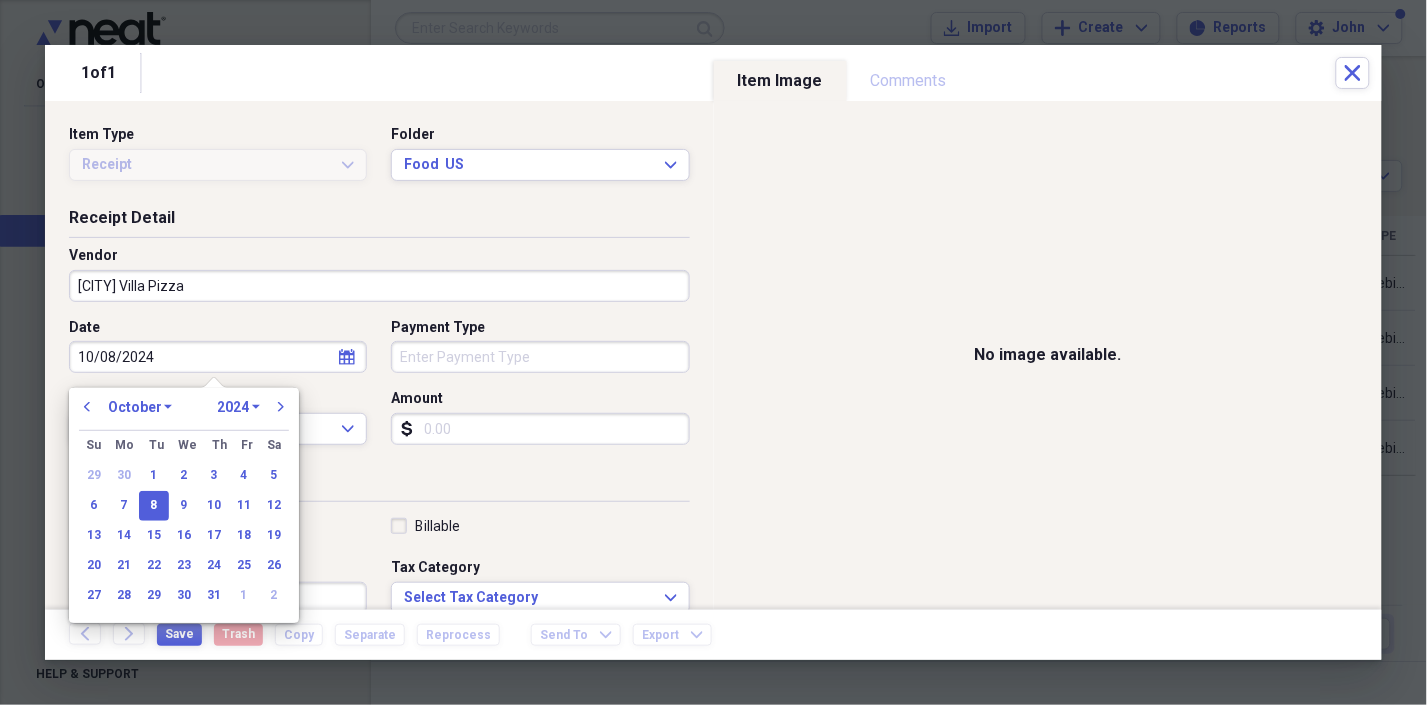 type on "10/08/2024" 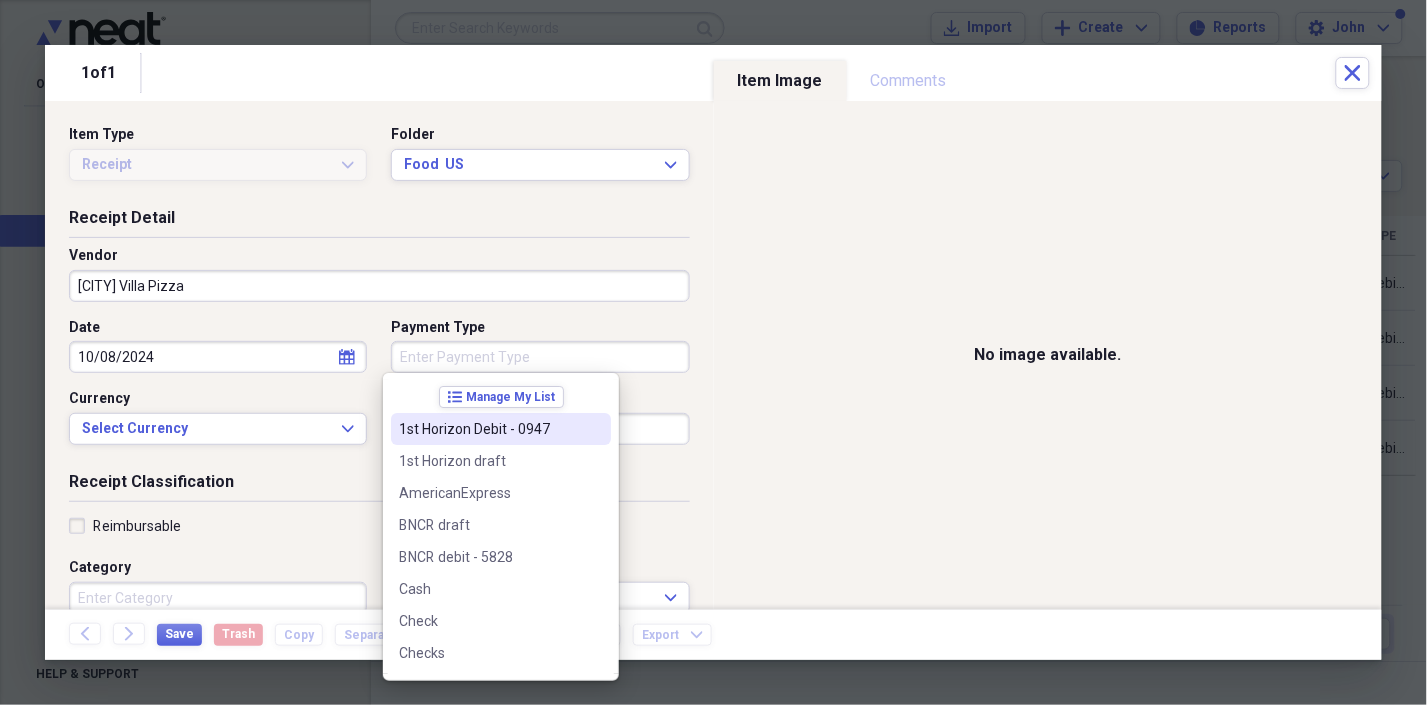 click on "1st Horizon Debit - 0947" at bounding box center (489, 429) 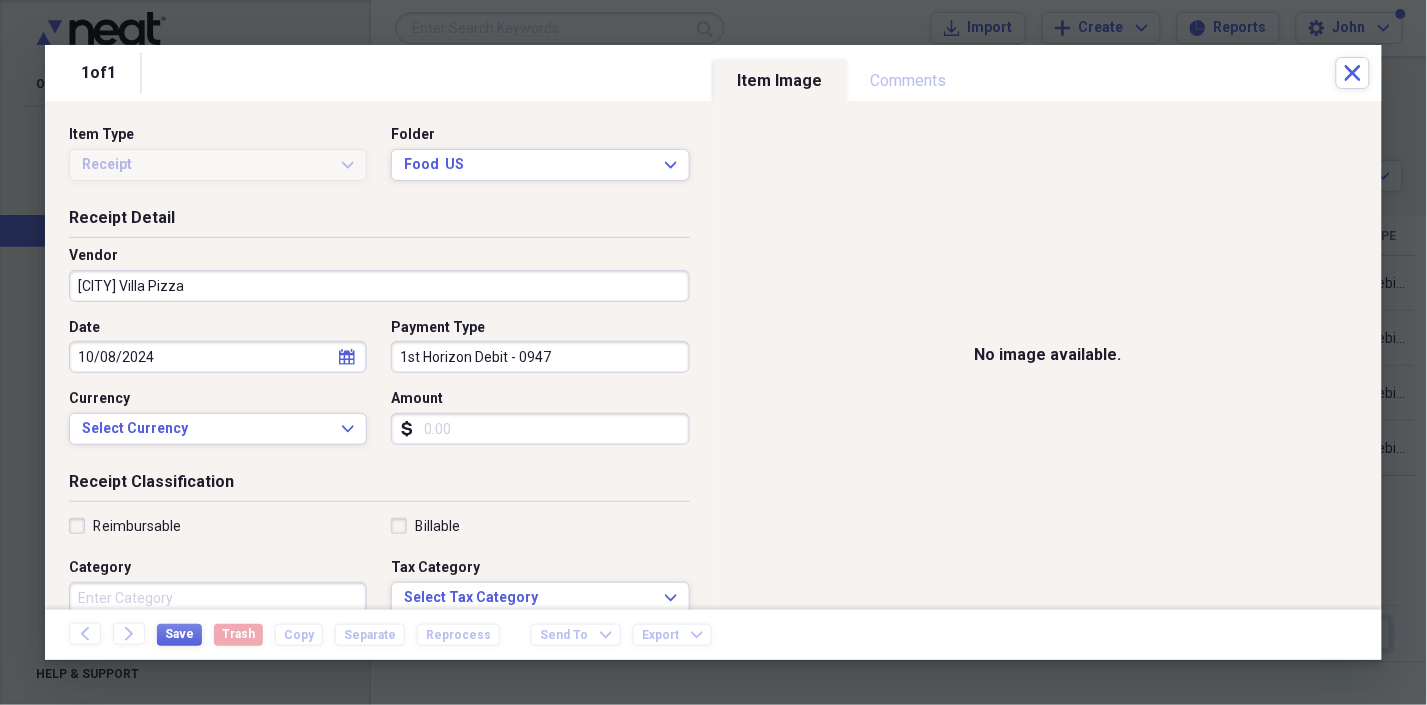 click on "Amount" at bounding box center (540, 429) 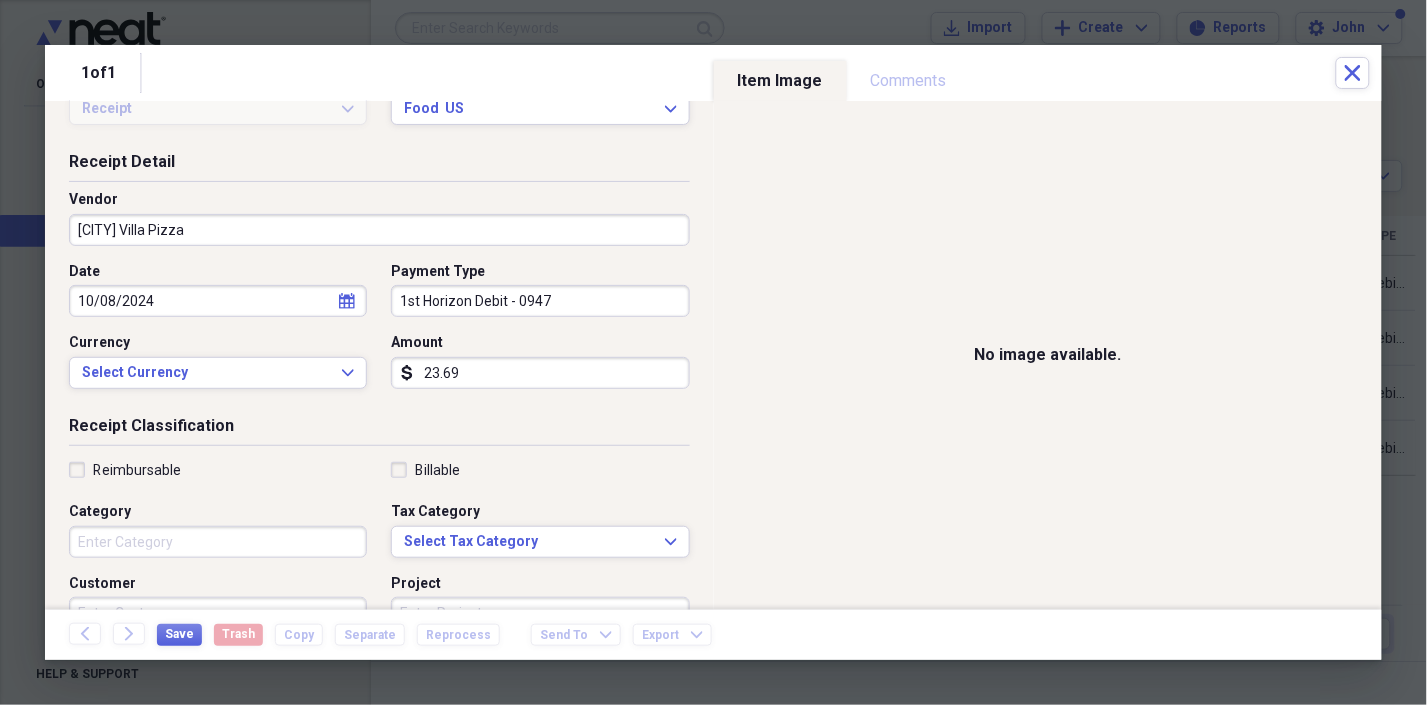 scroll, scrollTop: 111, scrollLeft: 0, axis: vertical 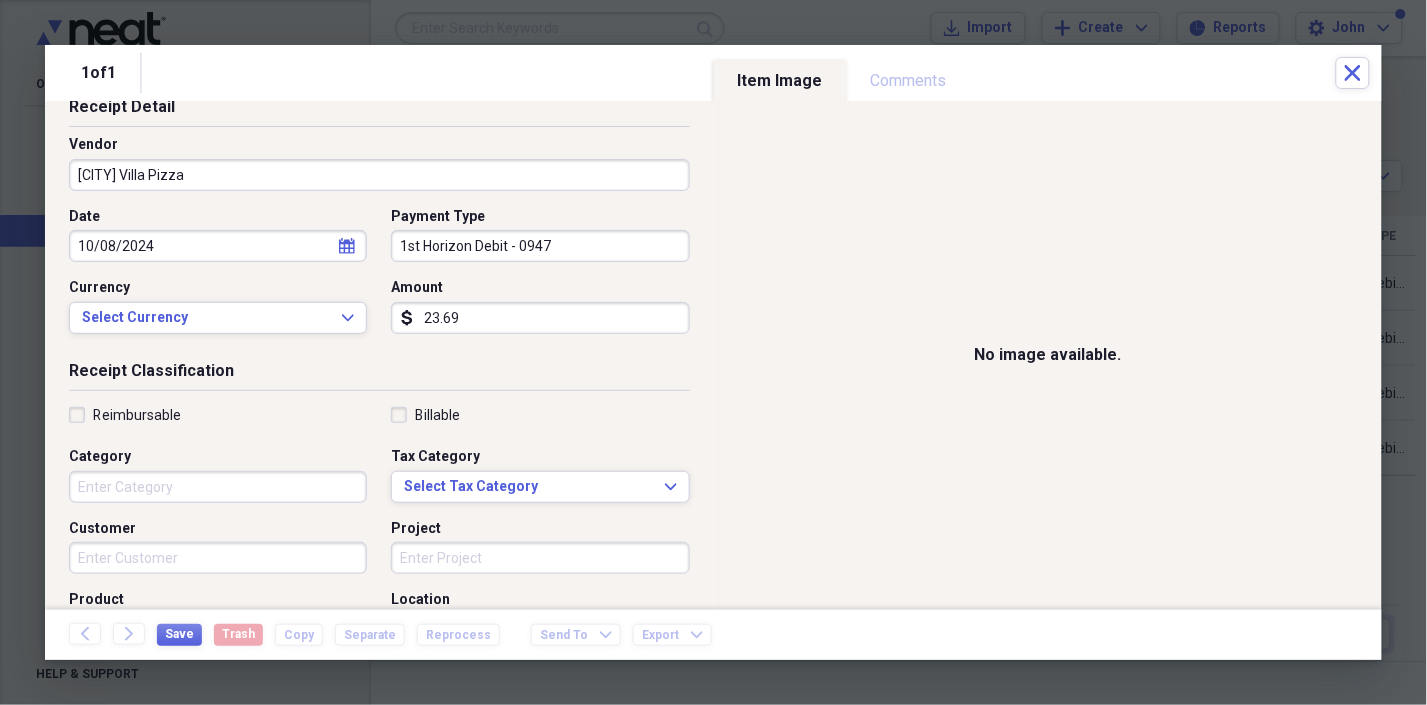 type on "23.69" 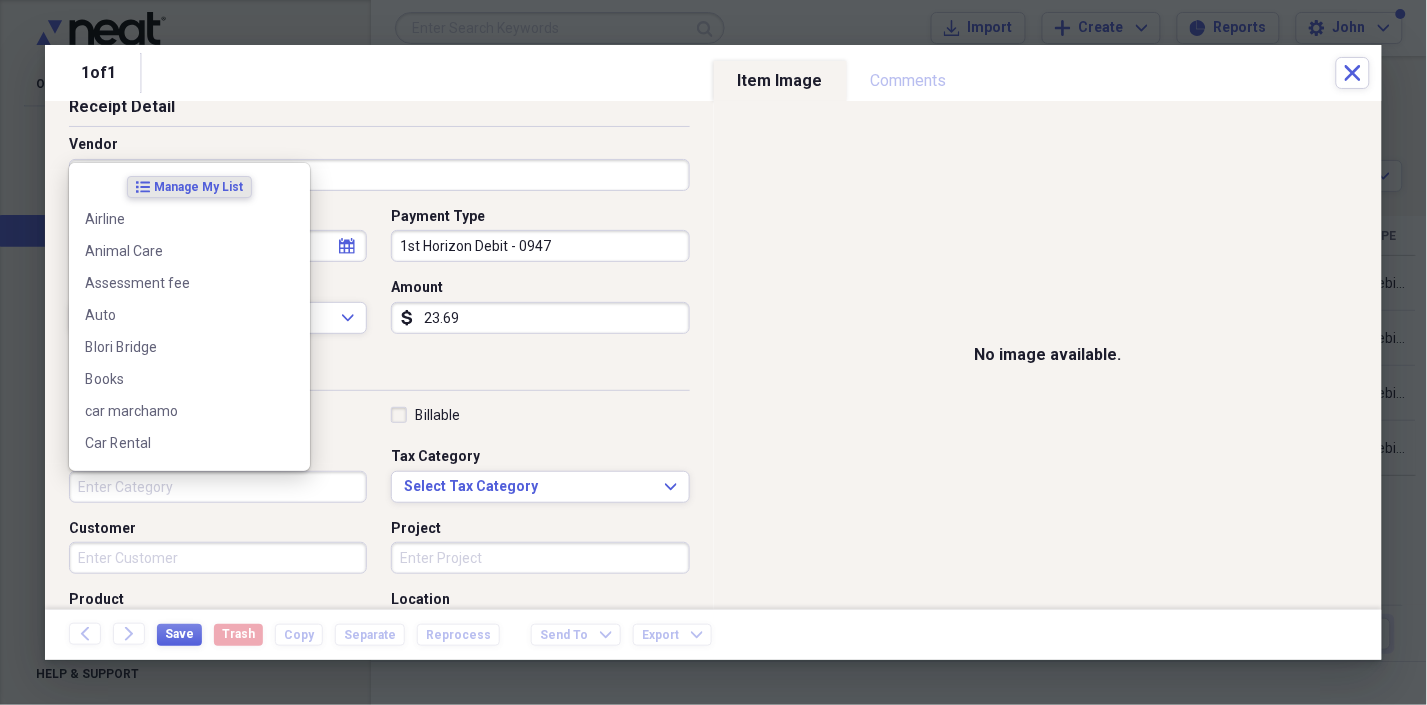 click on "Category" at bounding box center [218, 487] 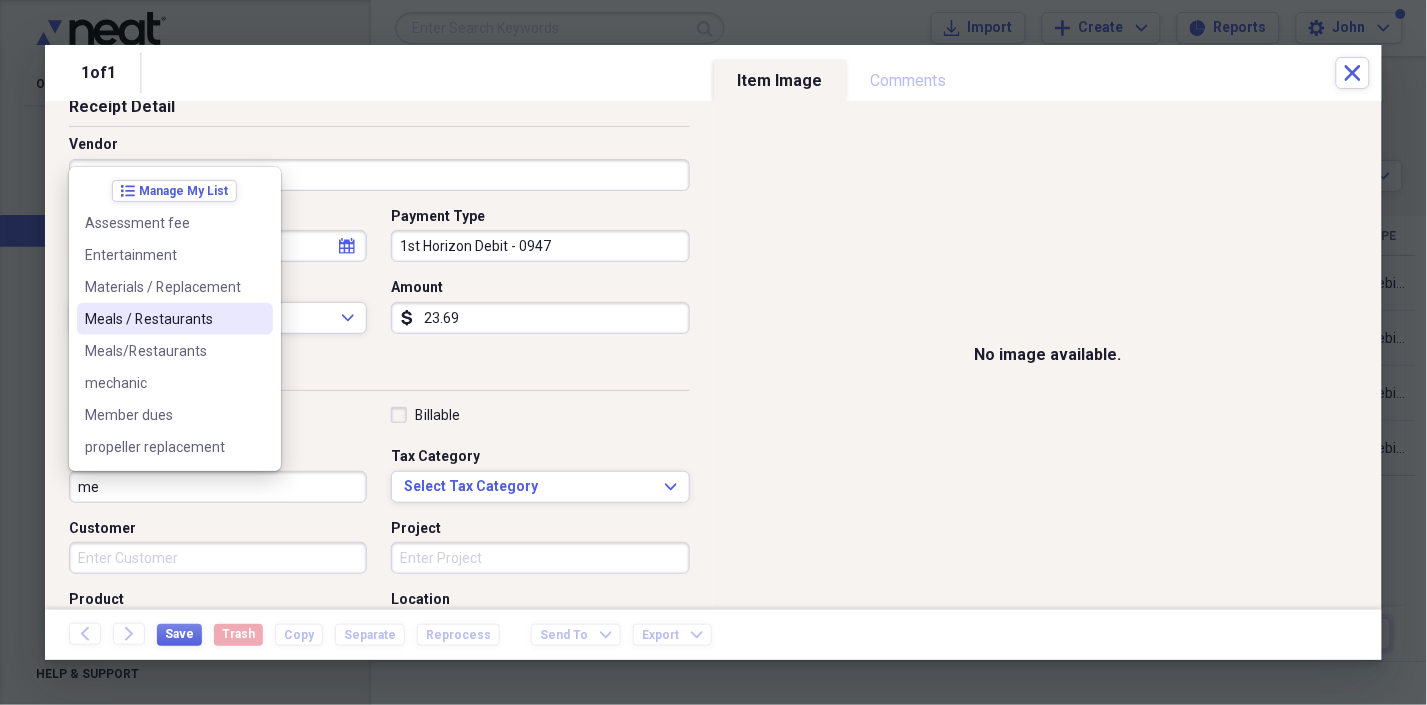 click on "Meals / Restaurants" at bounding box center [163, 319] 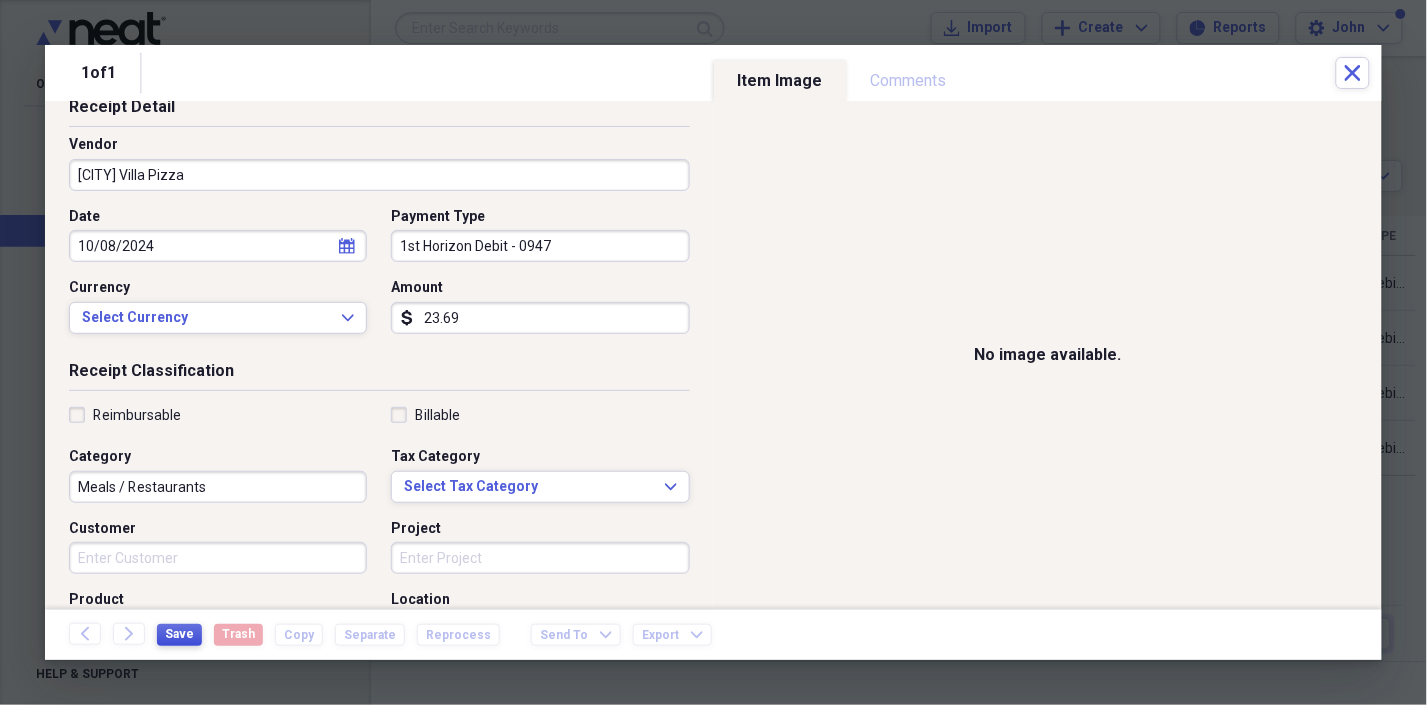 click on "Save" at bounding box center (179, 634) 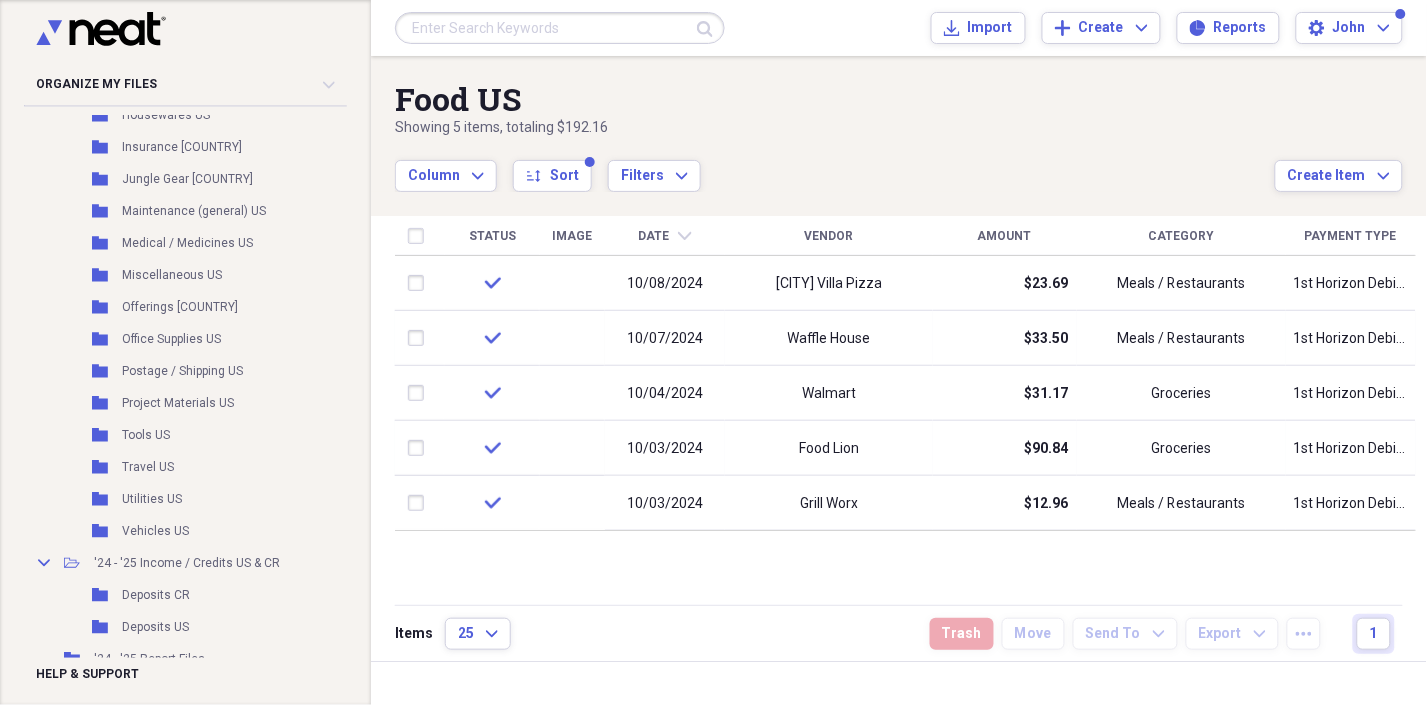 scroll, scrollTop: 701, scrollLeft: 0, axis: vertical 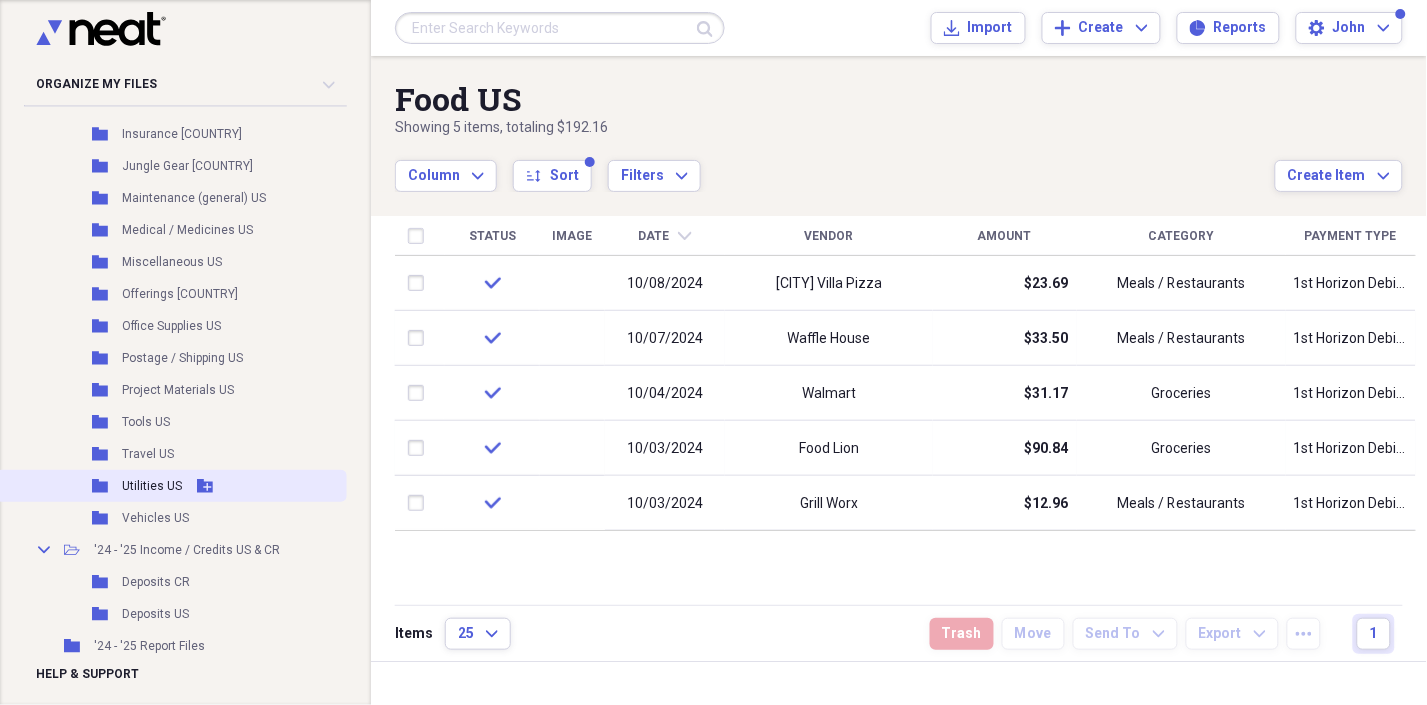 click on "Utilities  US" at bounding box center (152, 486) 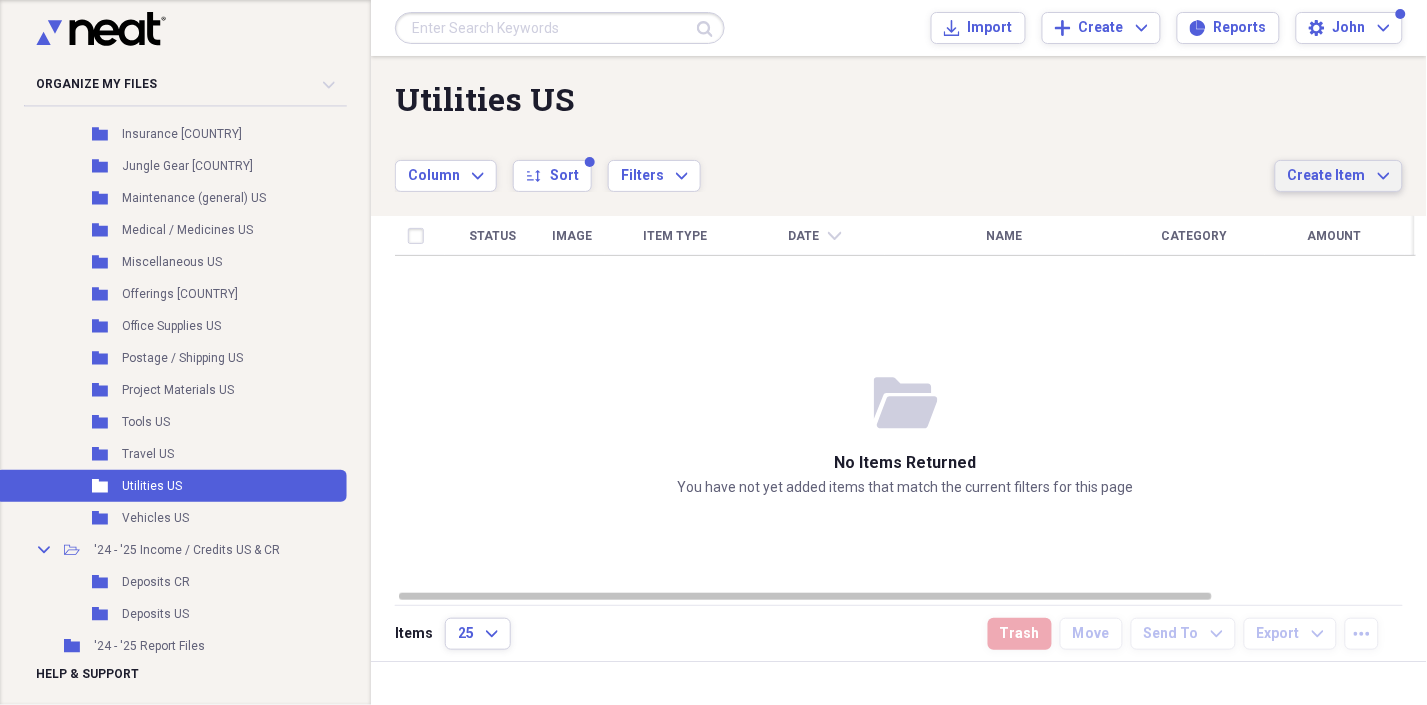 click on "Expand" 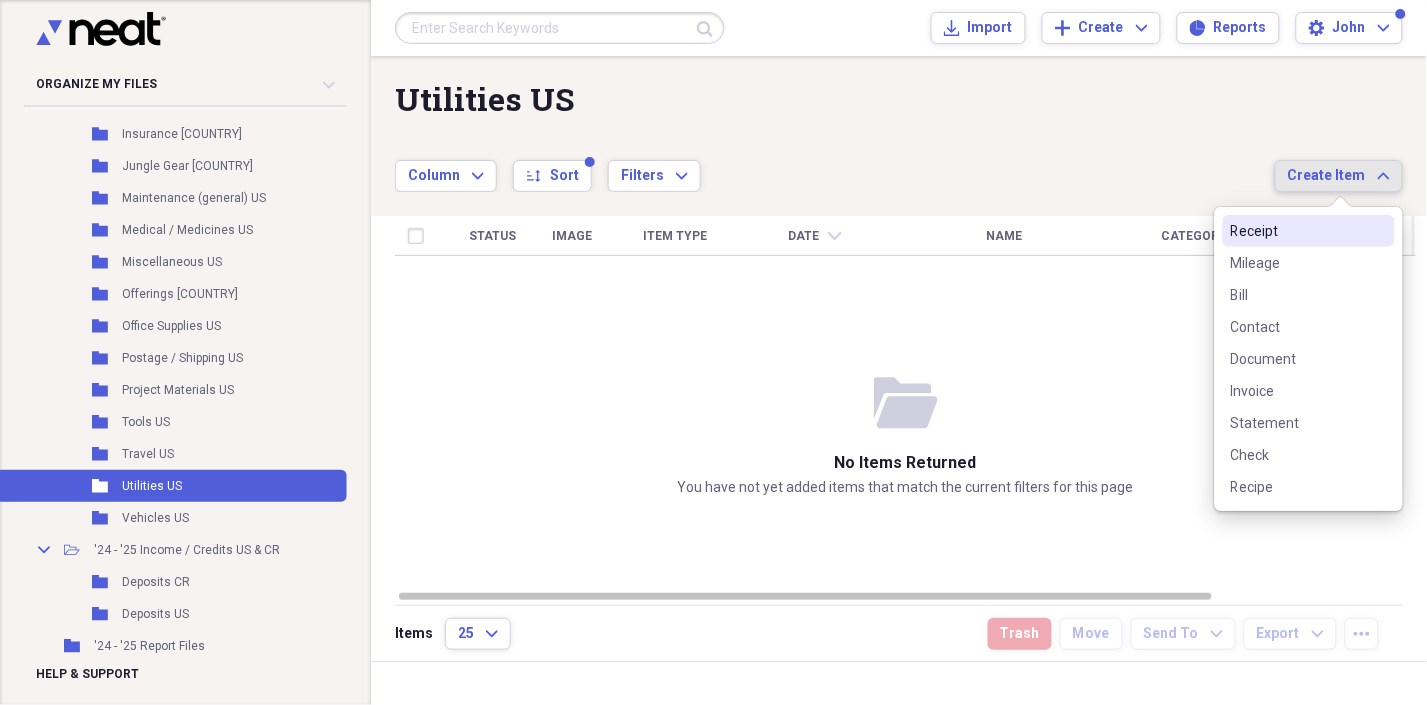 click on "Receipt" at bounding box center (1297, 231) 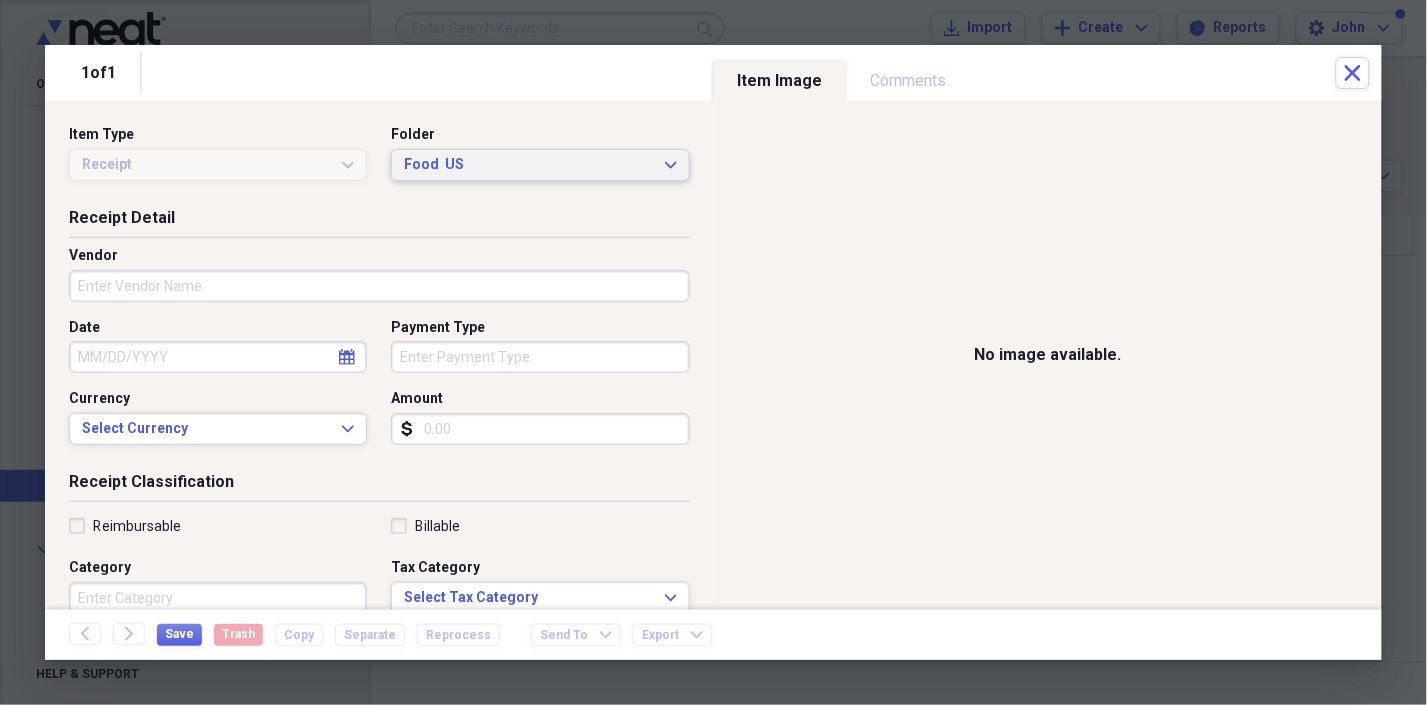 click on "Expand" 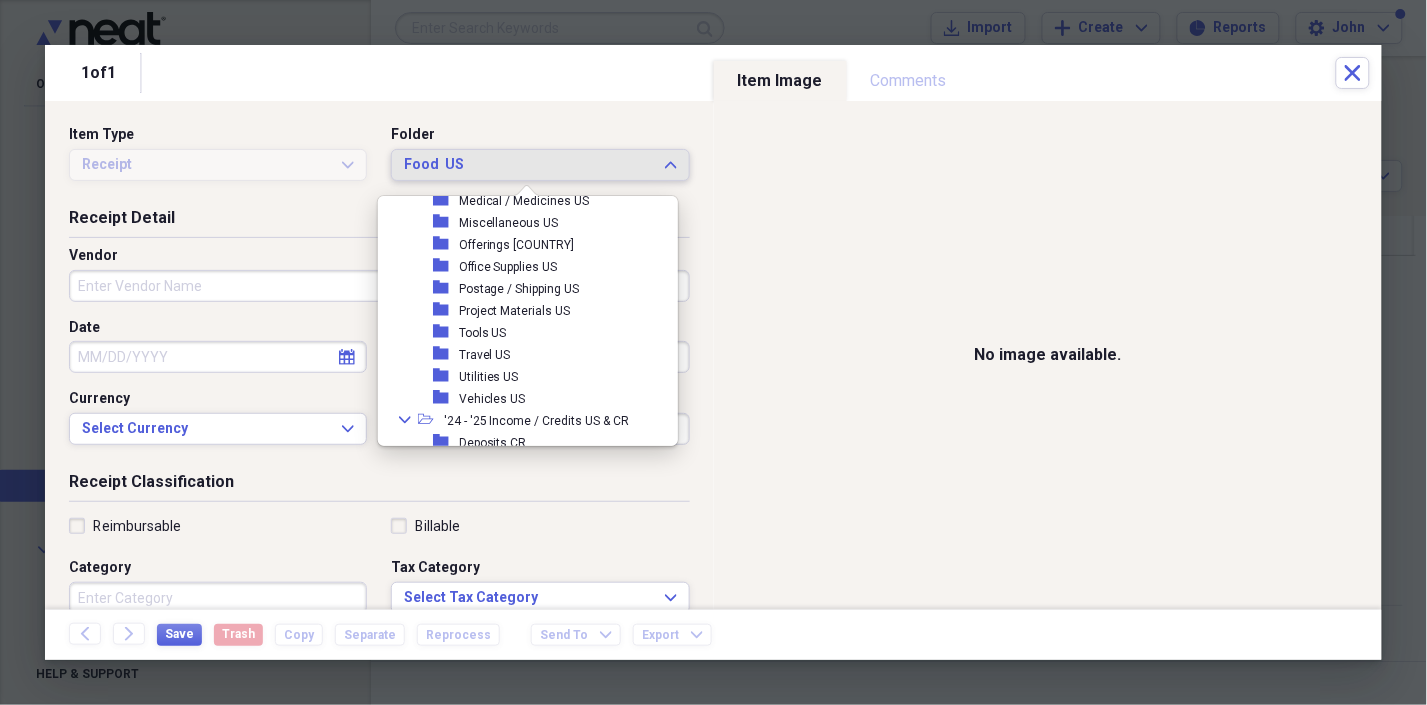 scroll, scrollTop: 542, scrollLeft: 0, axis: vertical 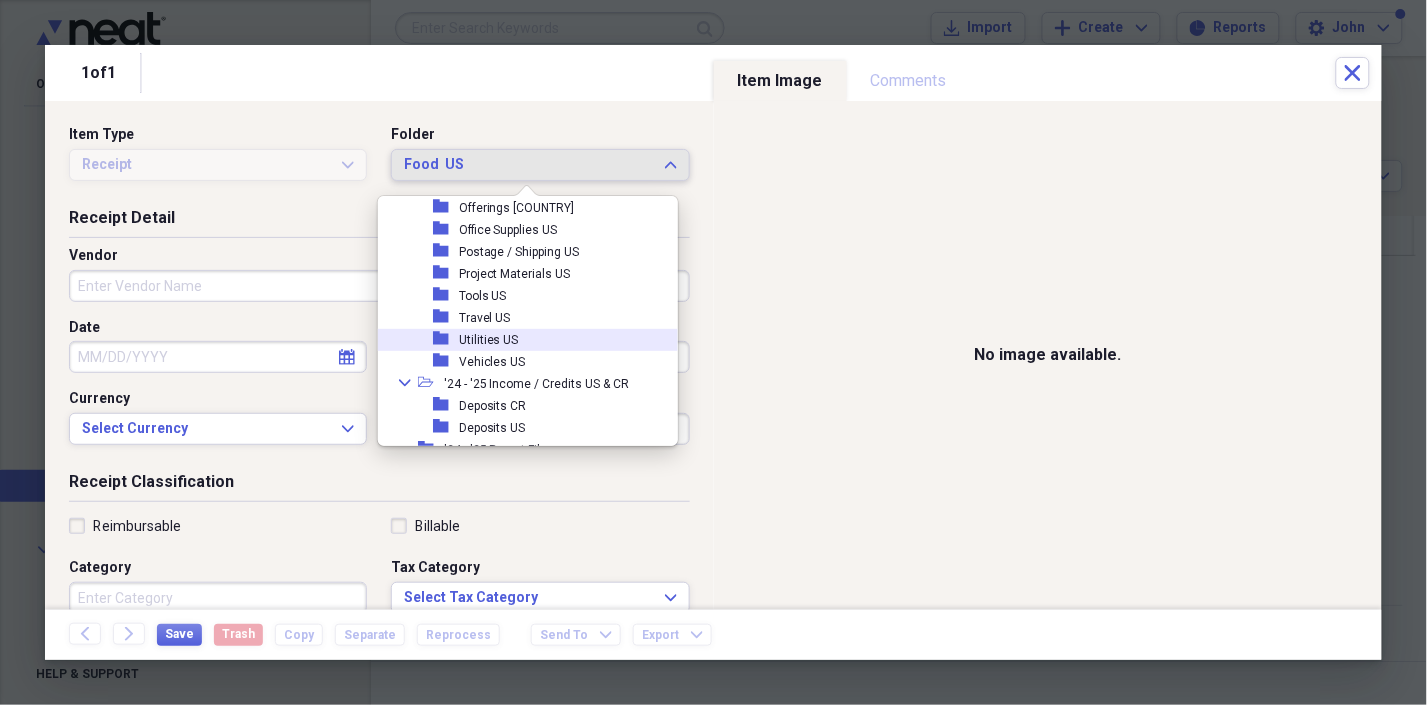 click on "Utilities  US" at bounding box center (489, 340) 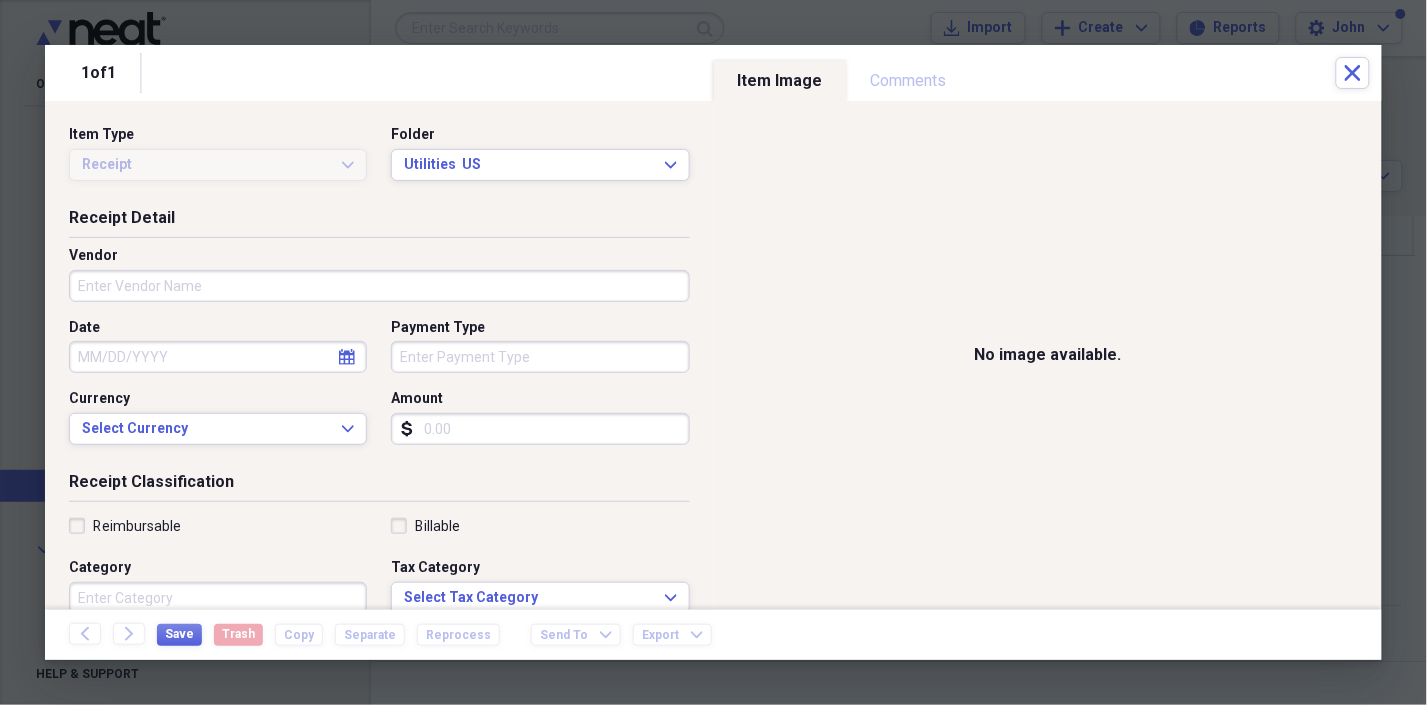 click on "Vendor" at bounding box center [379, 286] 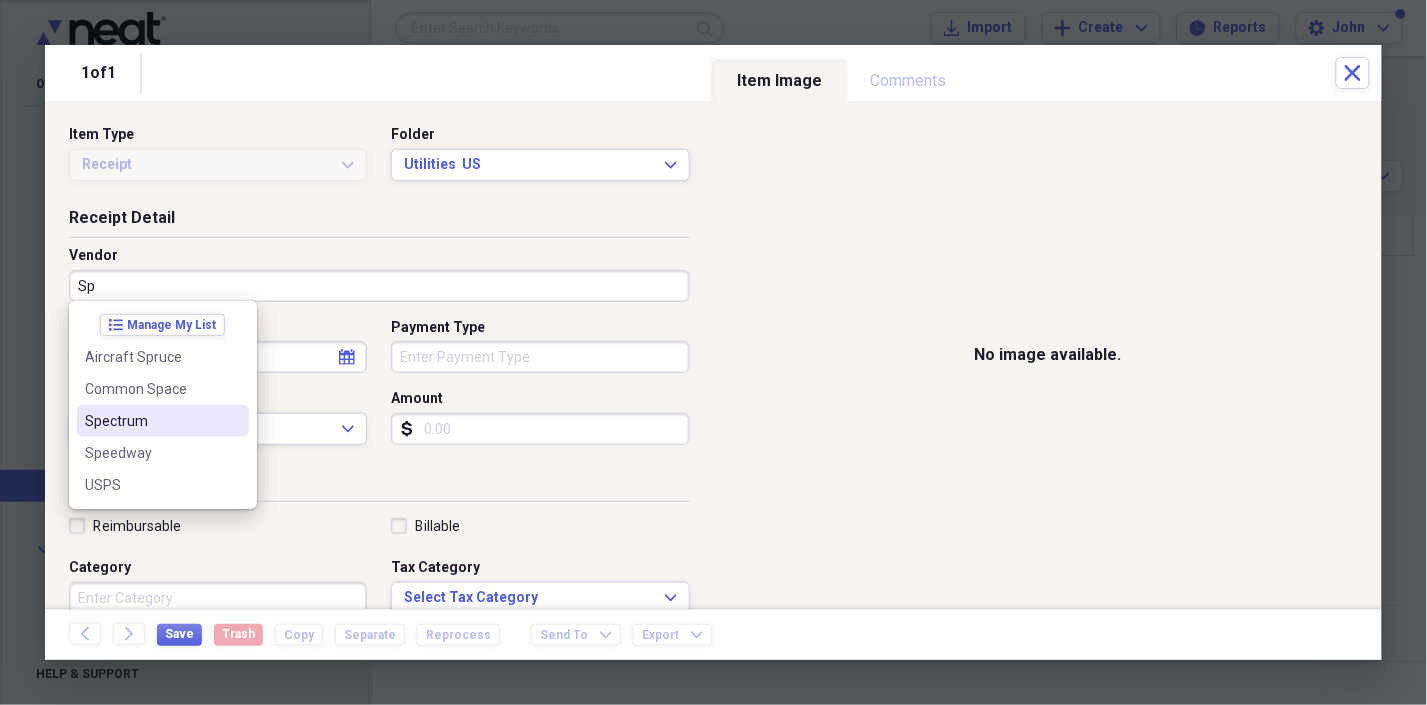 click on "Spectrum" at bounding box center (151, 421) 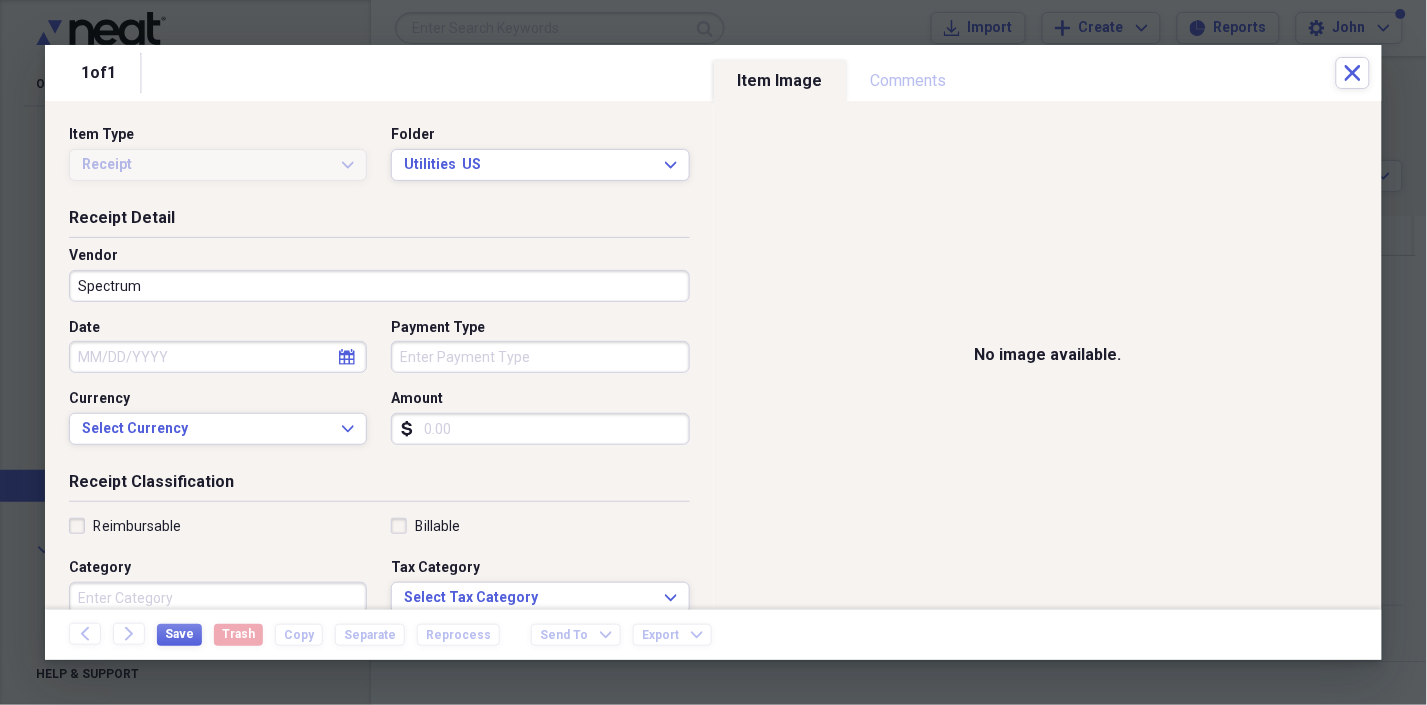 click on "Date" at bounding box center [218, 357] 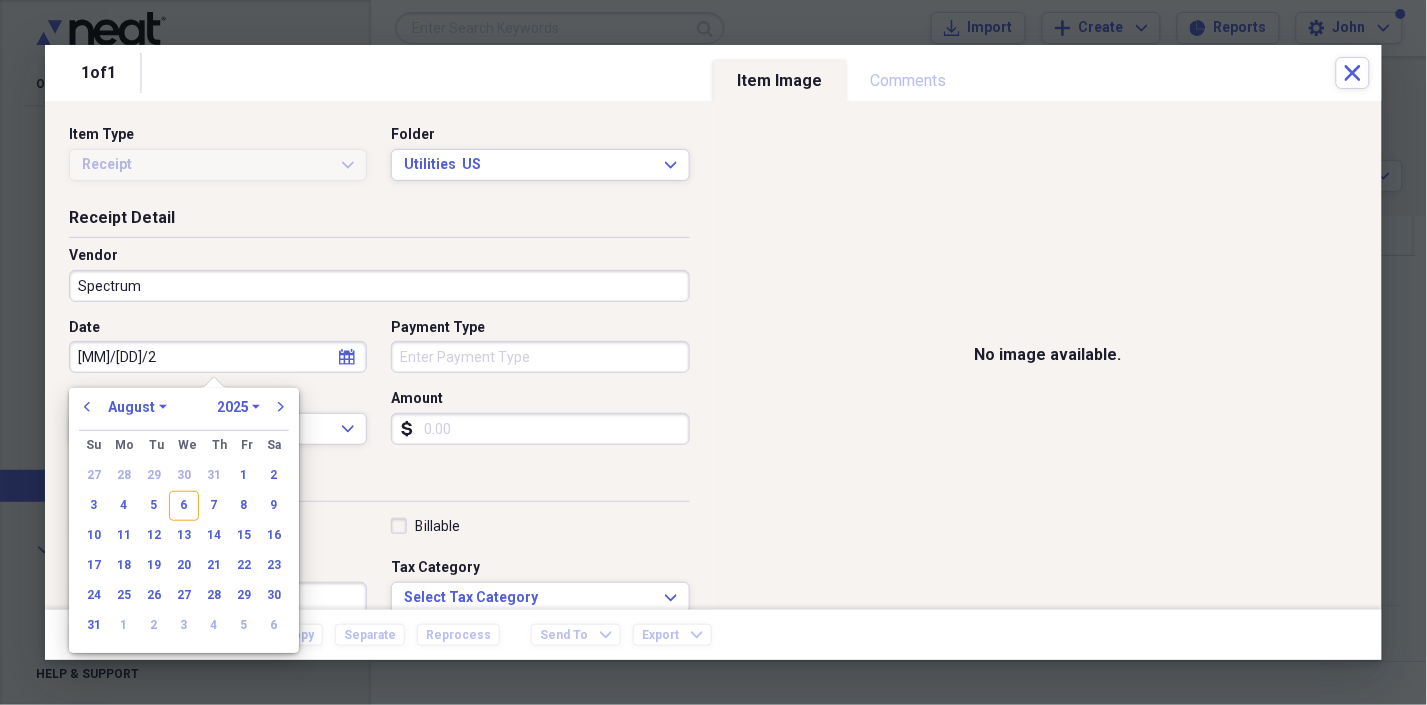type on "[MM]/[DD]/20" 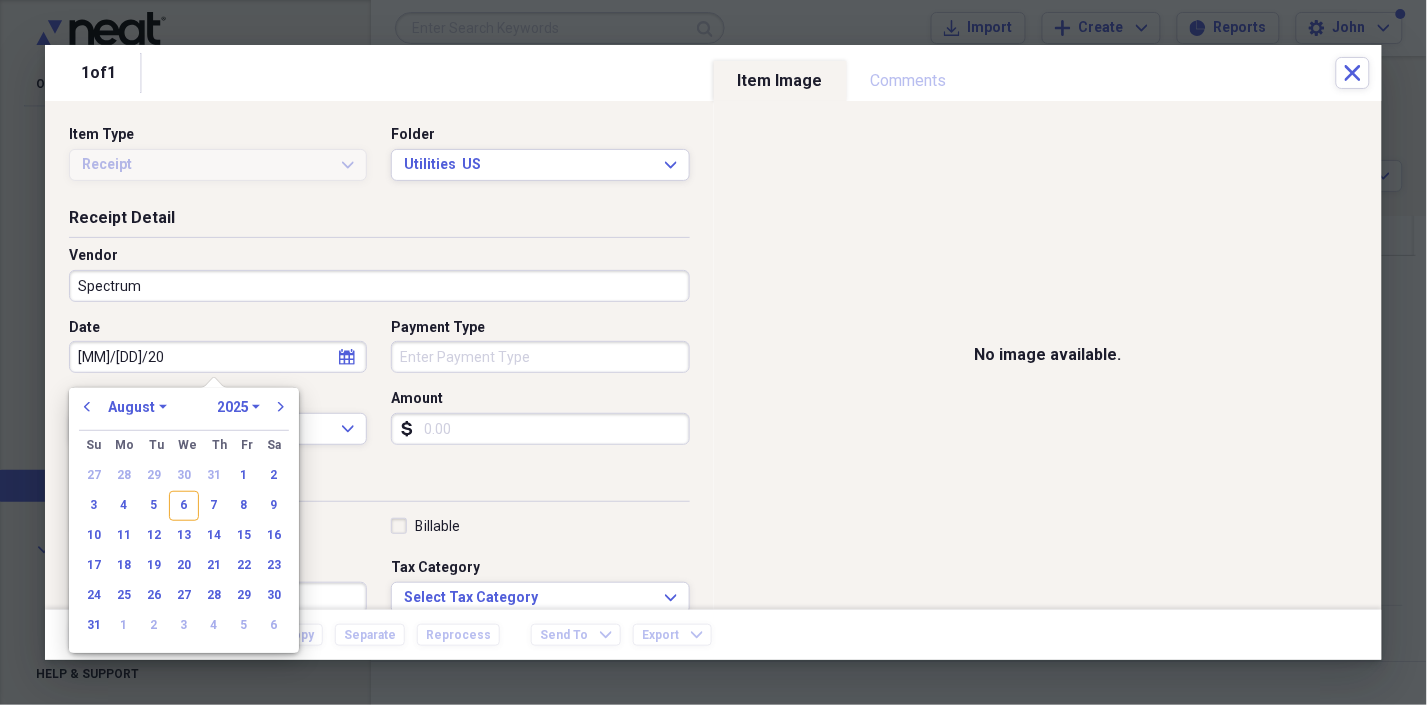 select on "9" 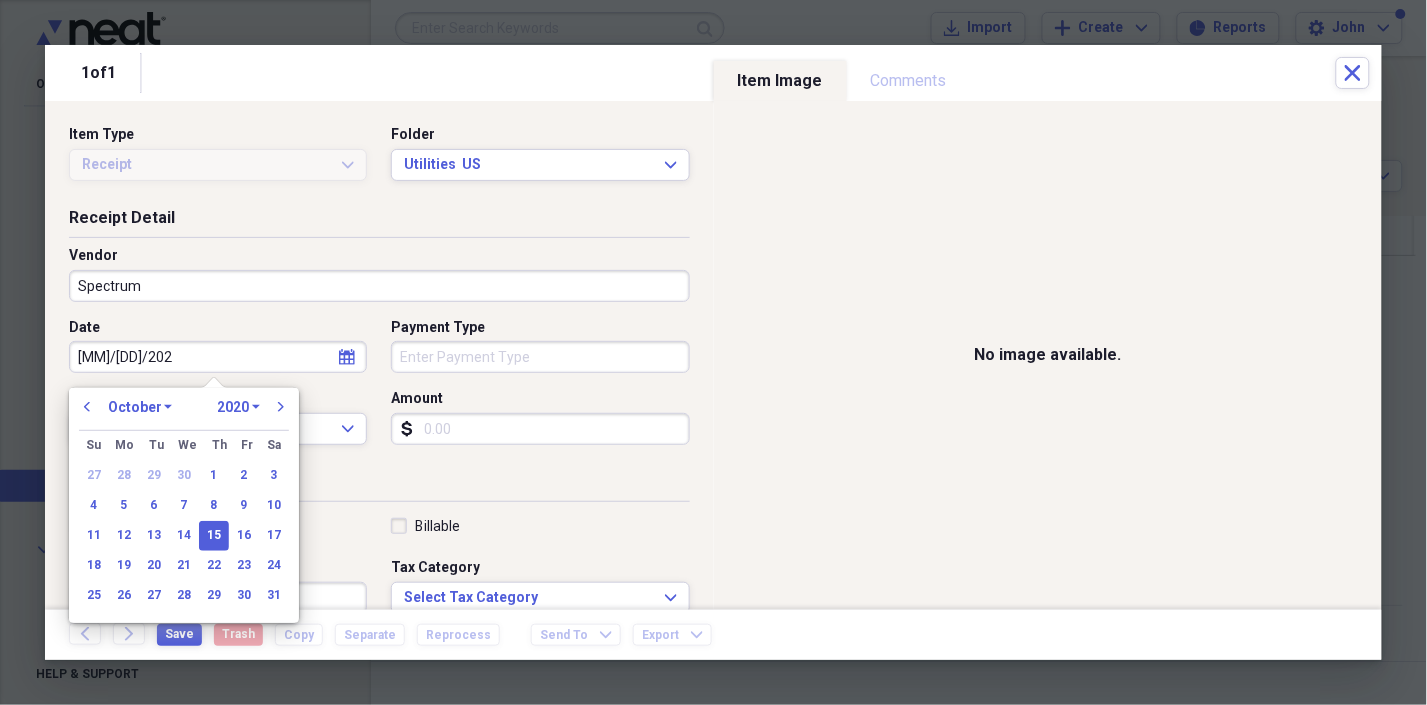 type on "10/15/2024" 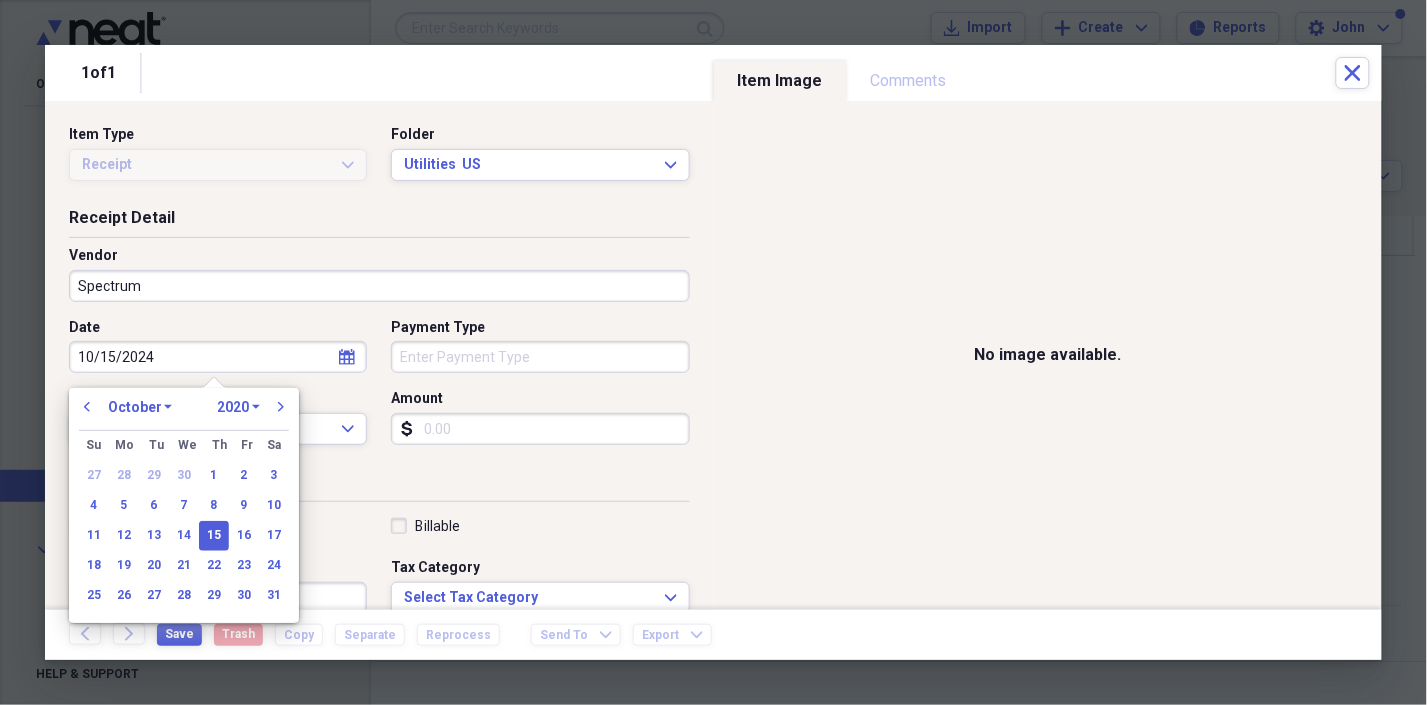 select on "2024" 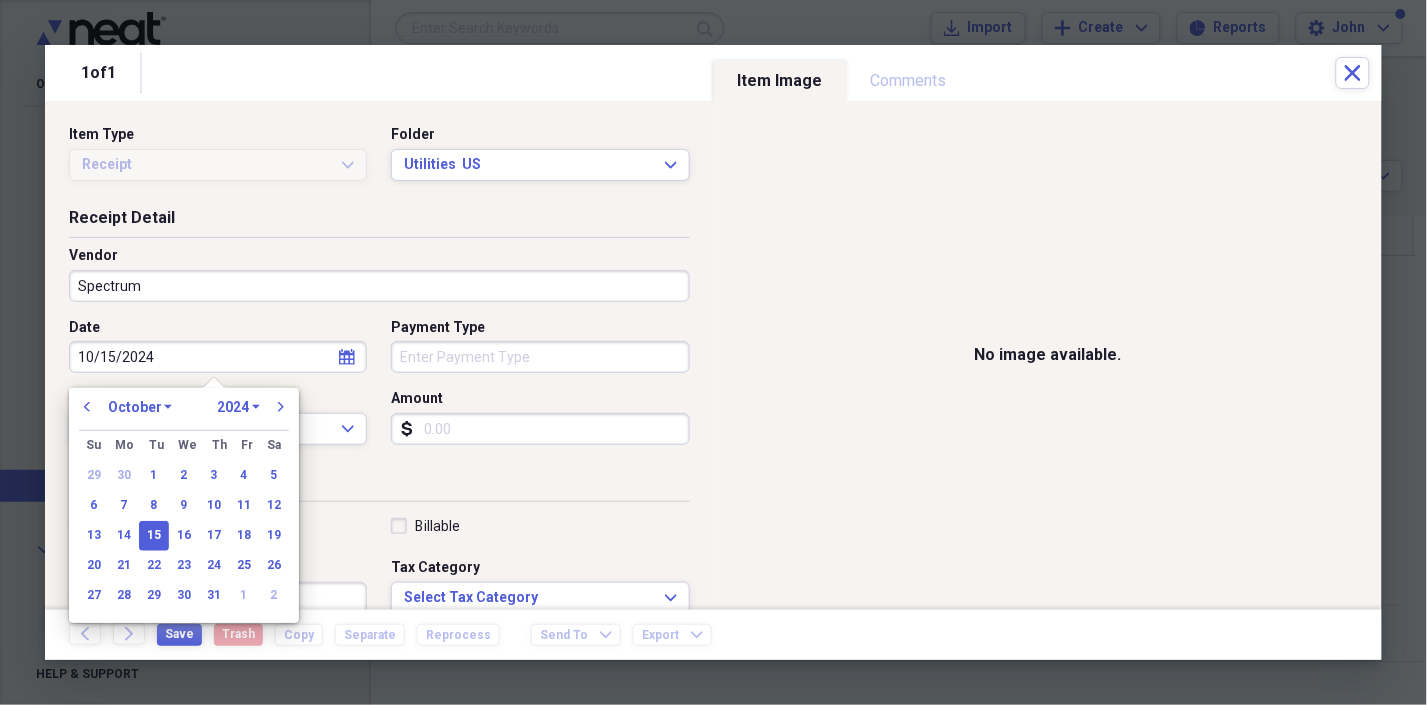 type on "10/15/2024" 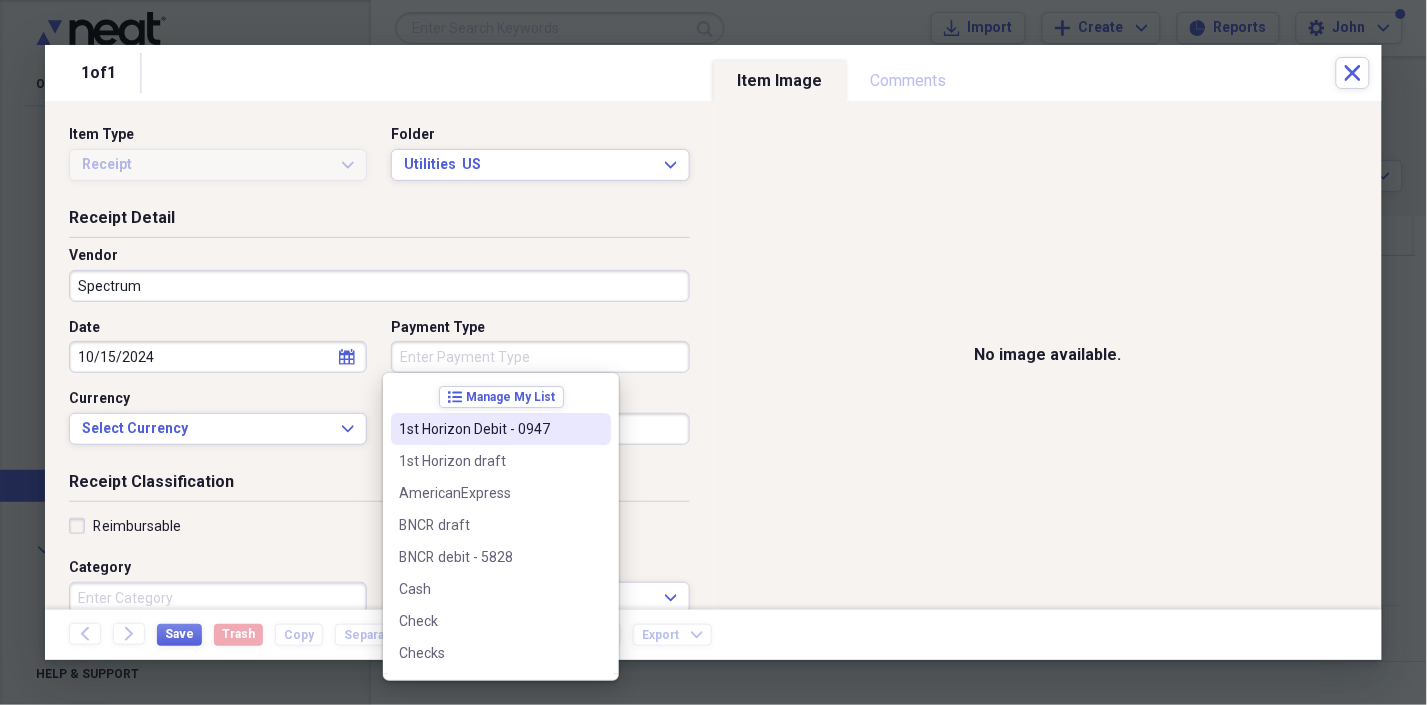 click on "1st Horizon Debit - 0947" at bounding box center (489, 429) 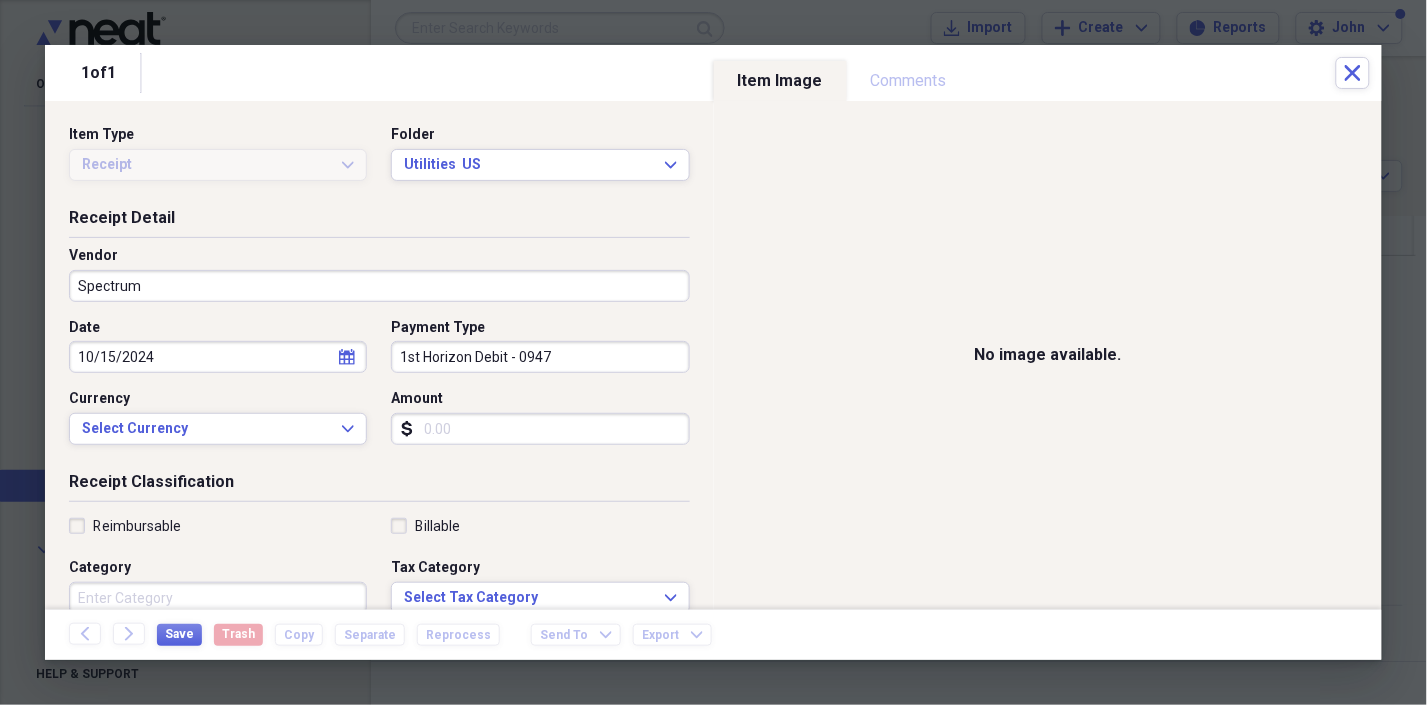 click on "Amount" at bounding box center (540, 429) 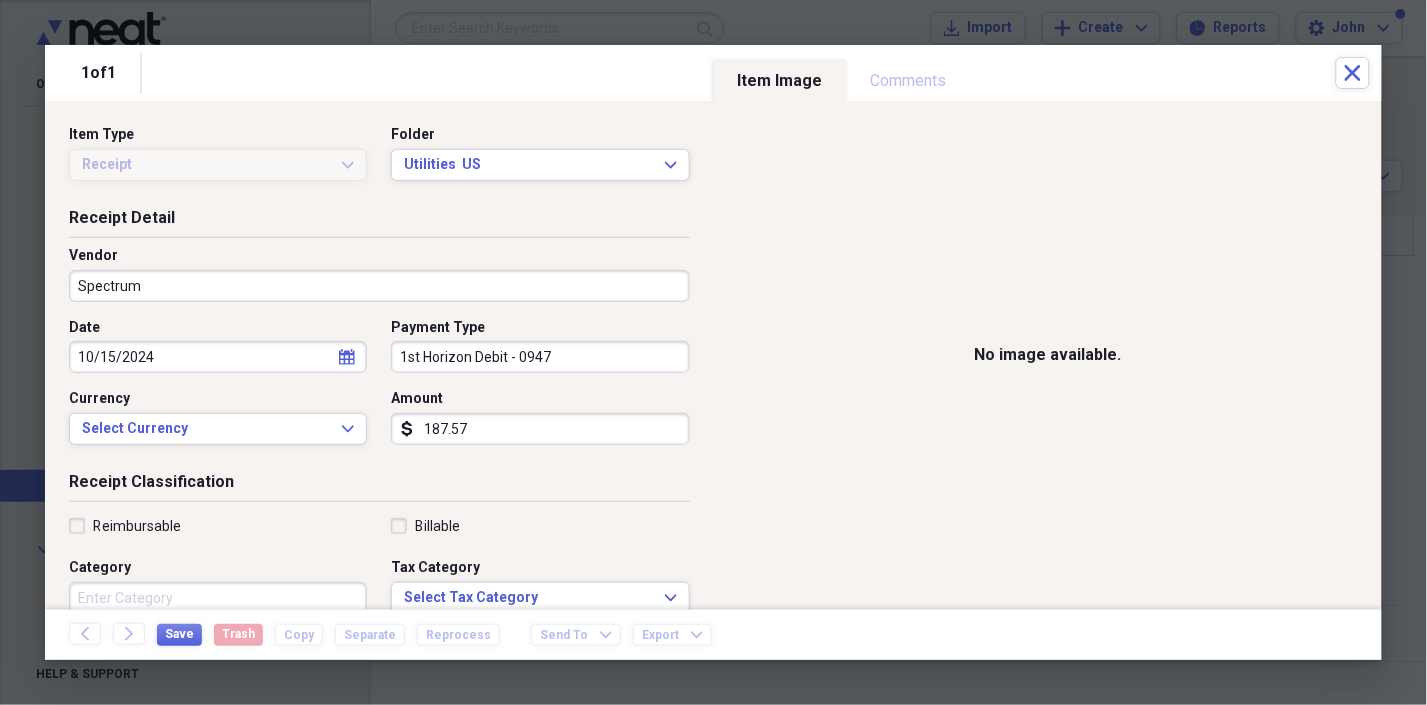 type on "187.57" 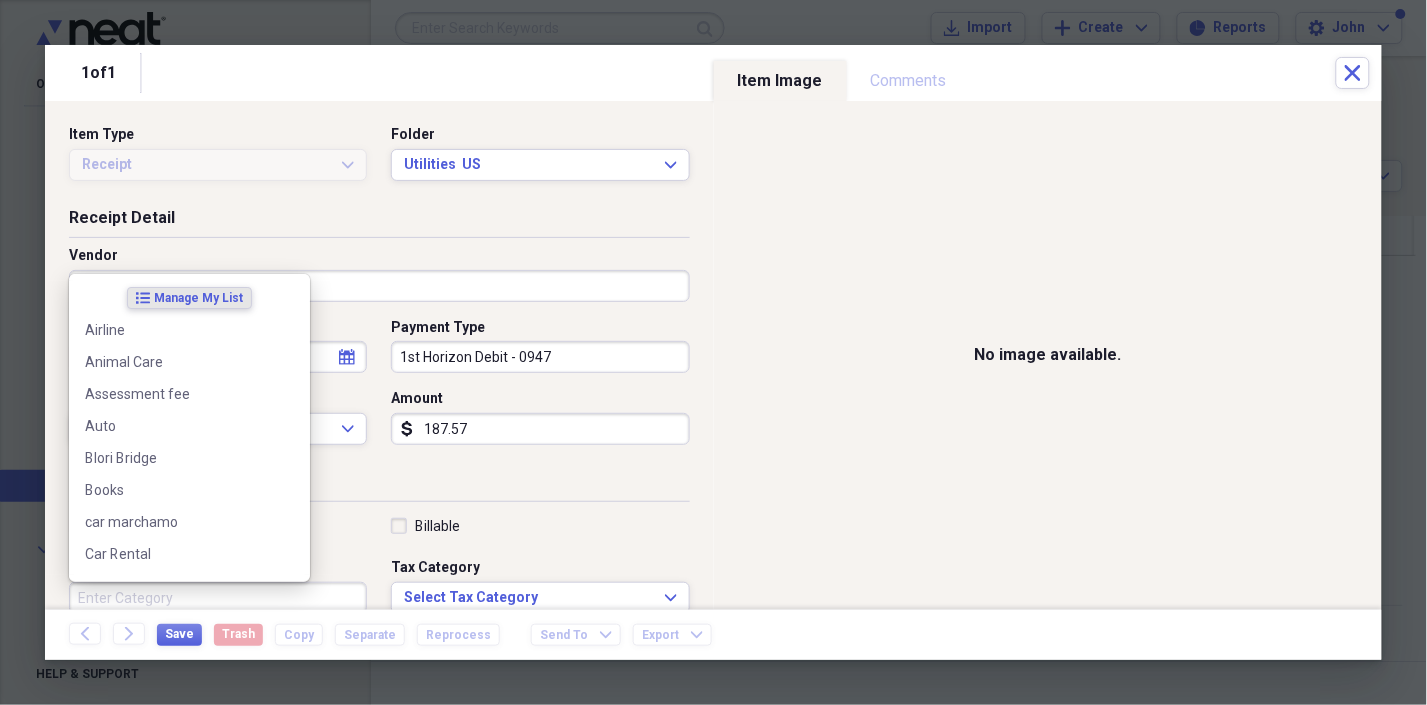 click on "Category" at bounding box center [218, 598] 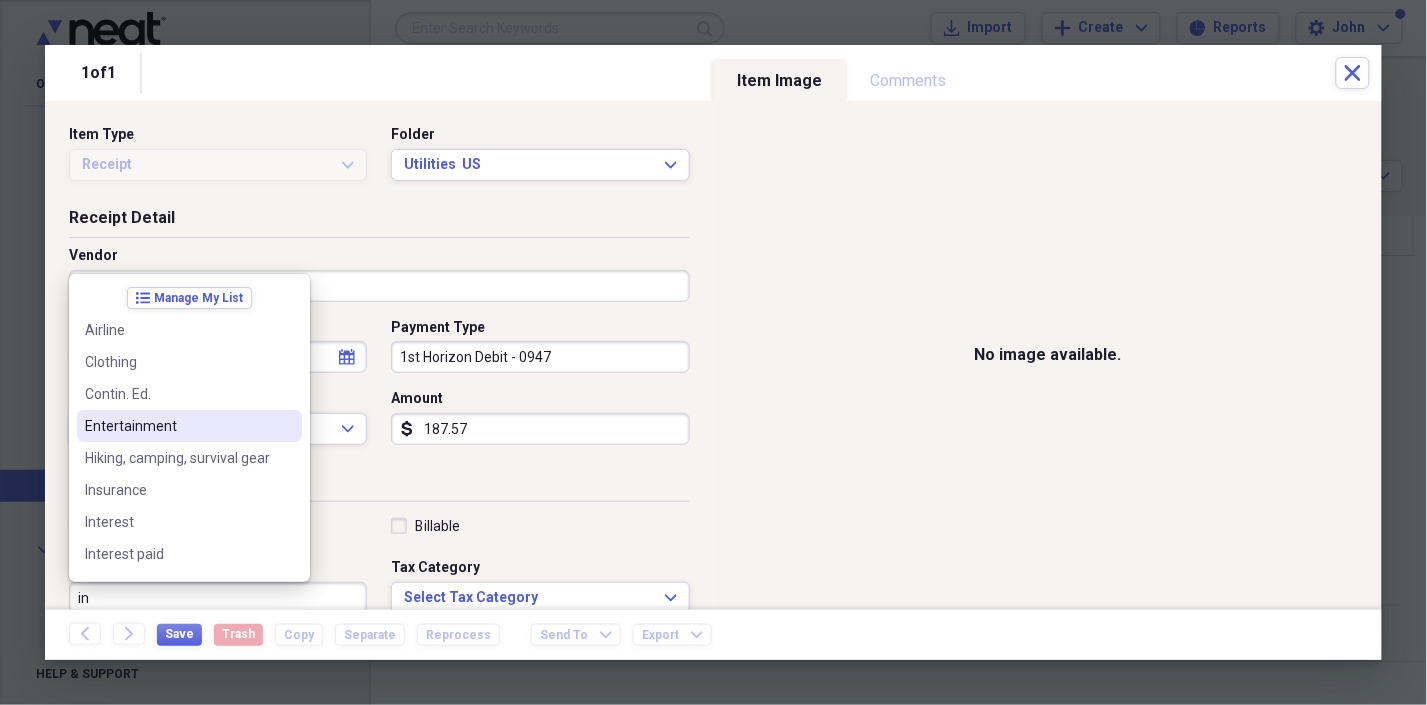 scroll, scrollTop: 111, scrollLeft: 0, axis: vertical 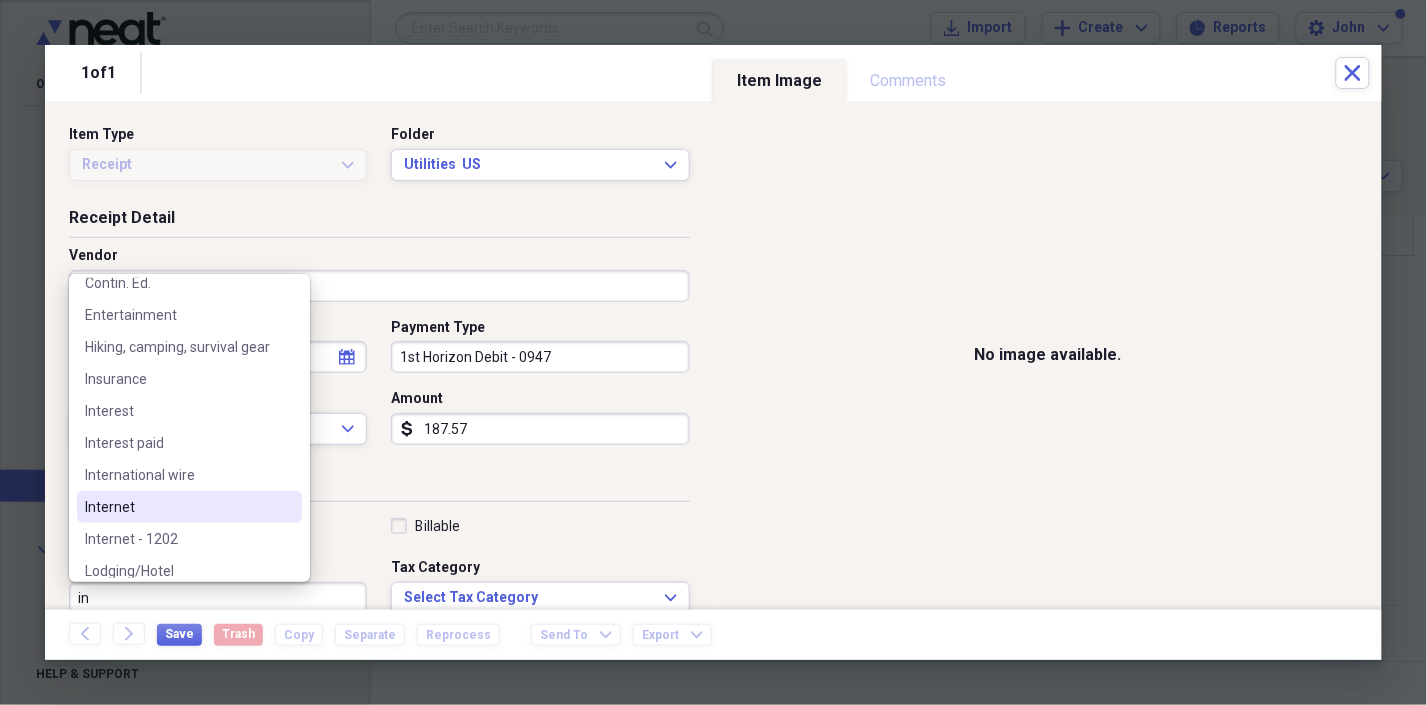 click on "Internet" at bounding box center (177, 507) 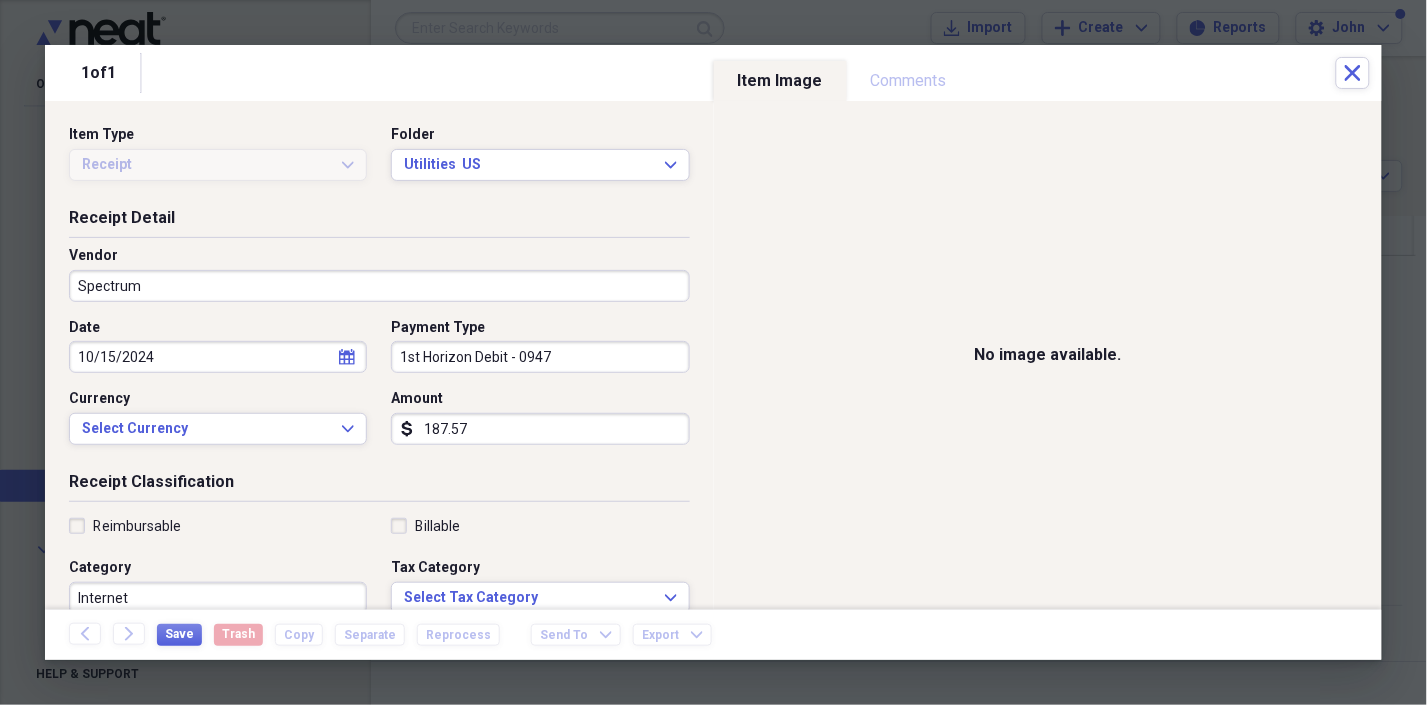 scroll, scrollTop: 3, scrollLeft: 0, axis: vertical 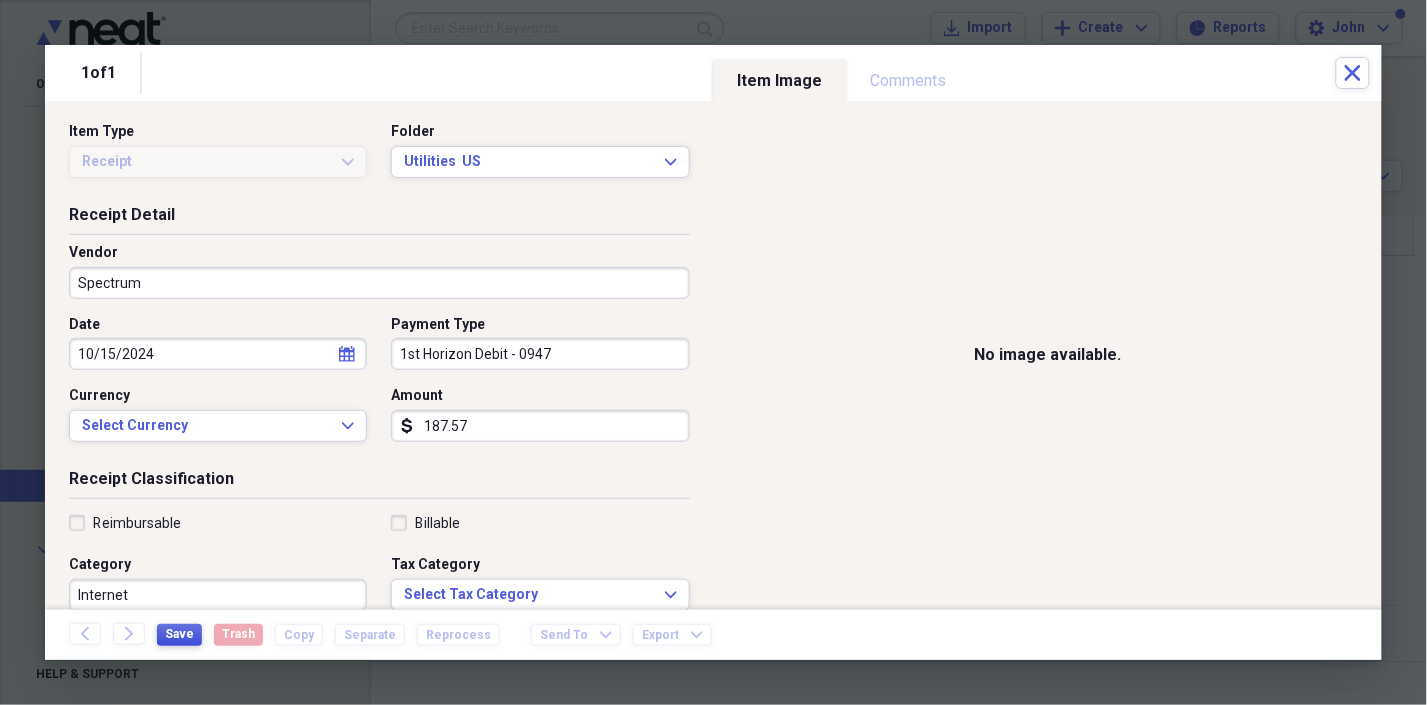click on "Save" at bounding box center [179, 634] 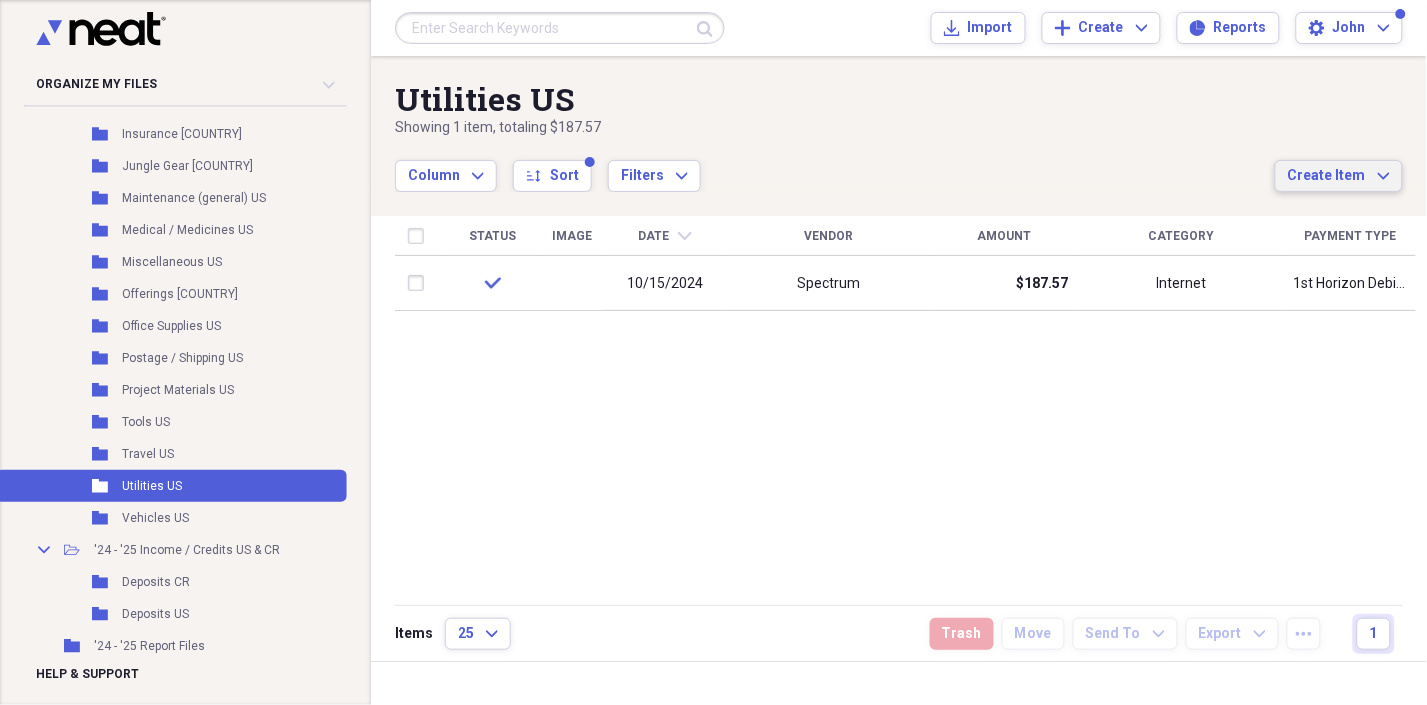 click on "Create Item" at bounding box center (1327, 176) 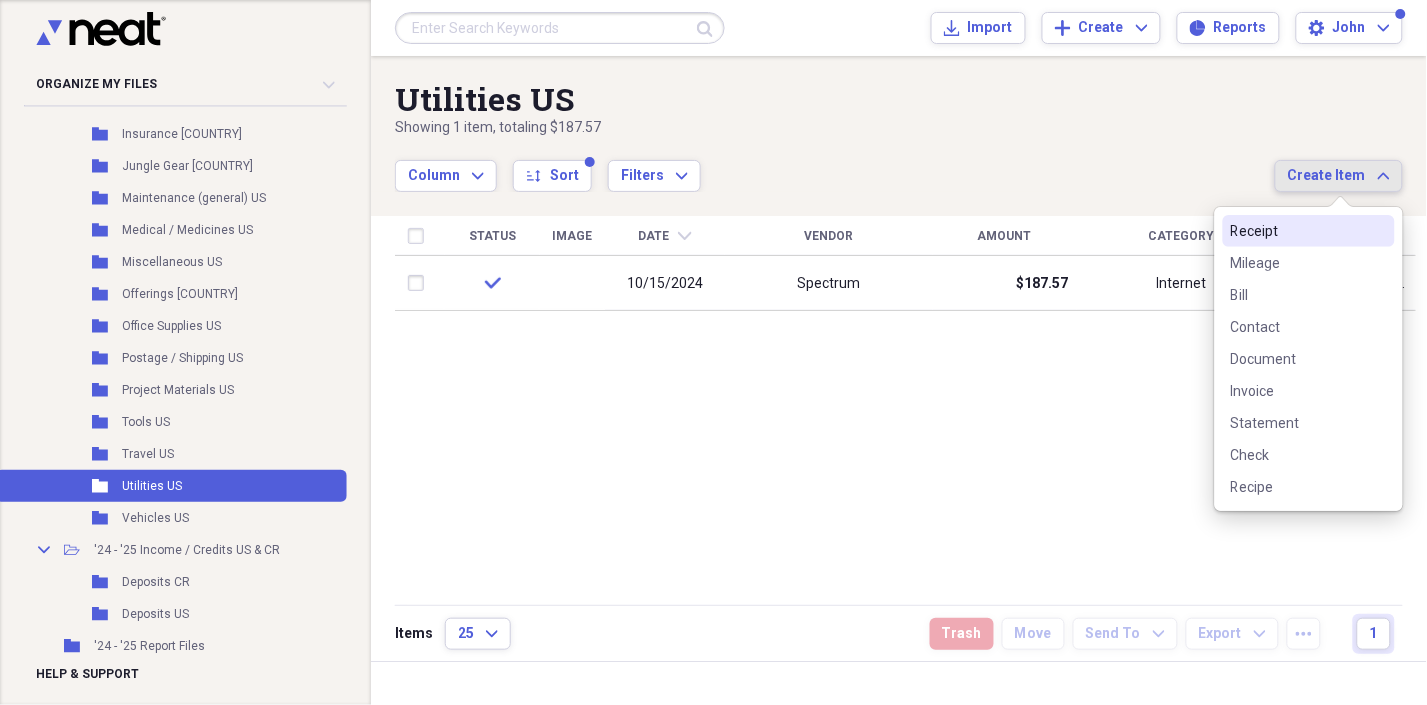 click on "Receipt" at bounding box center [1297, 231] 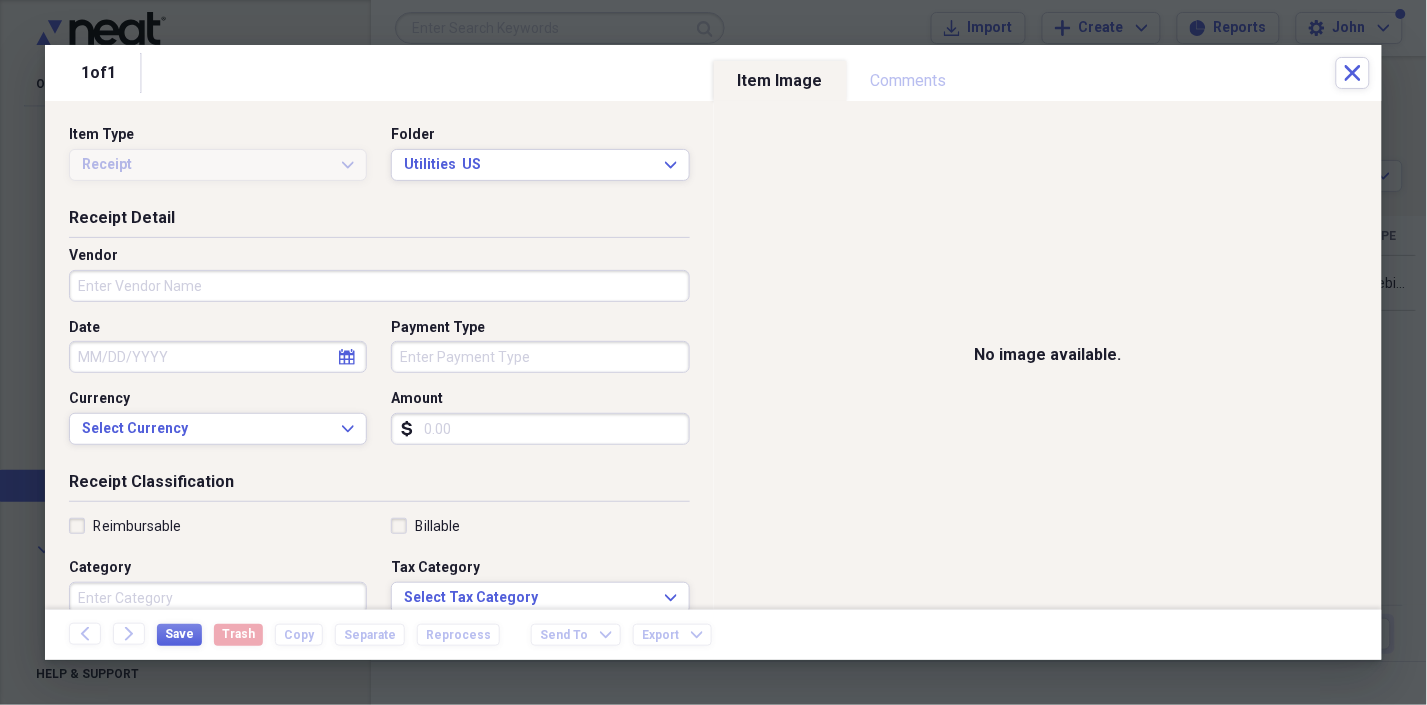 click on "Vendor" at bounding box center (379, 286) 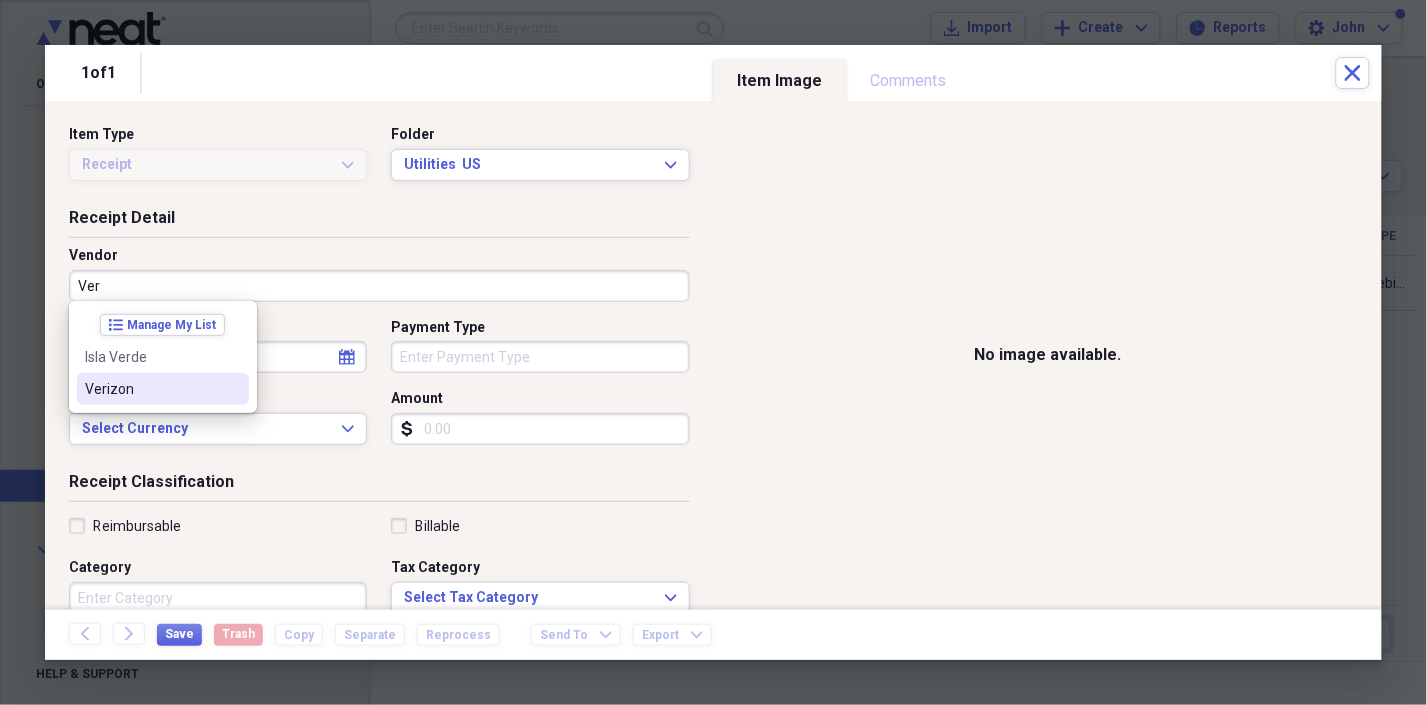 click on "Verizon" at bounding box center (151, 389) 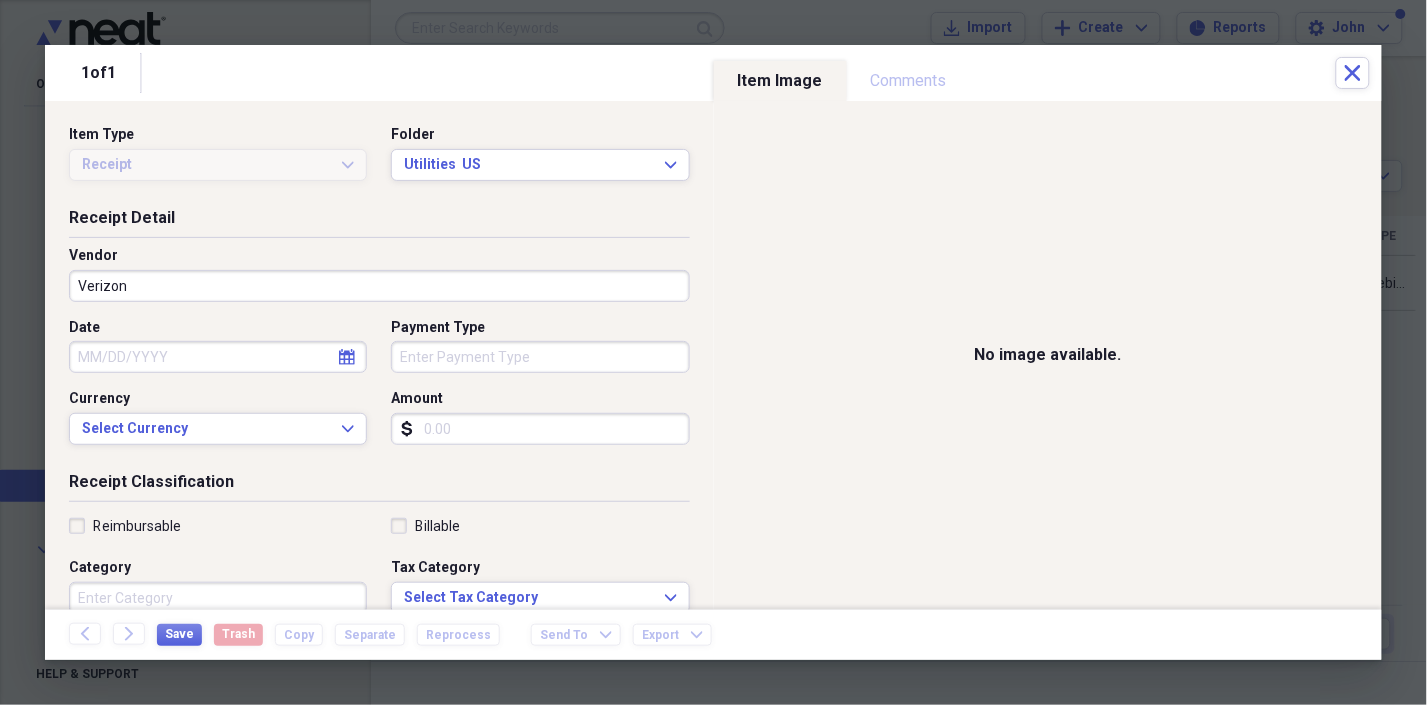 select on "7" 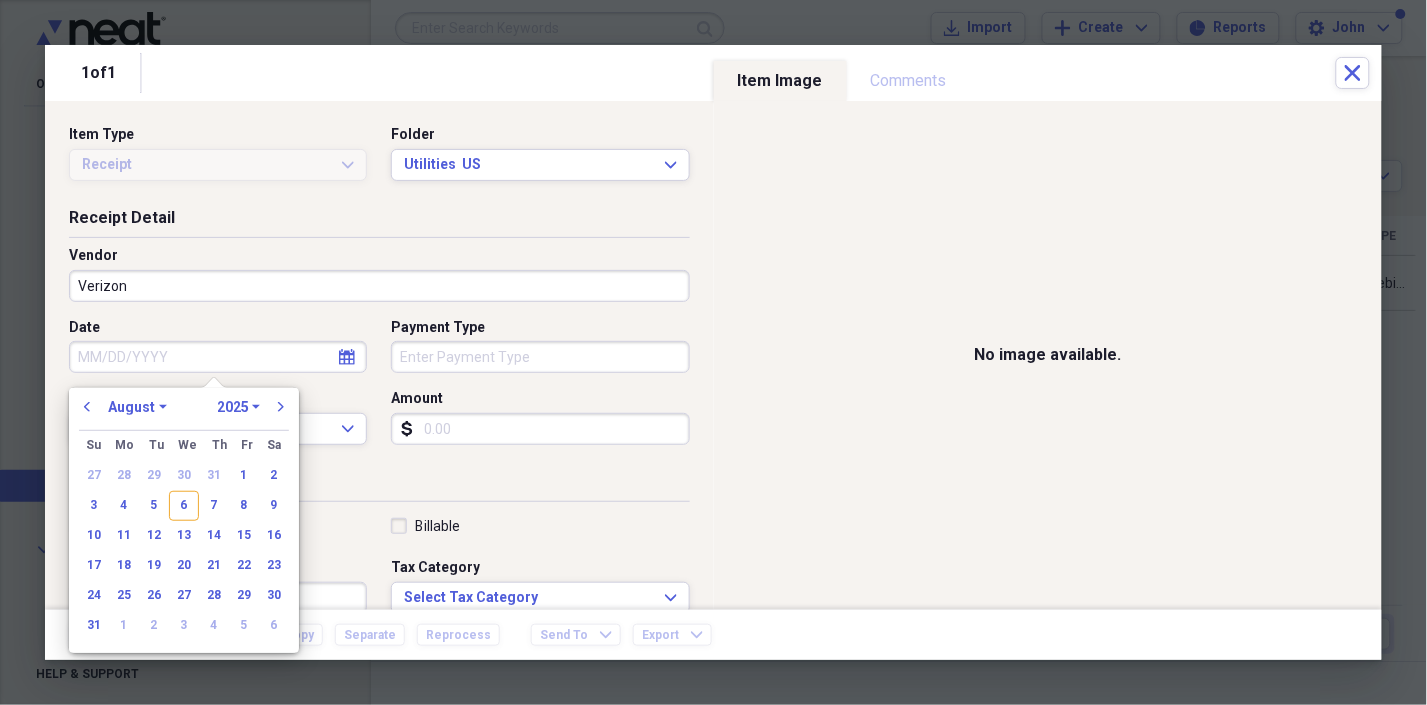 click on "Date" at bounding box center (218, 357) 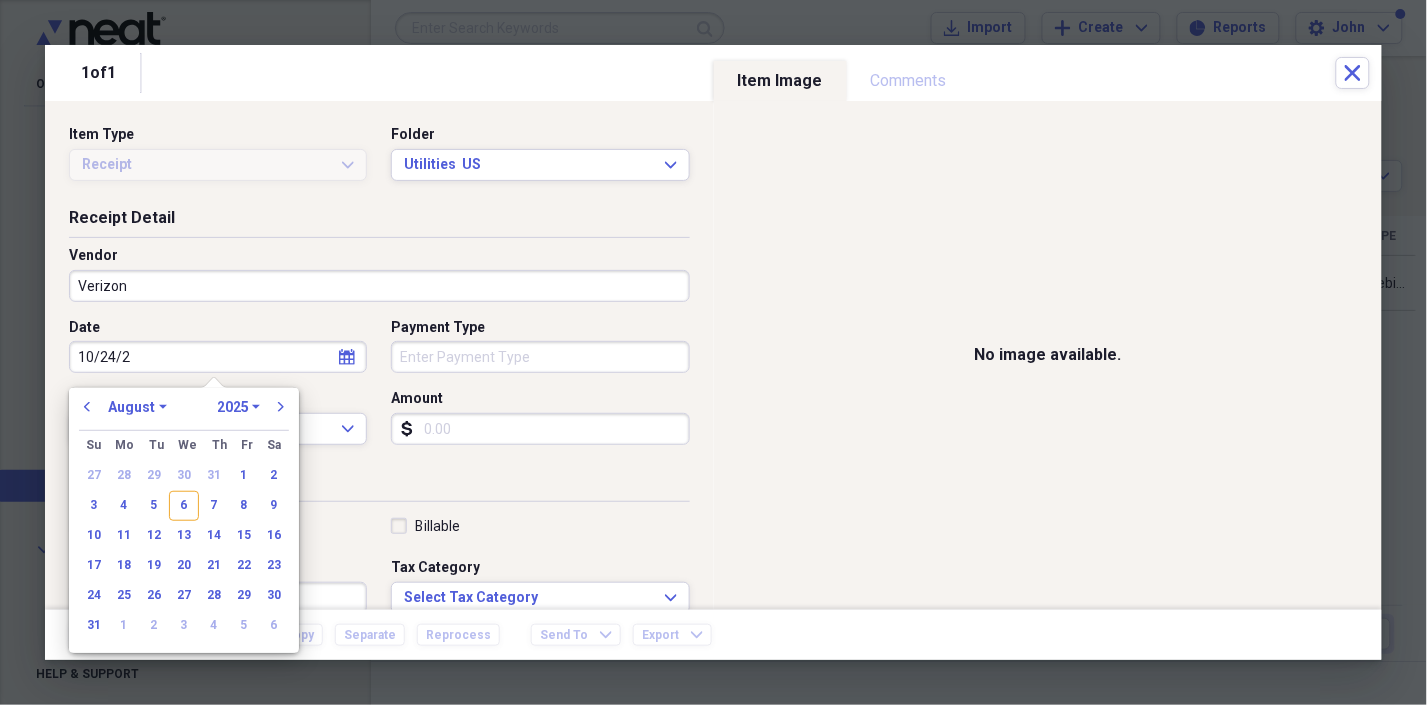 type on "[DATE]" 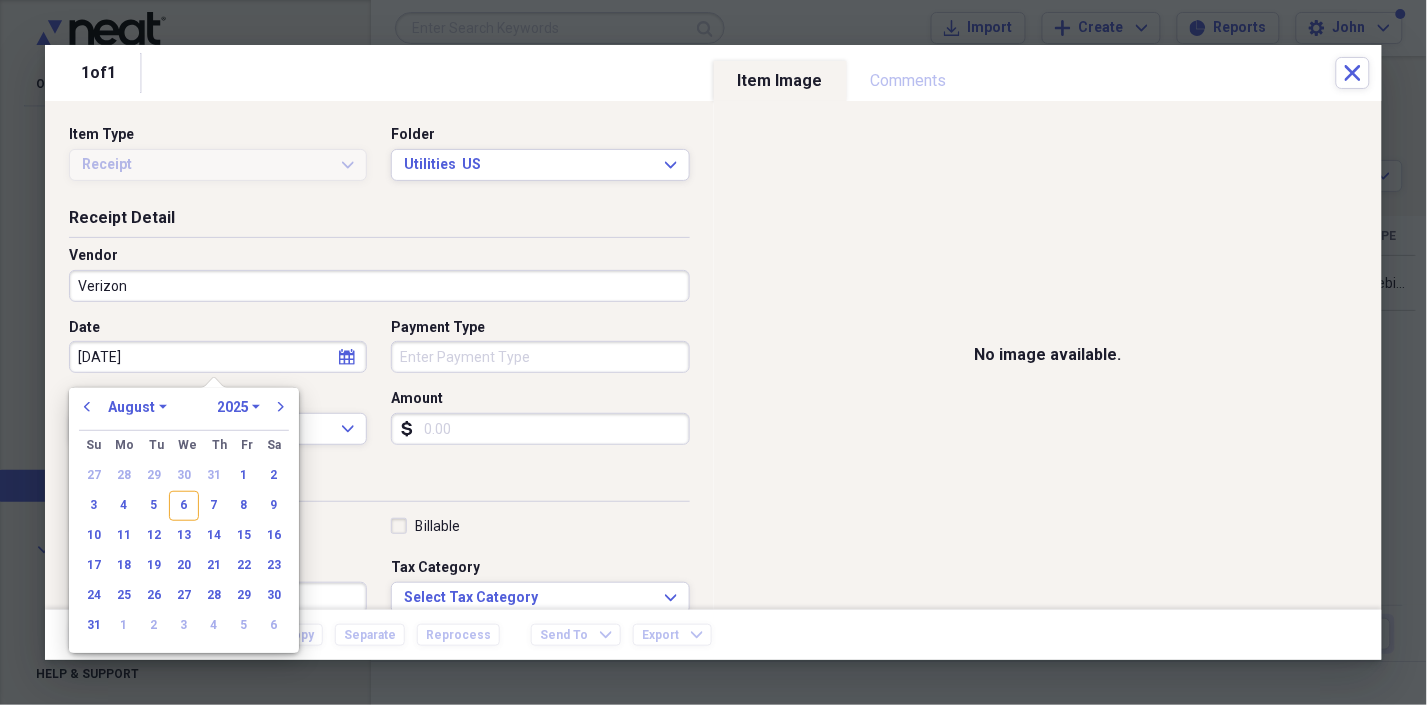 select on "9" 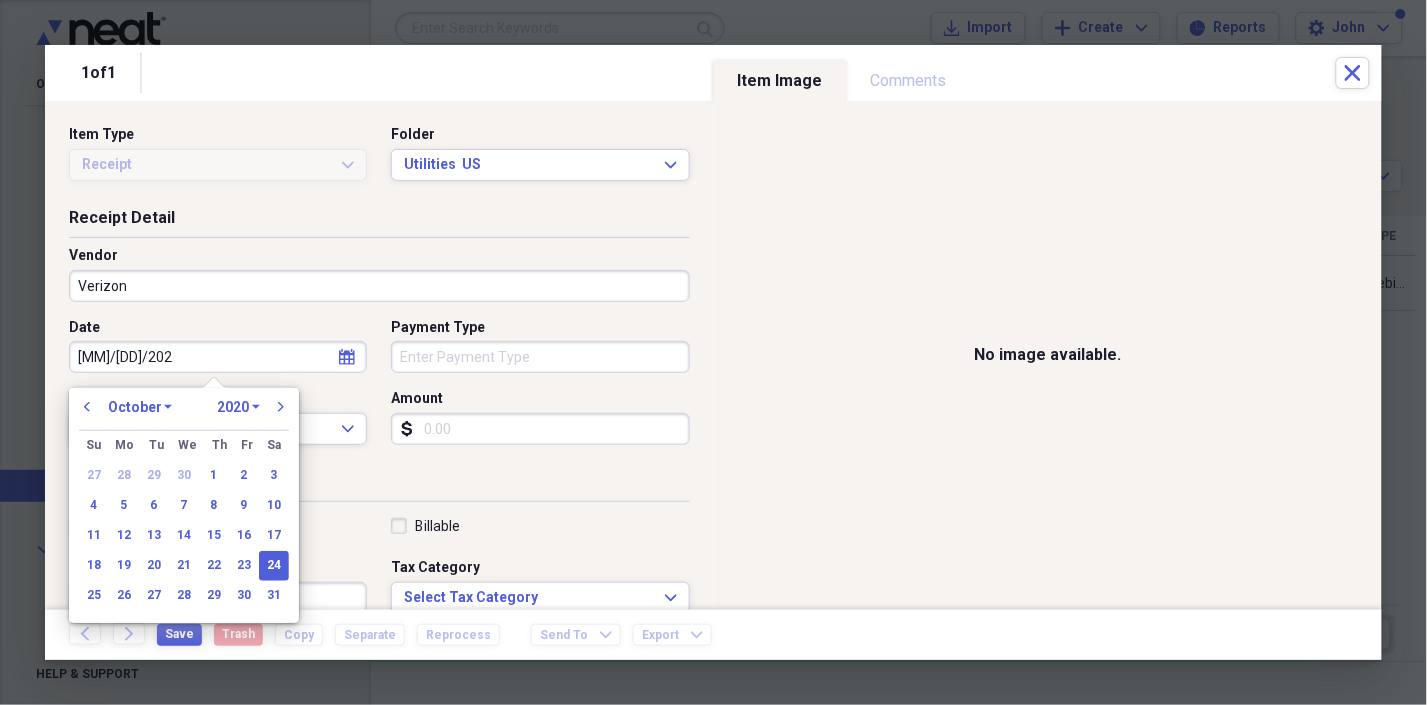 type on "10/24/2024" 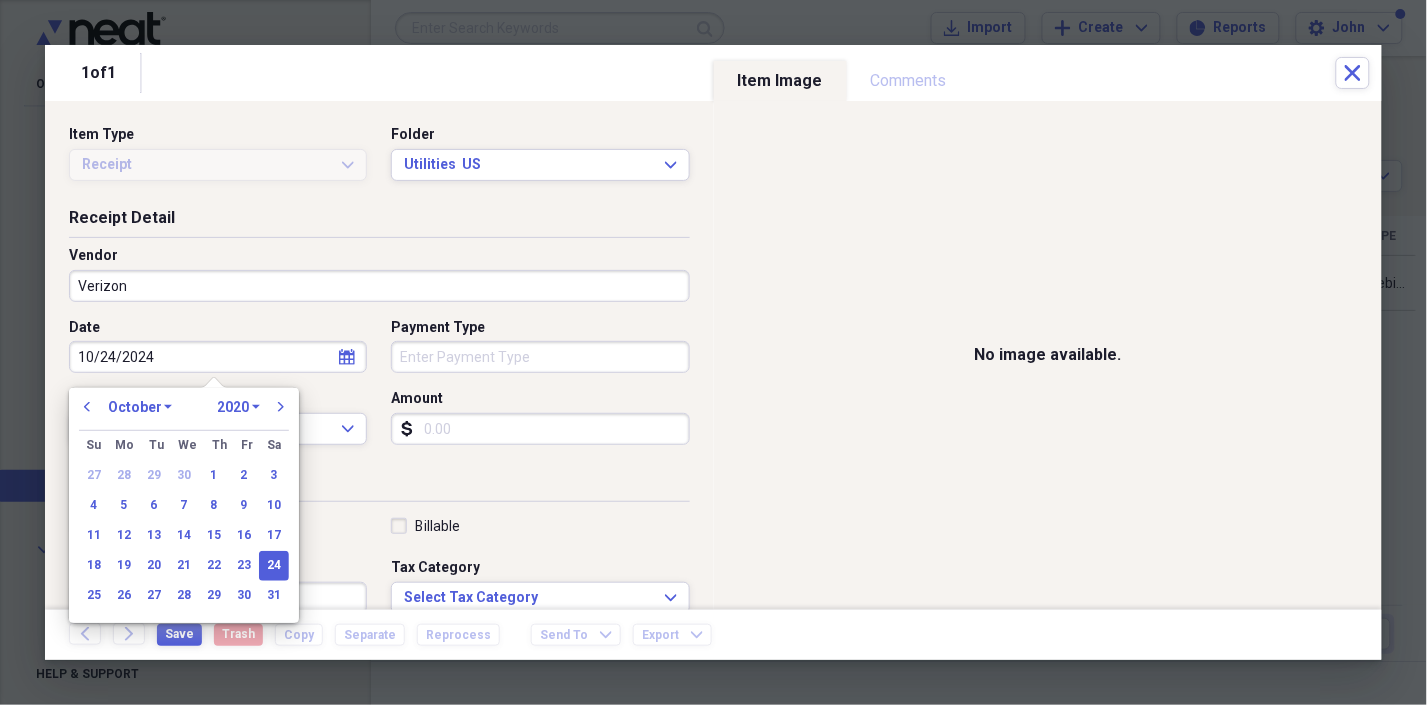 select on "2024" 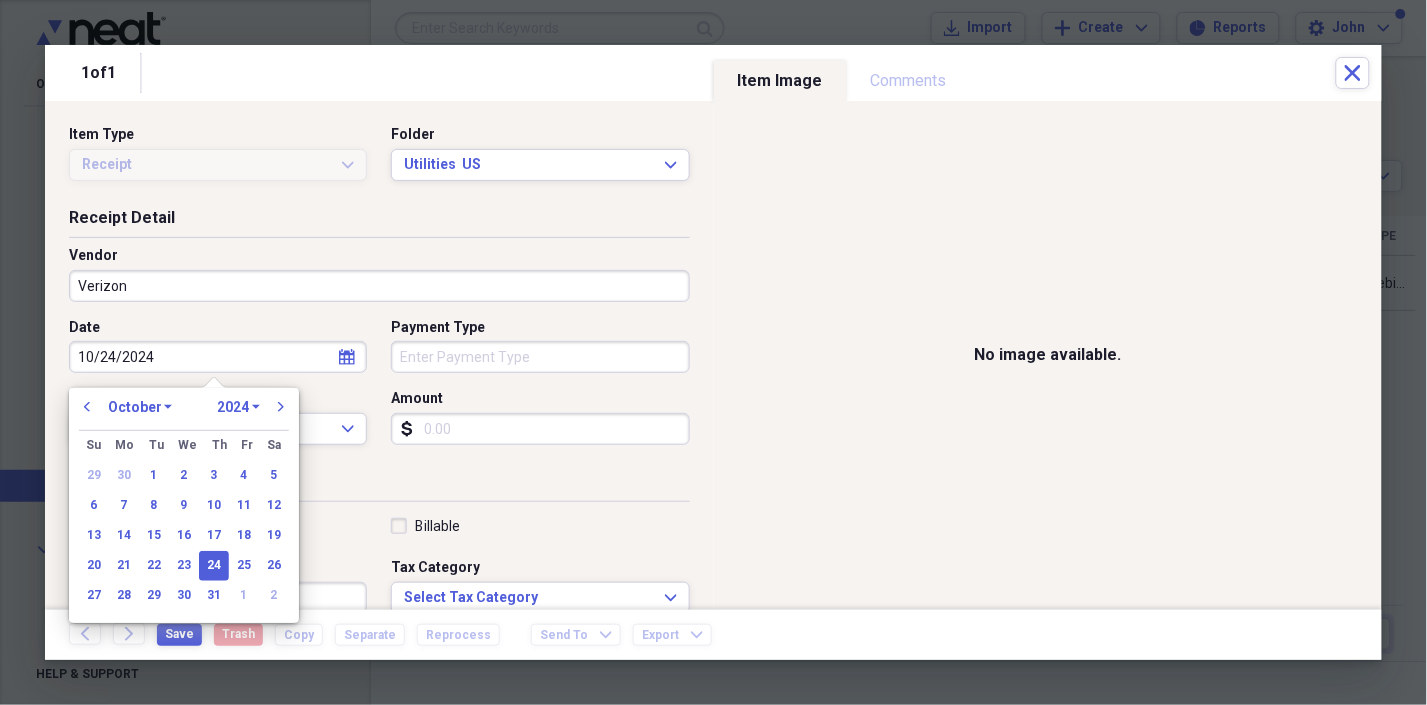 type on "10/24/2024" 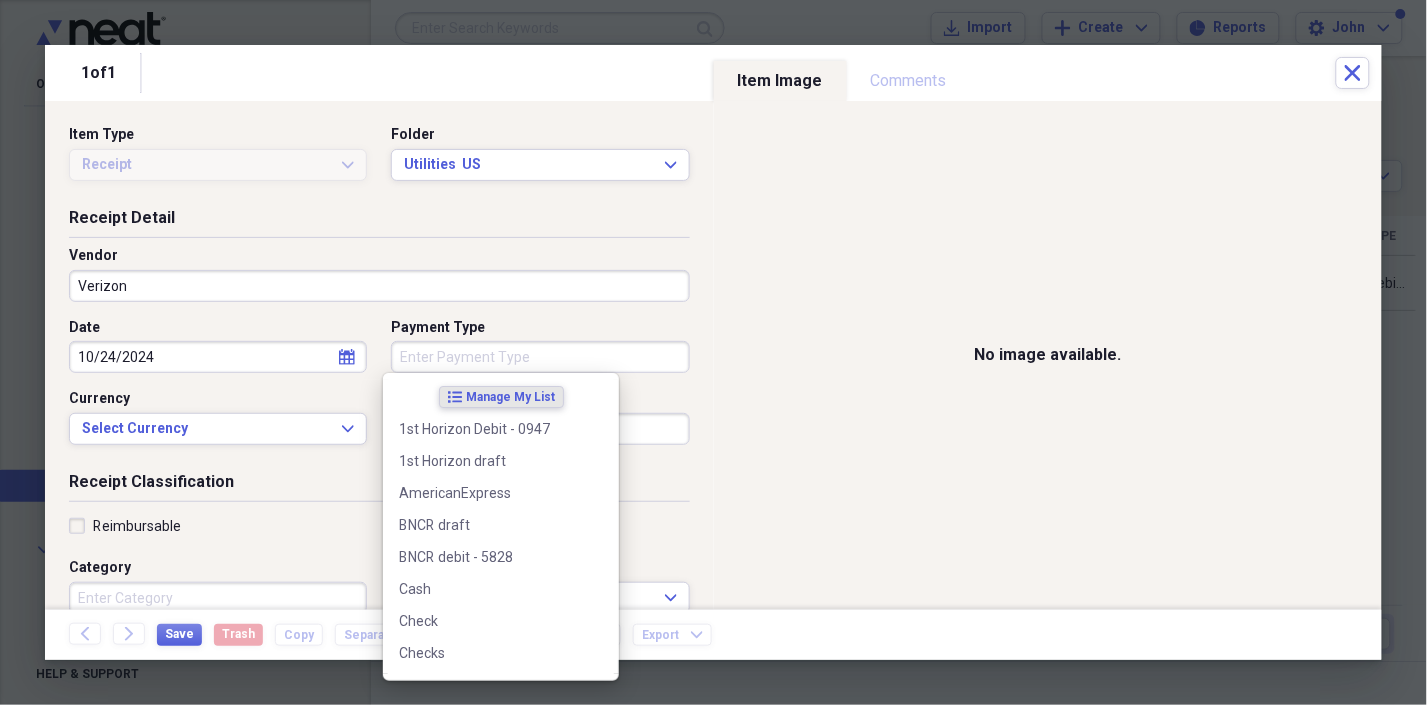 click on "Payment Type" at bounding box center [540, 357] 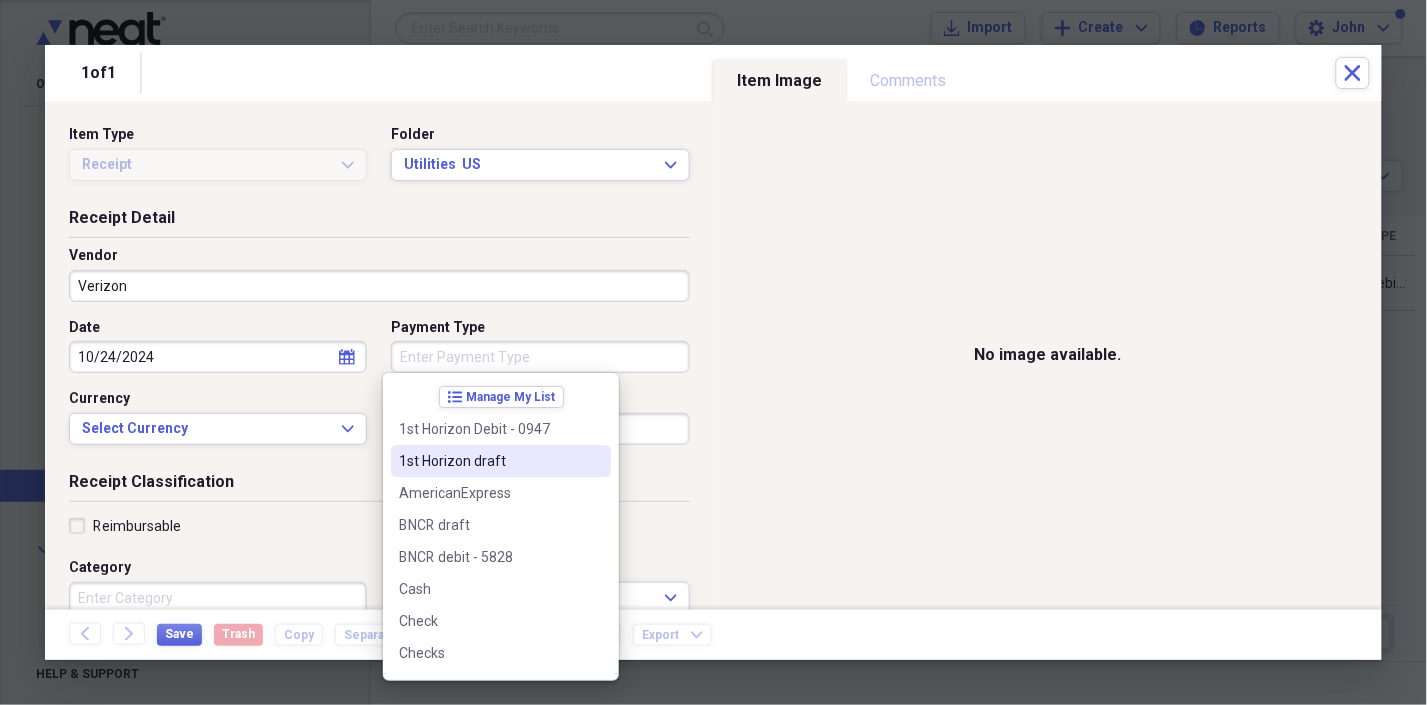 click on "1st Horizon draft" at bounding box center [489, 461] 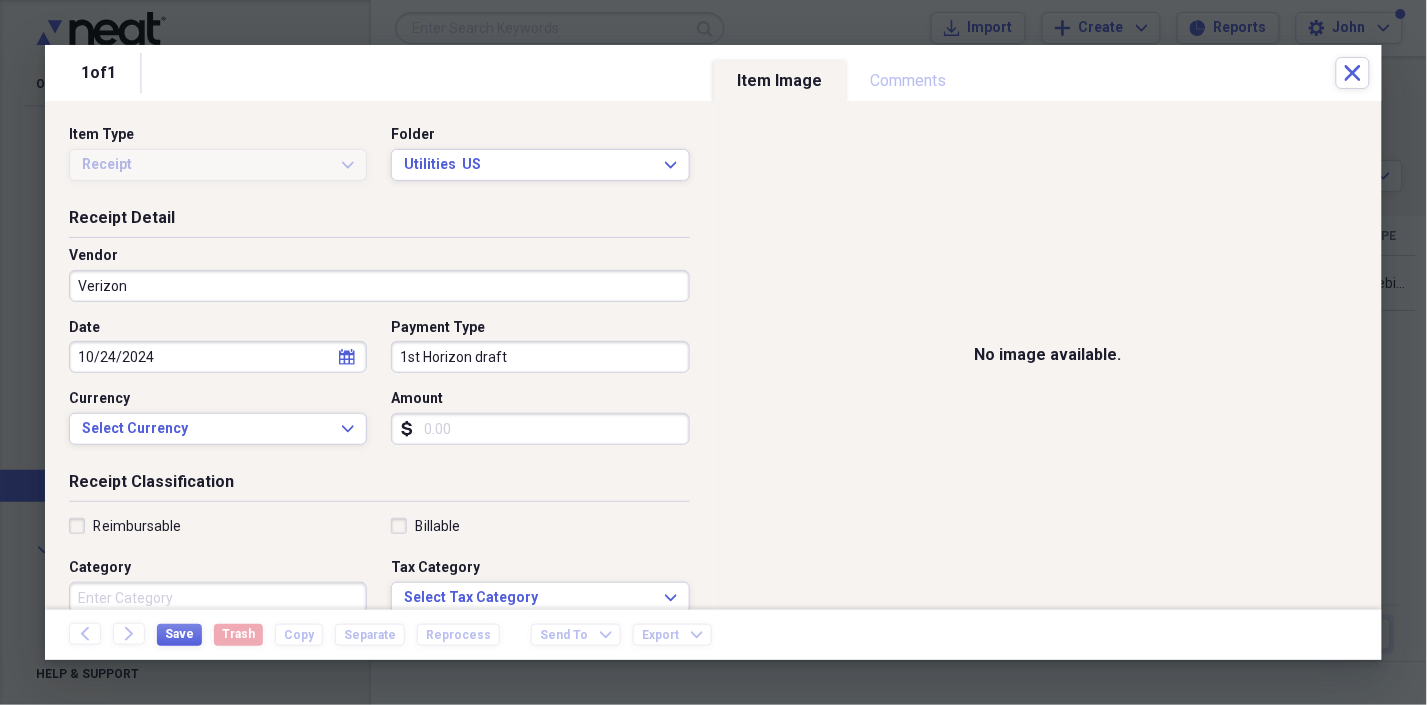 click on "Amount" at bounding box center [540, 429] 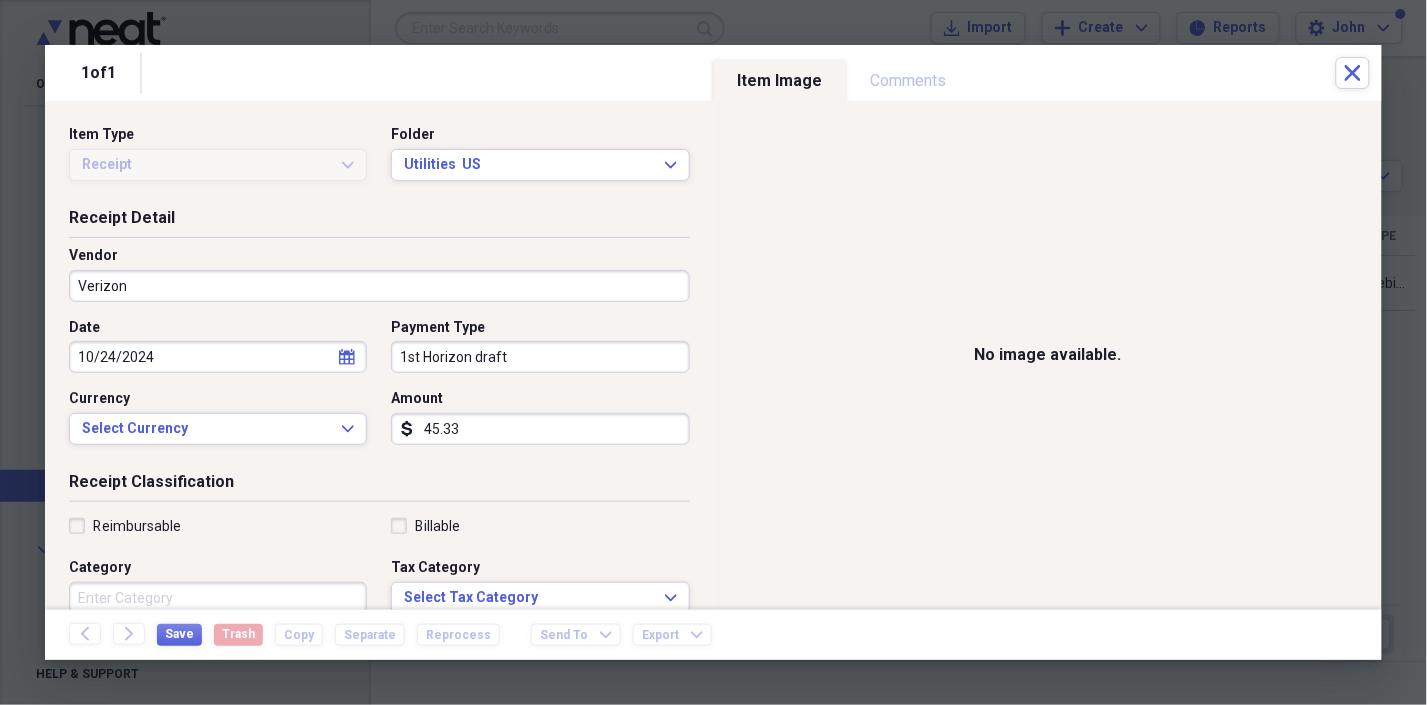 type on "45.33" 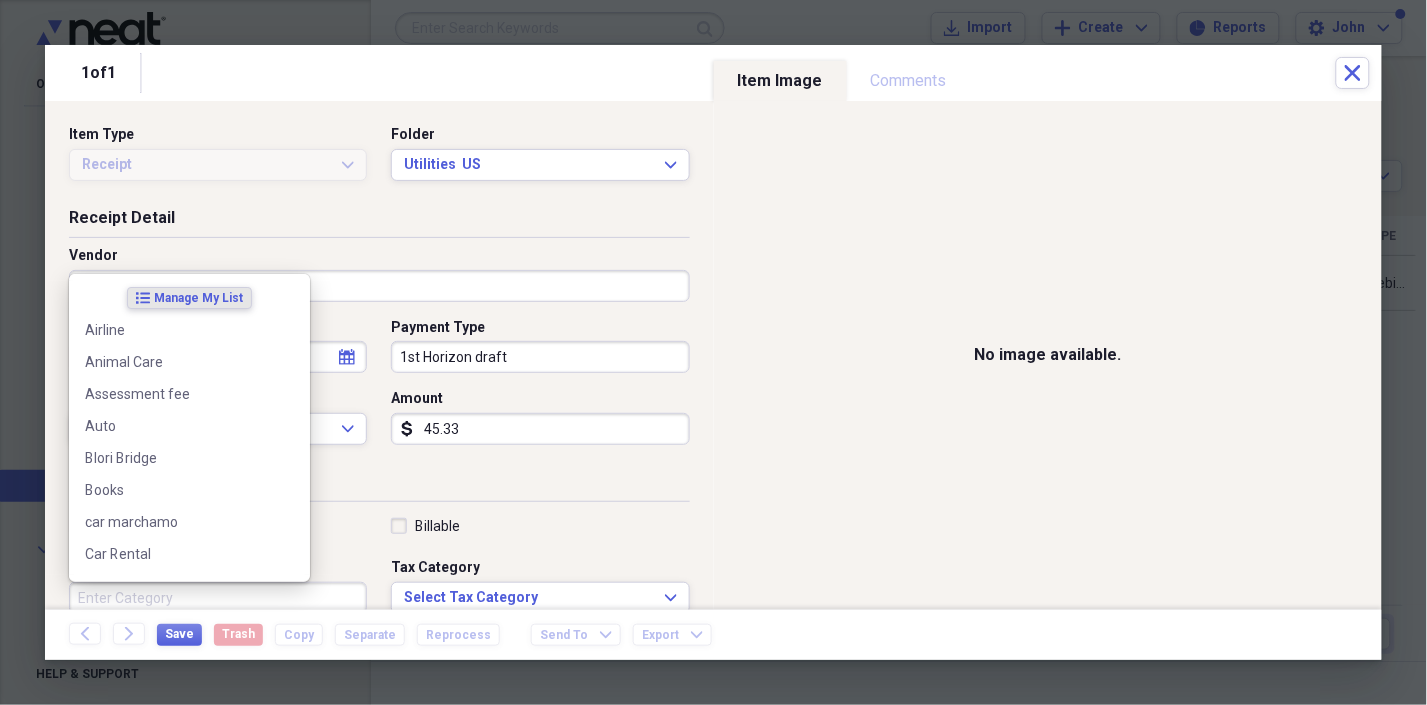 click on "Category" at bounding box center [218, 598] 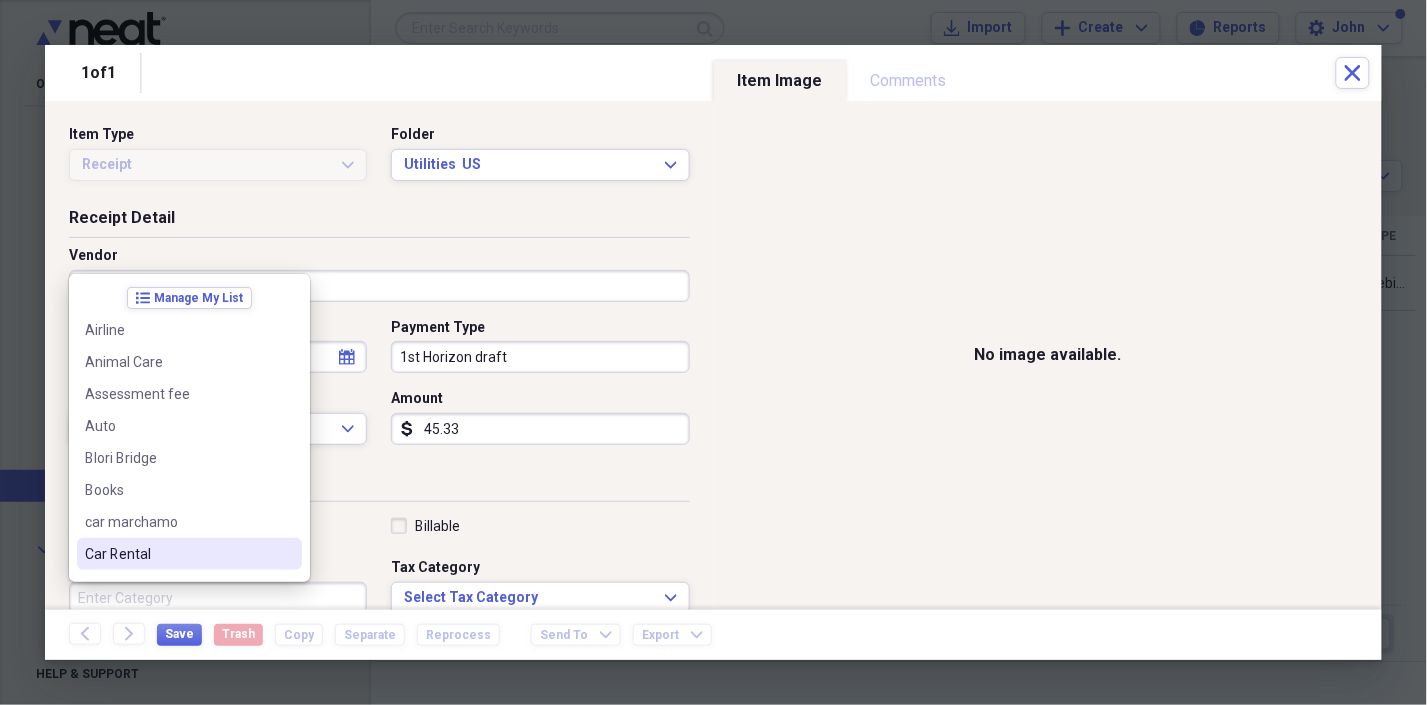 scroll, scrollTop: 44, scrollLeft: 0, axis: vertical 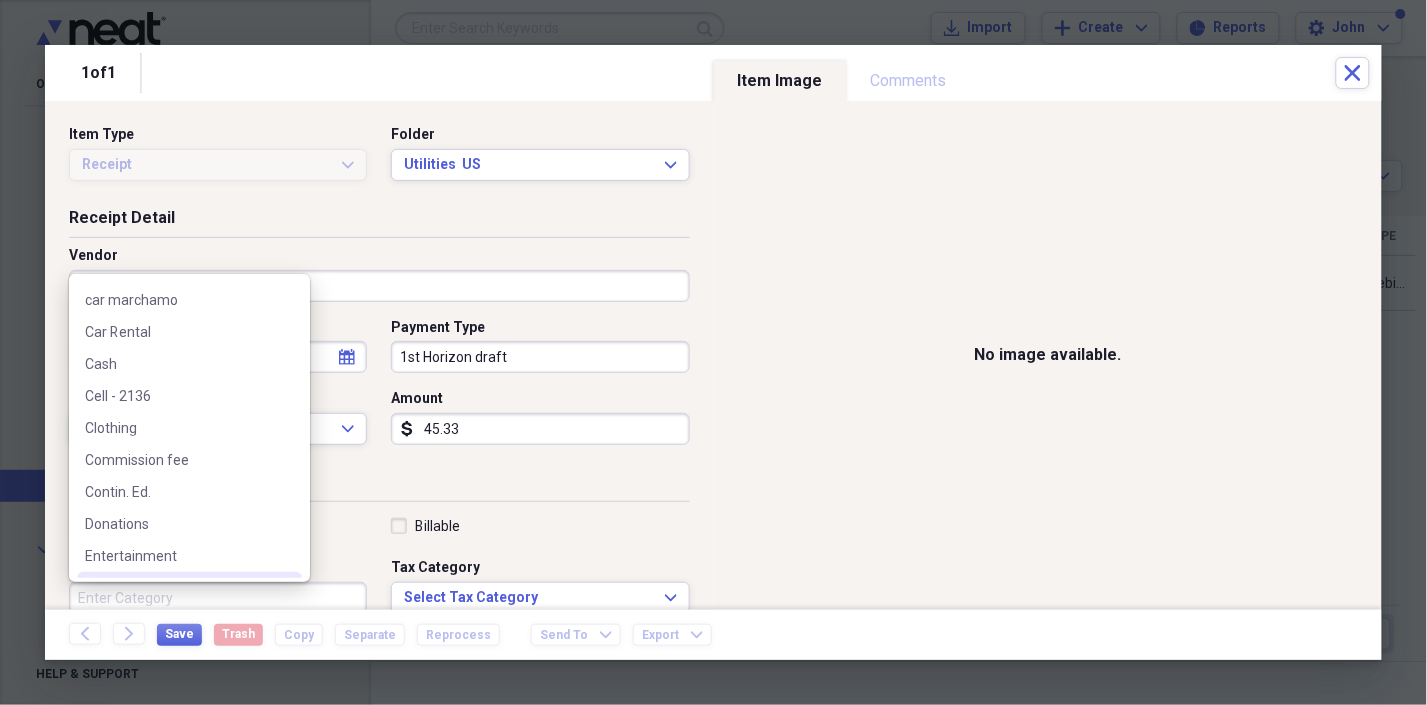 click on "Category" at bounding box center [218, 598] 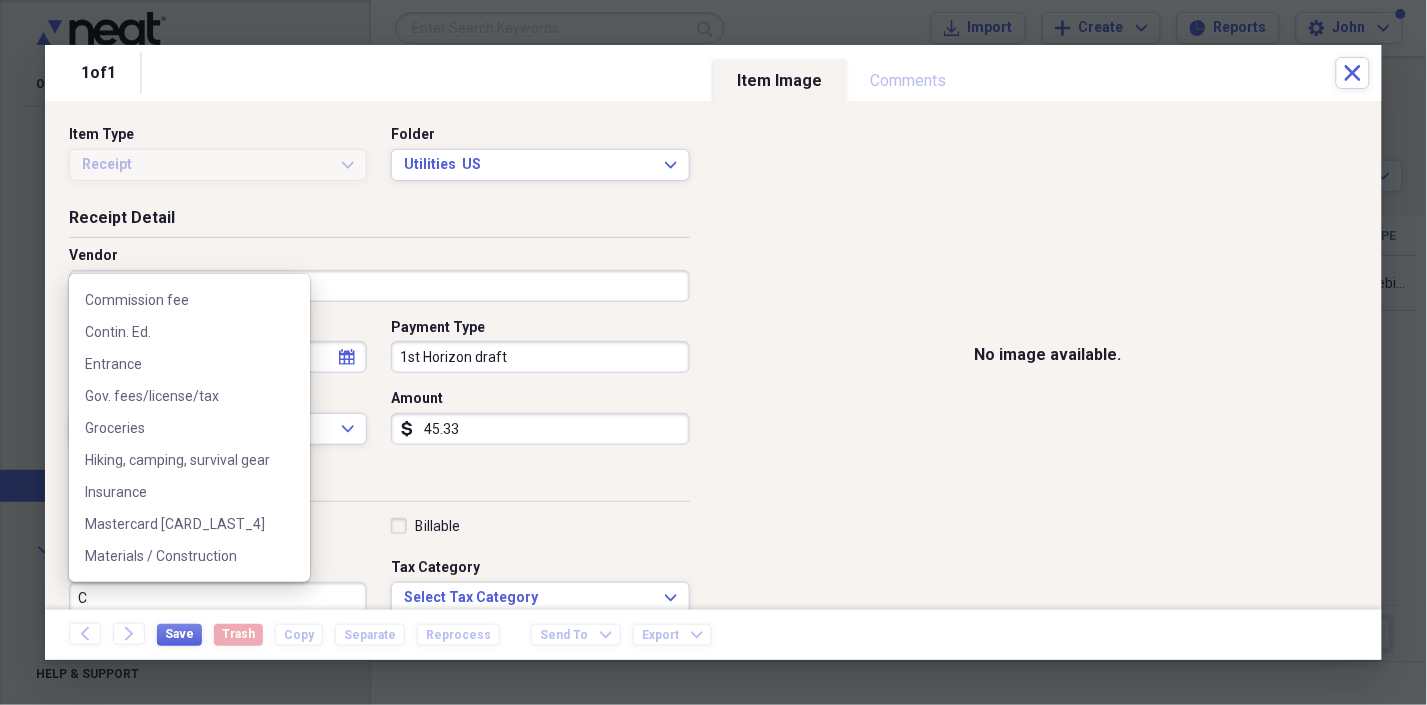 scroll, scrollTop: 0, scrollLeft: 0, axis: both 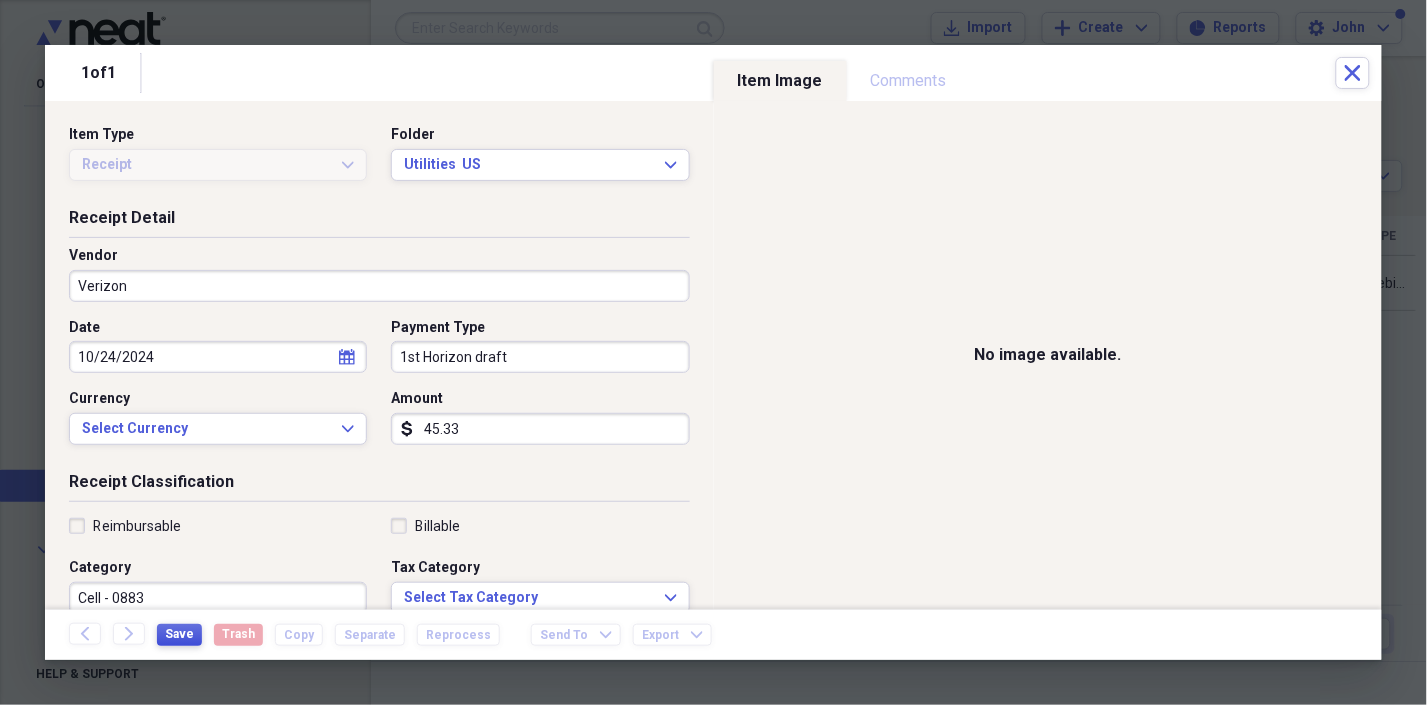 type on "Cell - 0883" 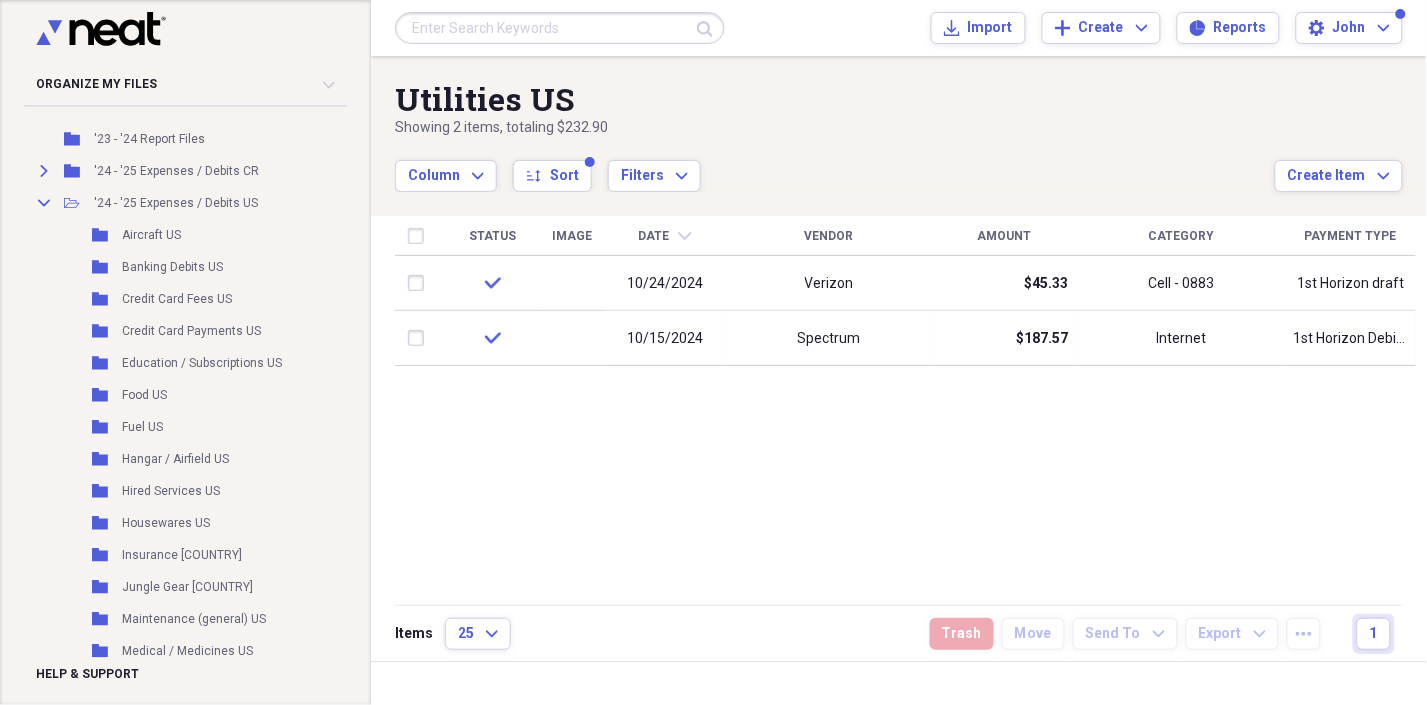 scroll, scrollTop: 256, scrollLeft: 0, axis: vertical 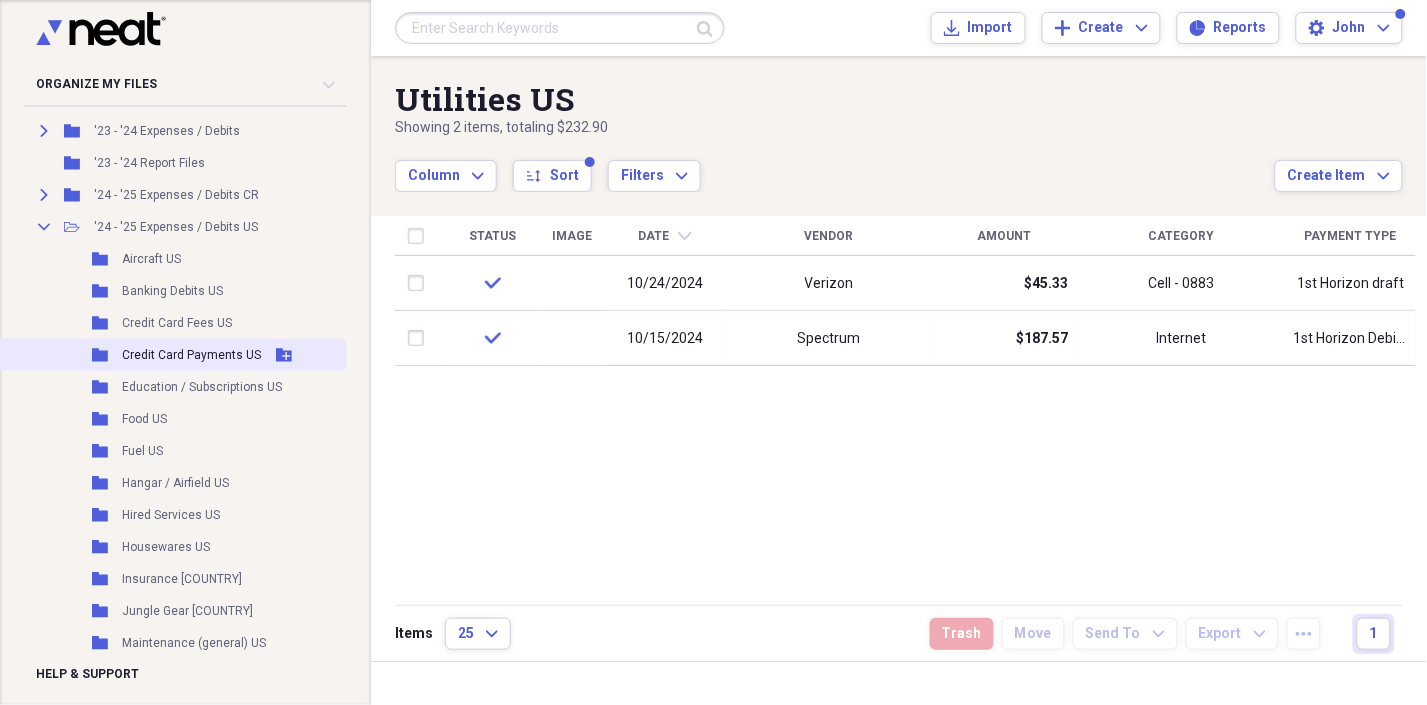 click on "Credit Card Payments  US" at bounding box center (191, 355) 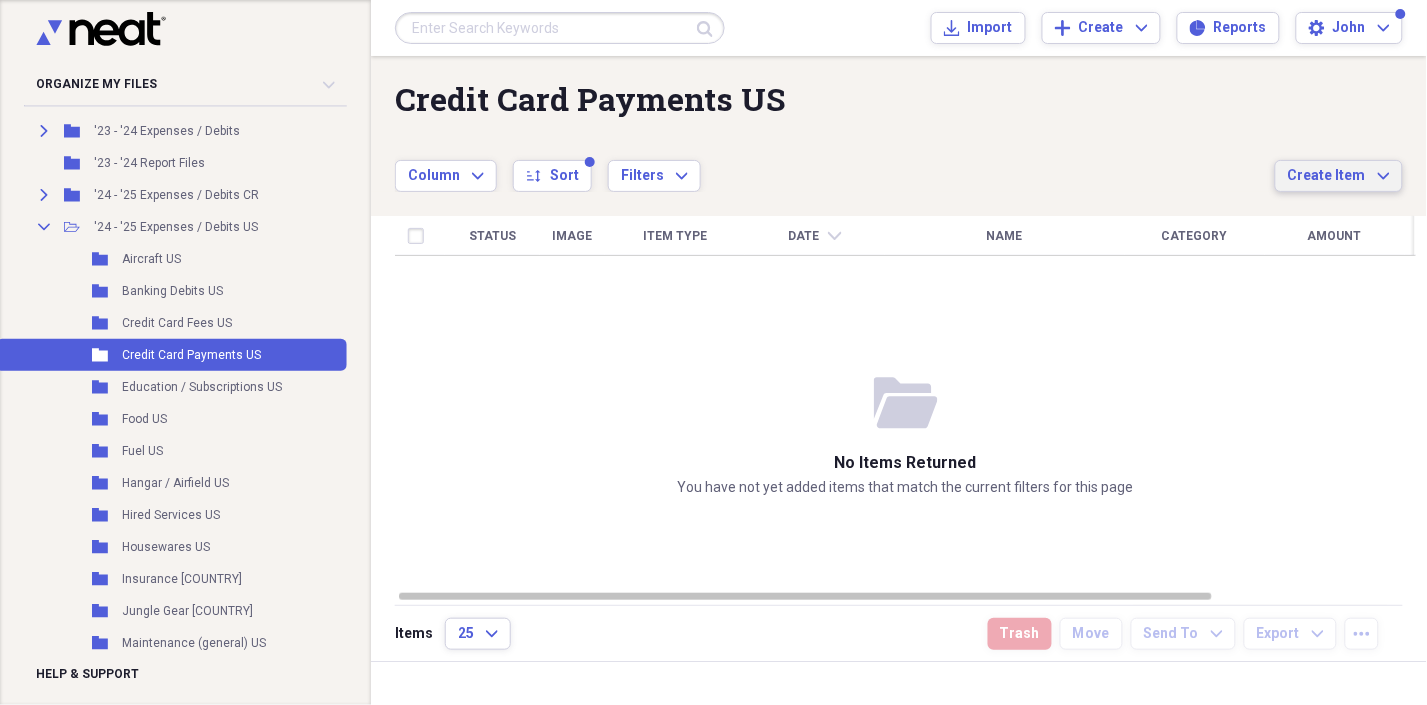 click on "Expand" 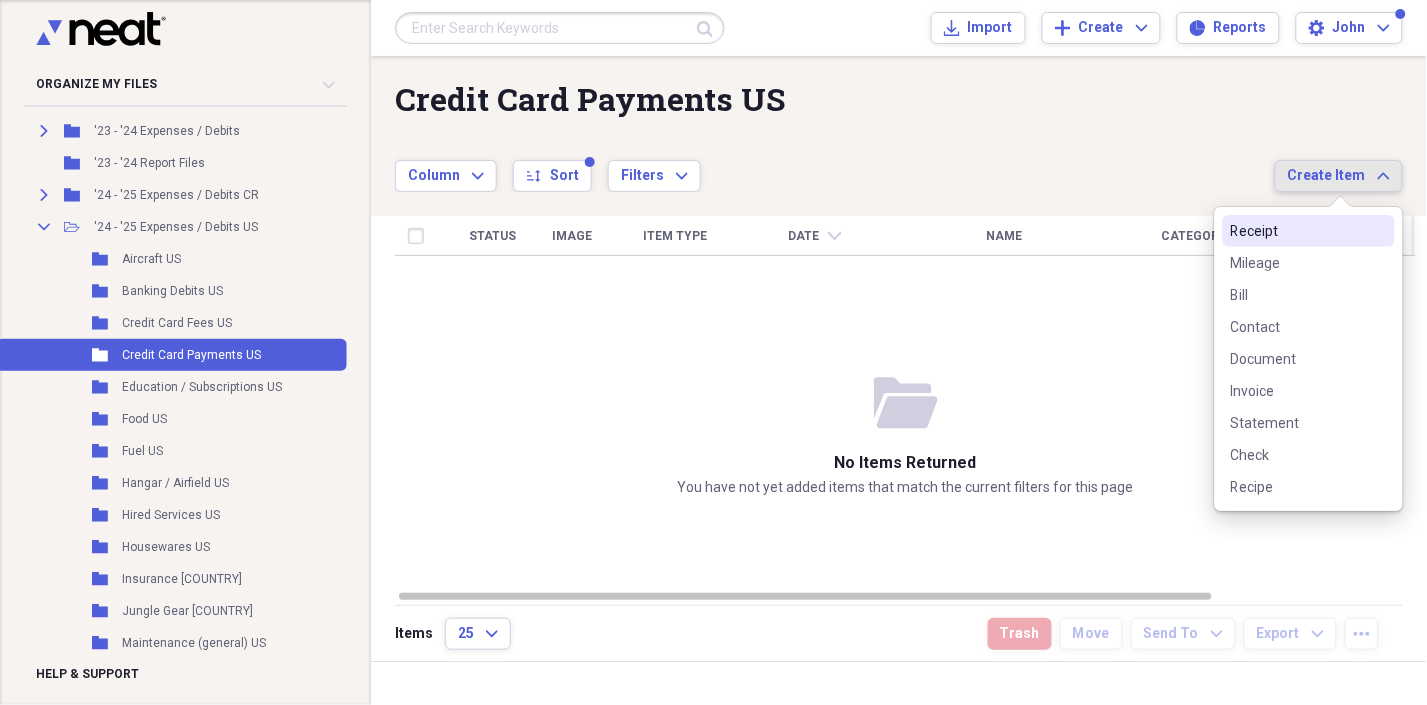 click on "Receipt" at bounding box center [1297, 231] 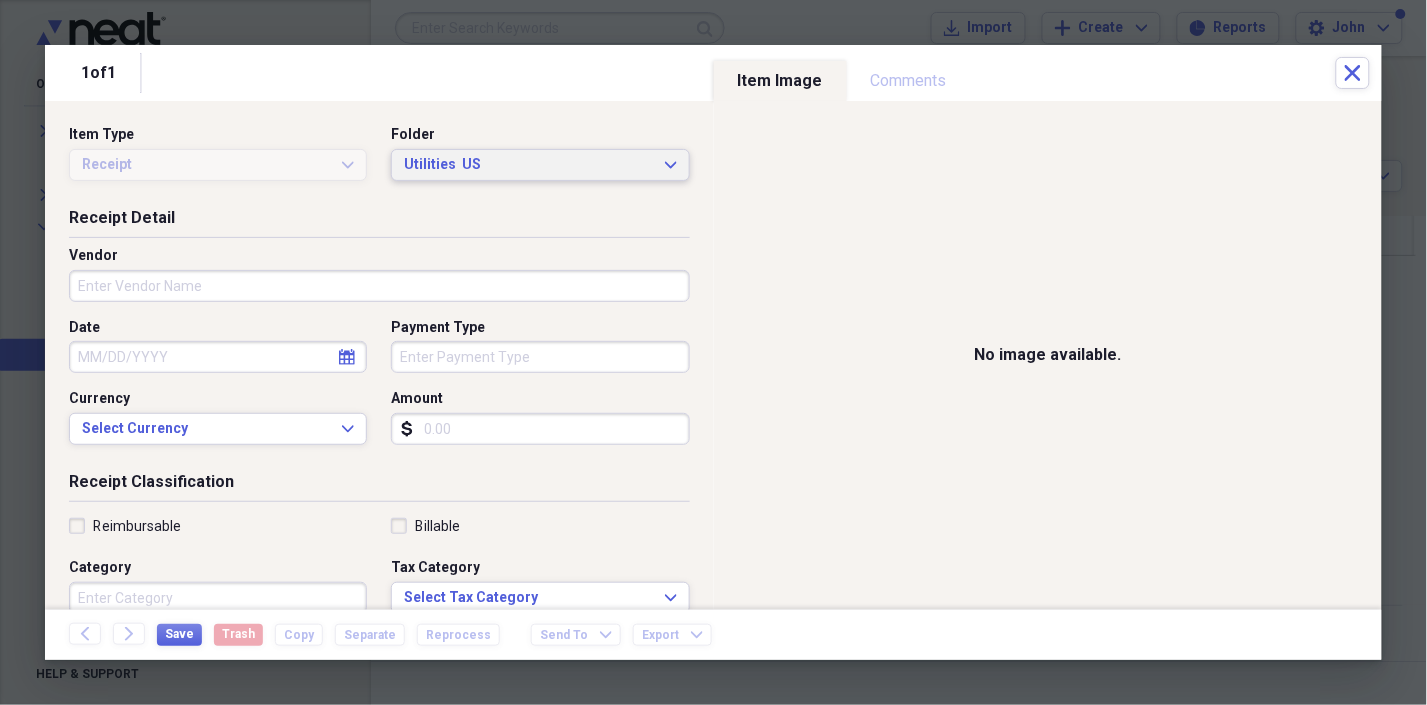 click on "Expand" 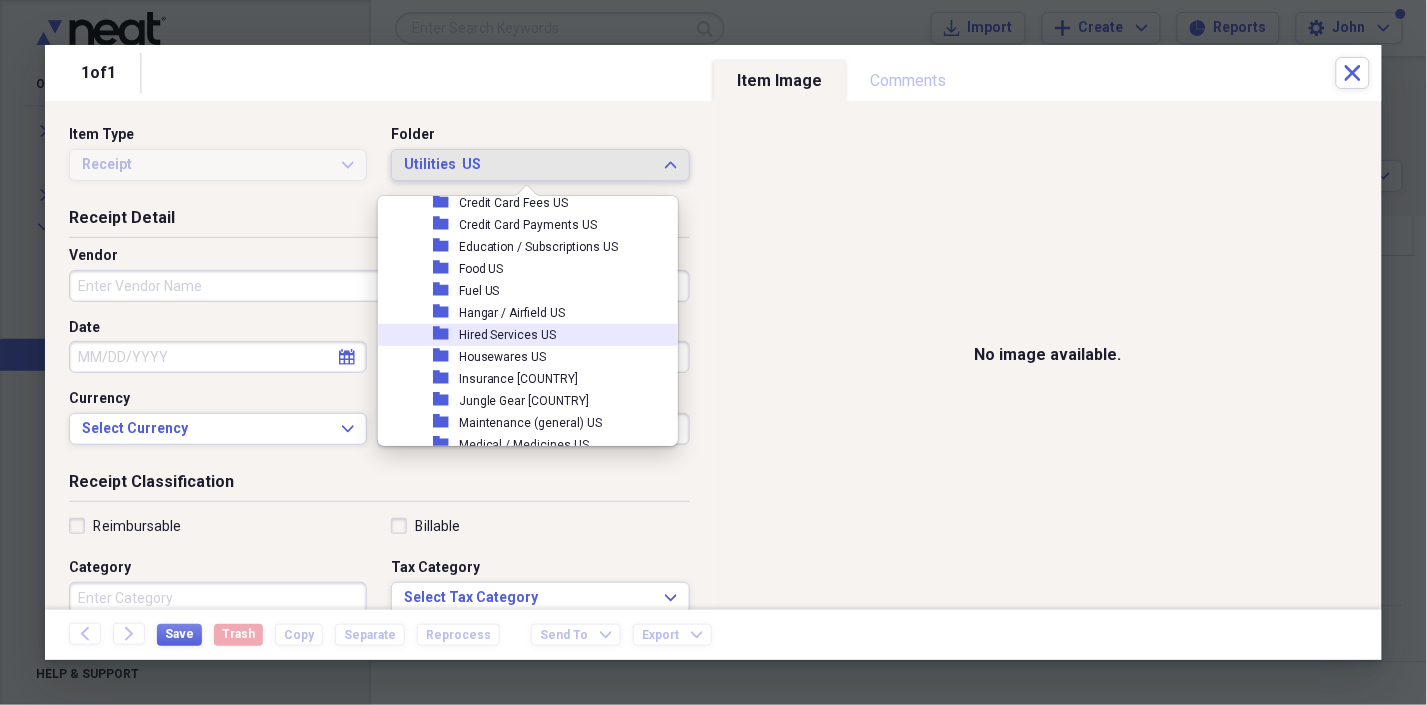 scroll, scrollTop: 227, scrollLeft: 0, axis: vertical 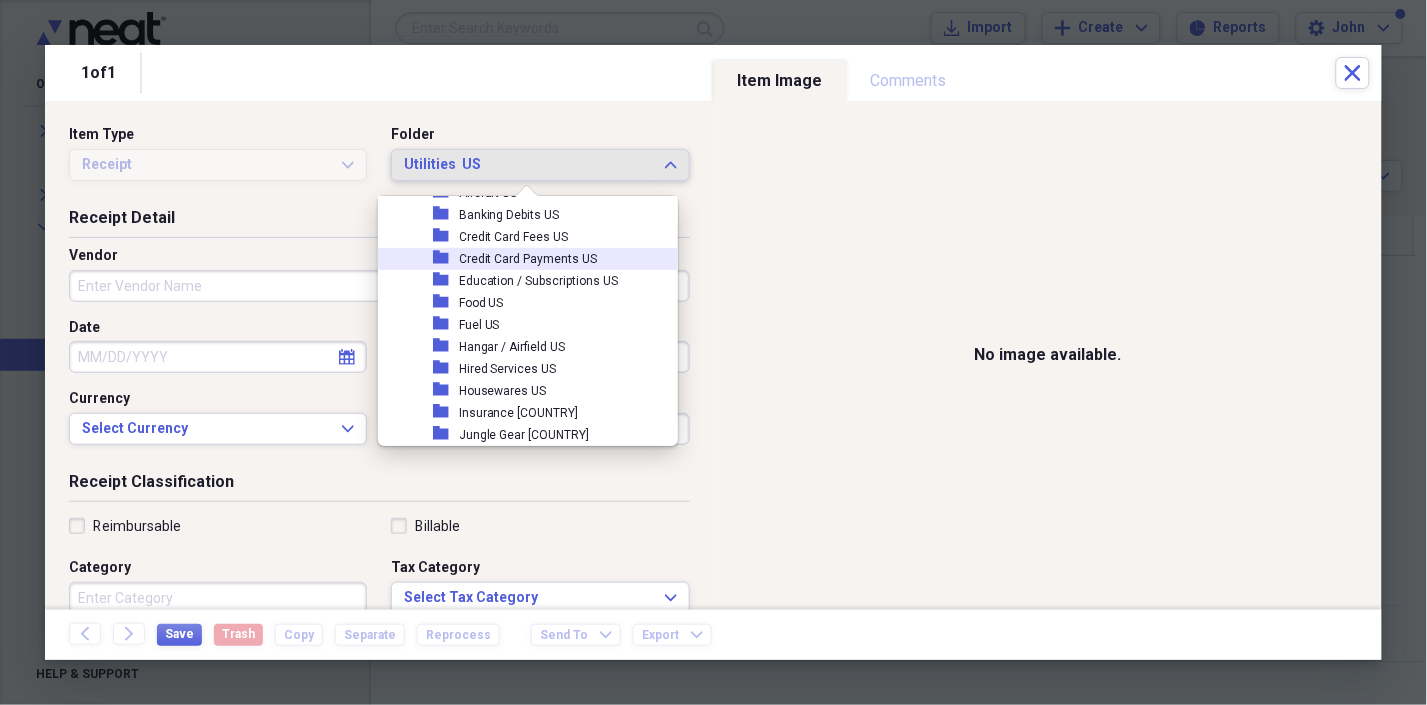 click on "Credit Card Payments  US" at bounding box center (528, 259) 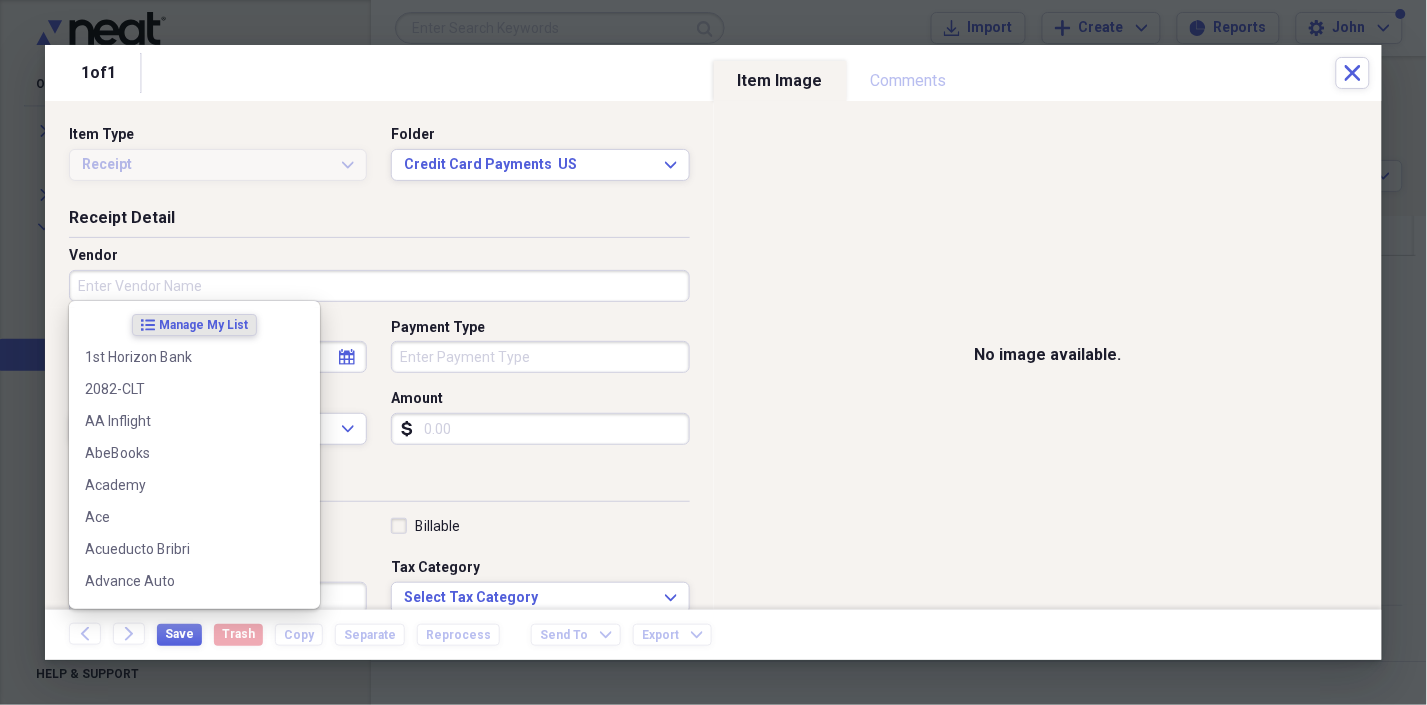 click on "Vendor" at bounding box center [379, 286] 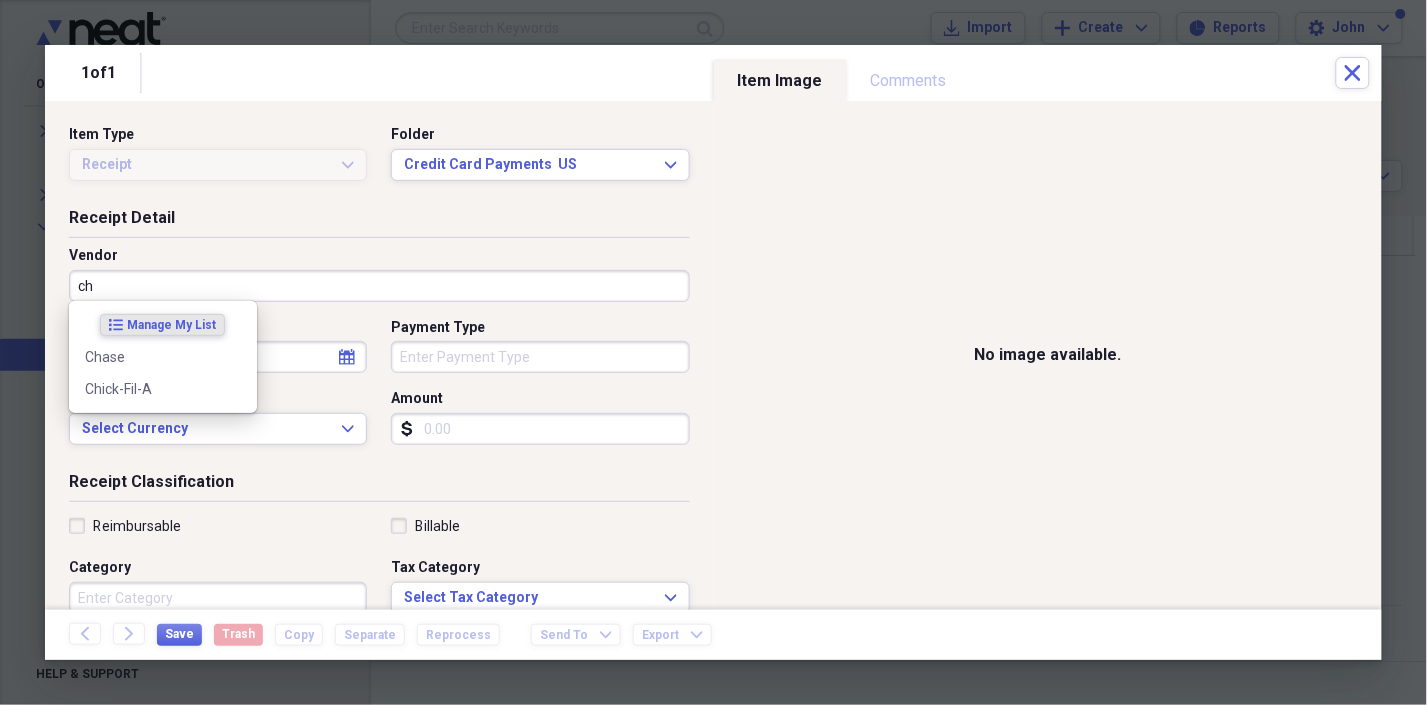 type on "c" 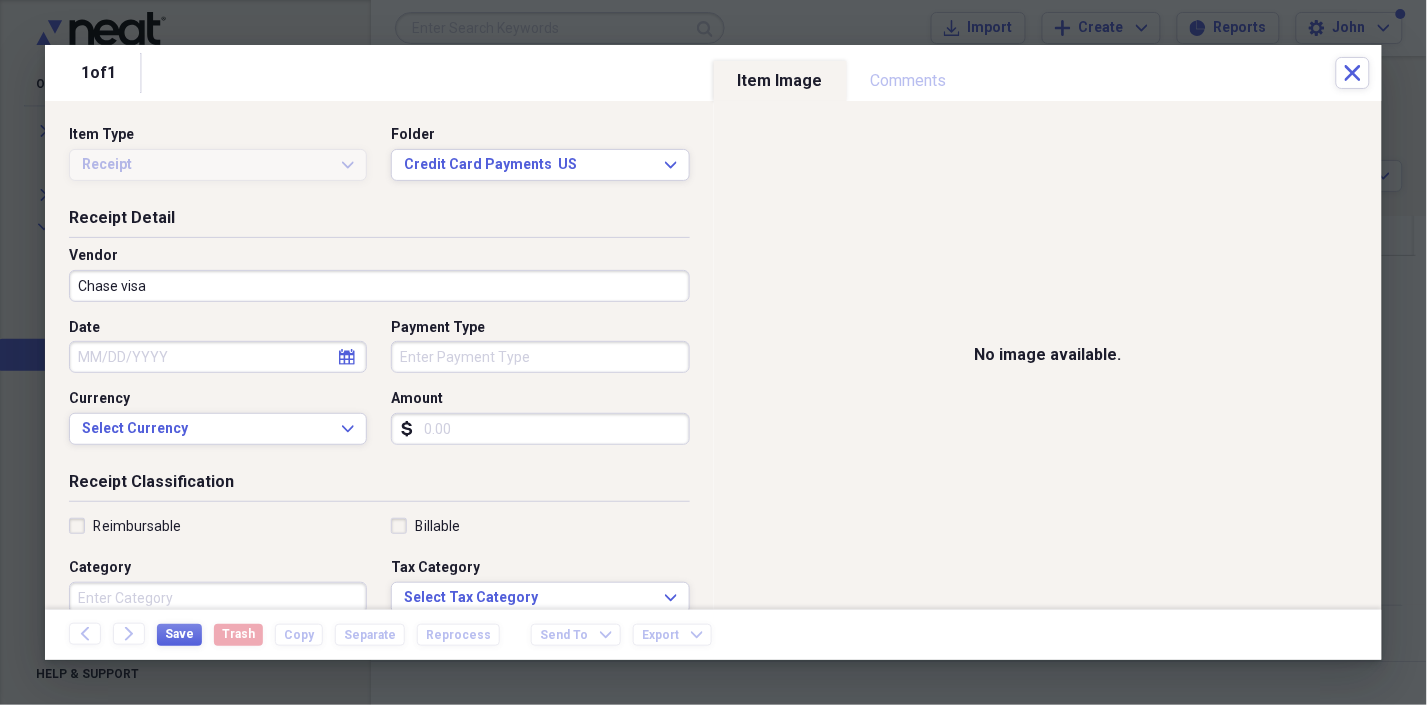 type on "Chase visa" 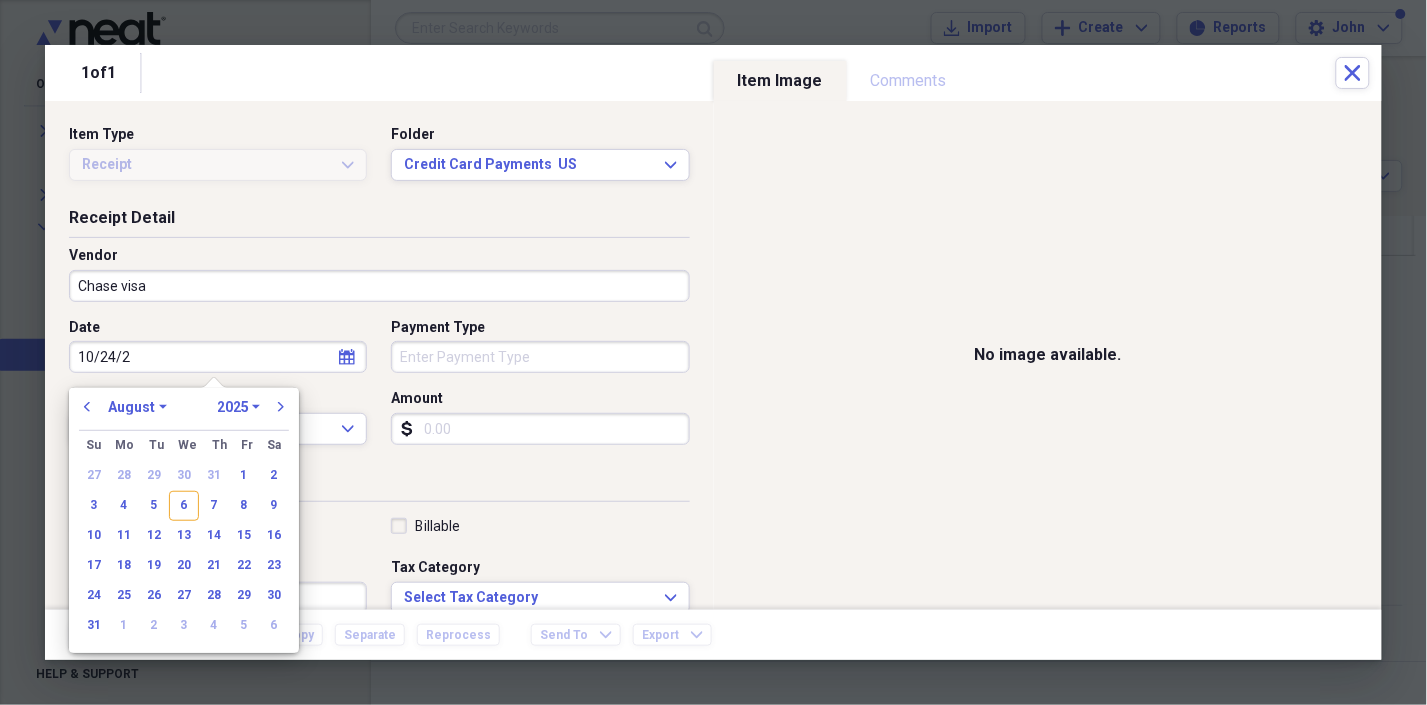 type on "[DATE]" 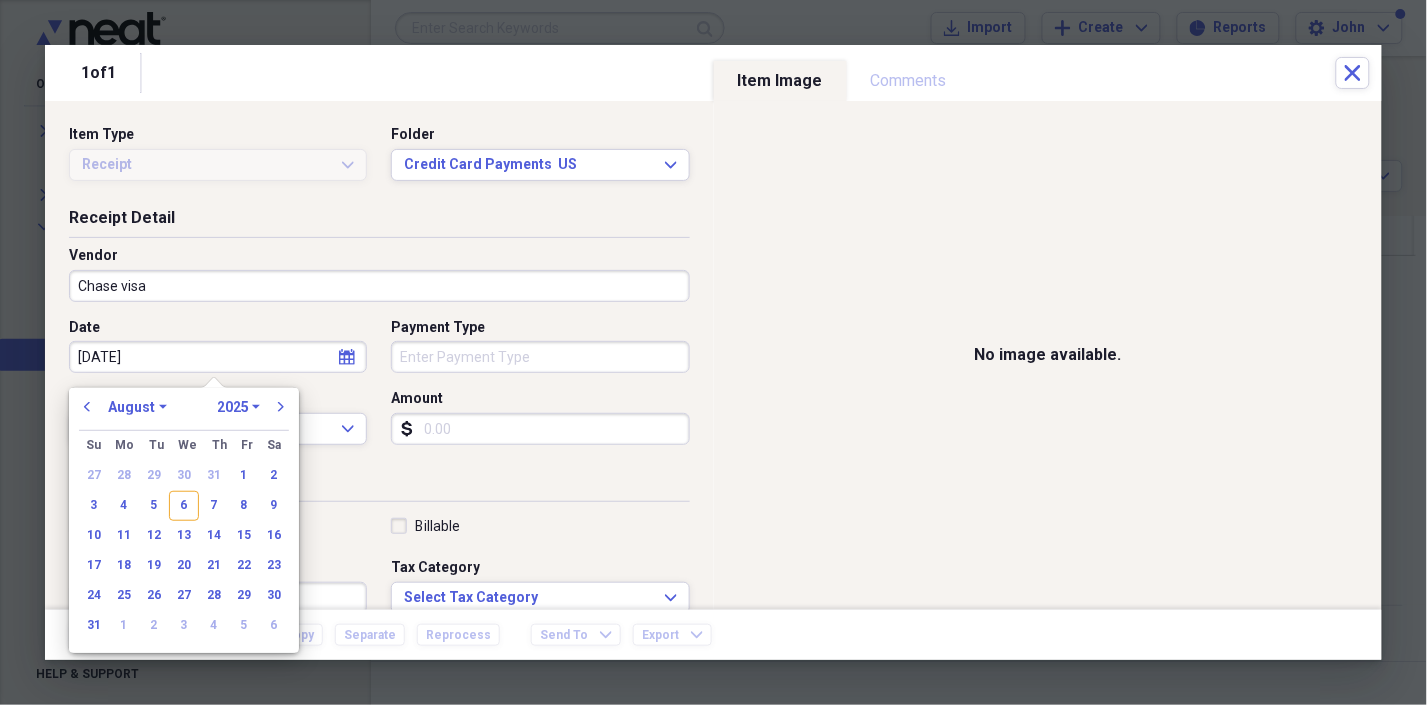 select on "9" 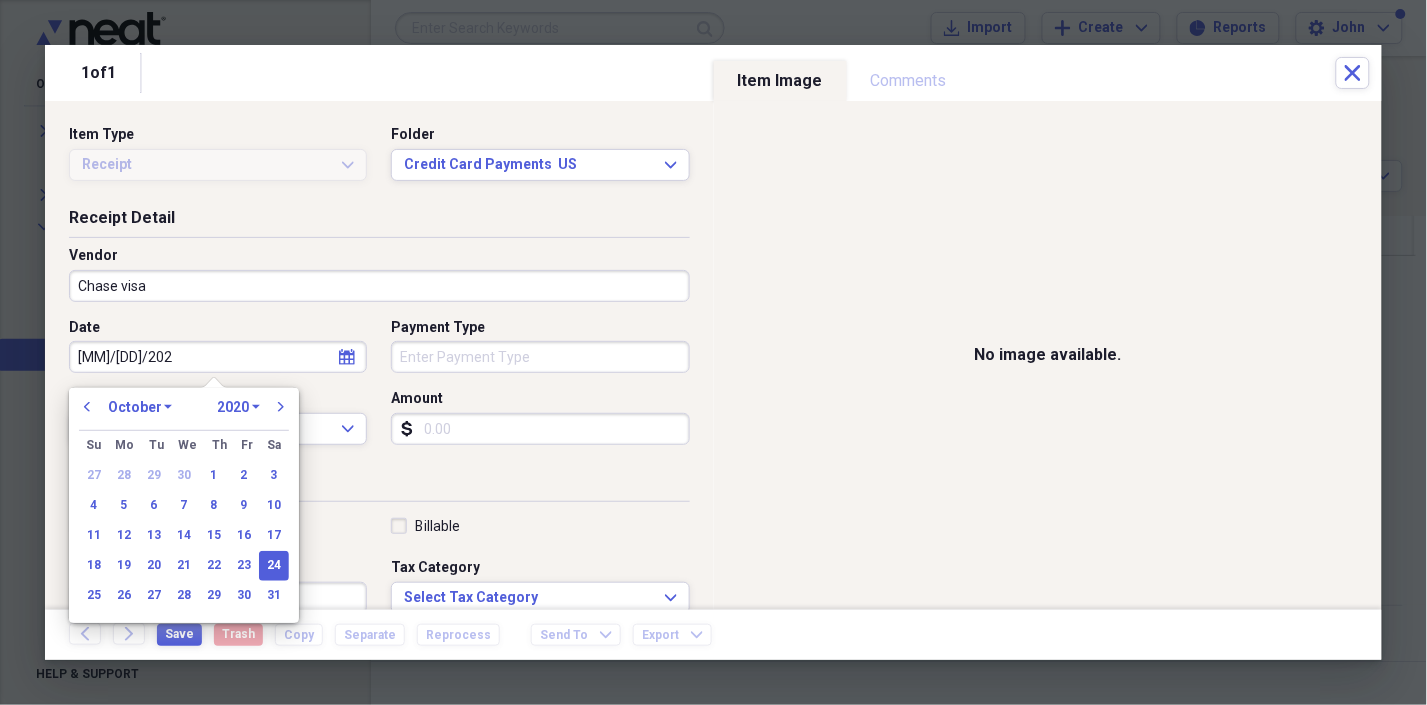type on "10/24/2024" 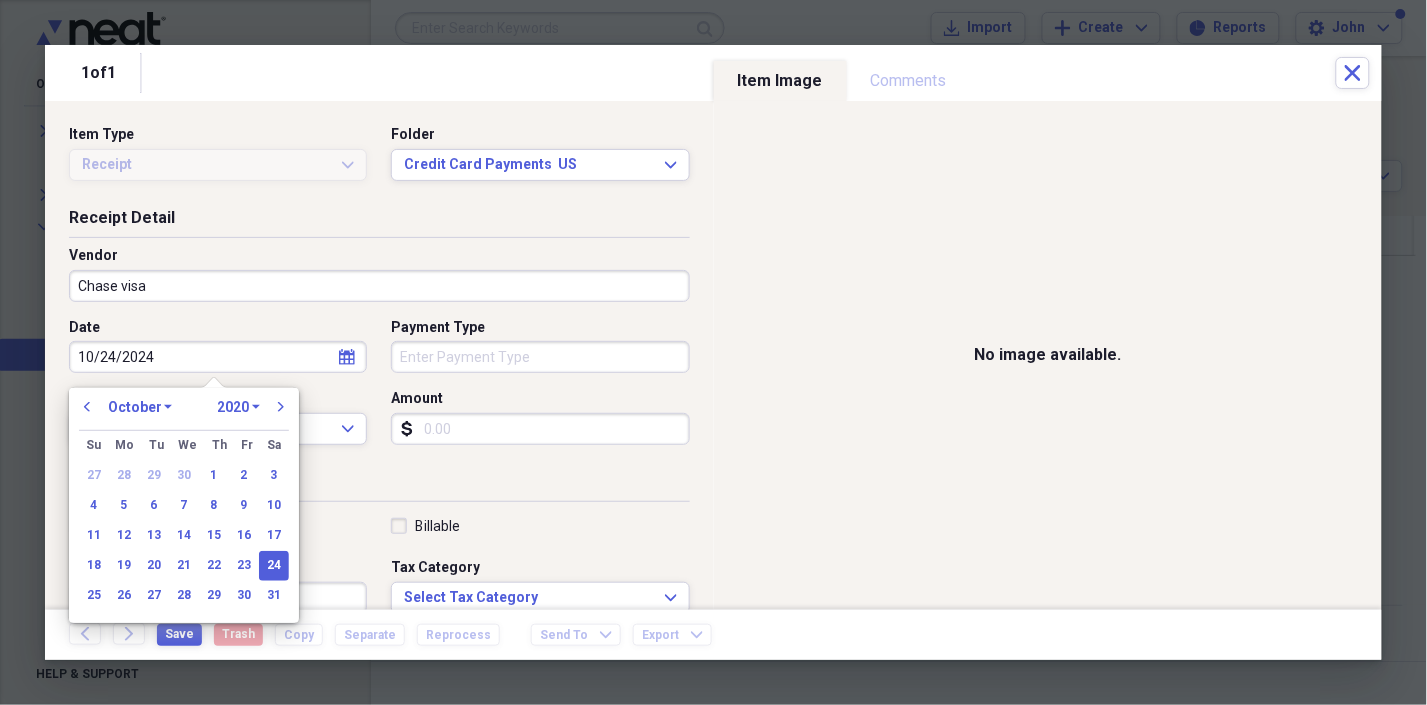 select on "2024" 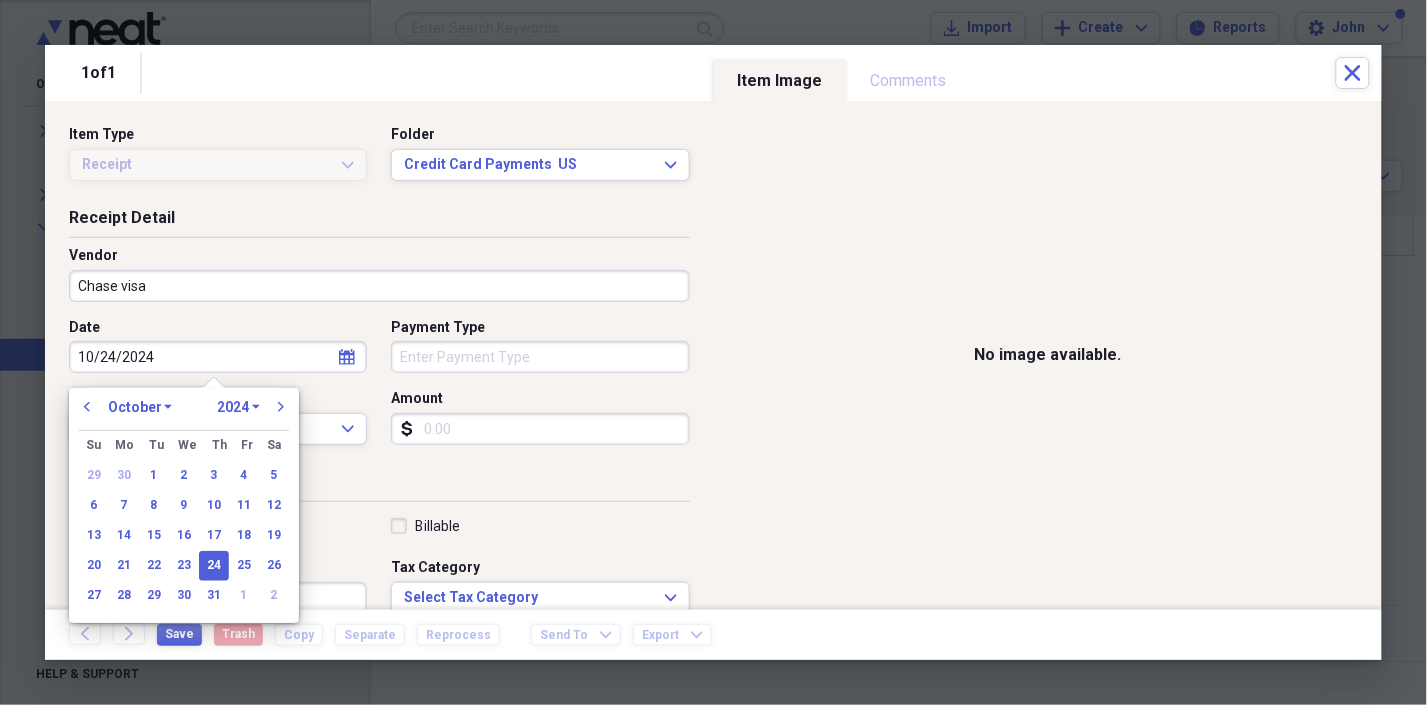 type on "10/24/2024" 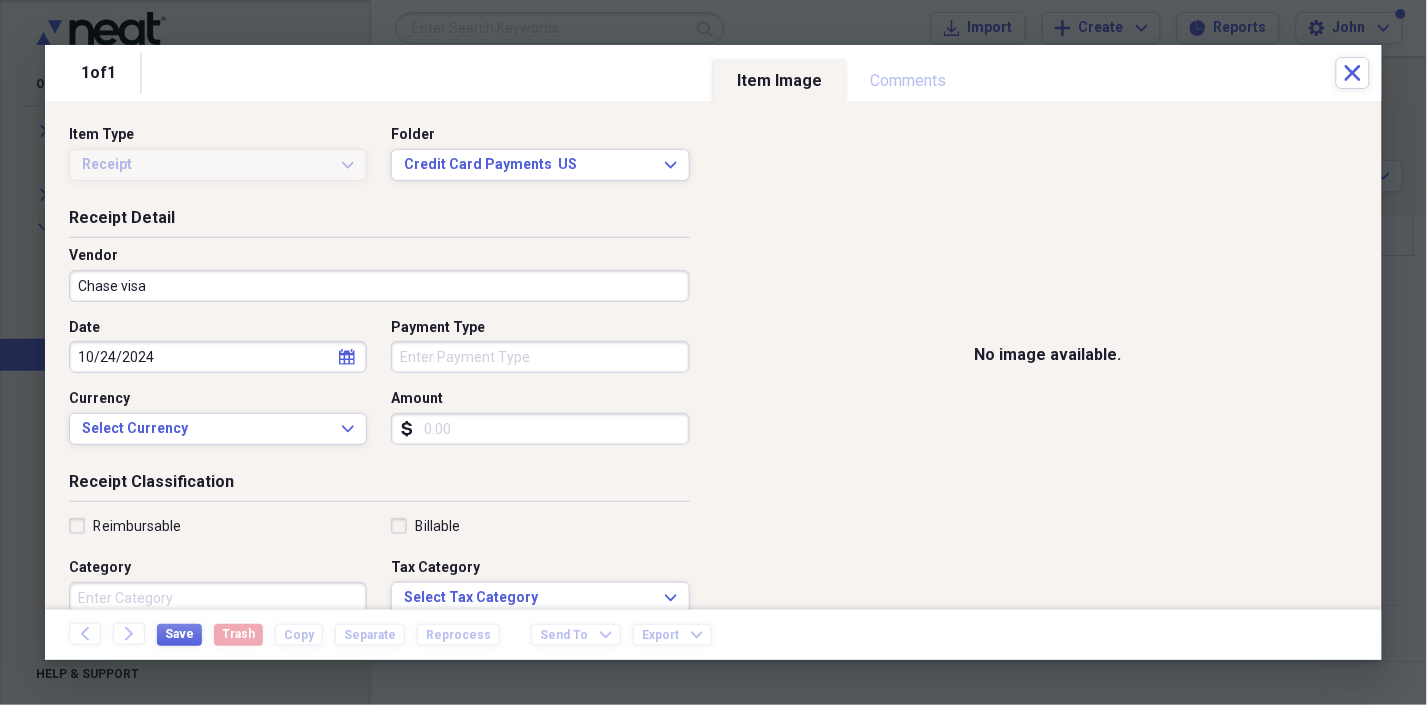 click on "Payment Type" at bounding box center [540, 357] 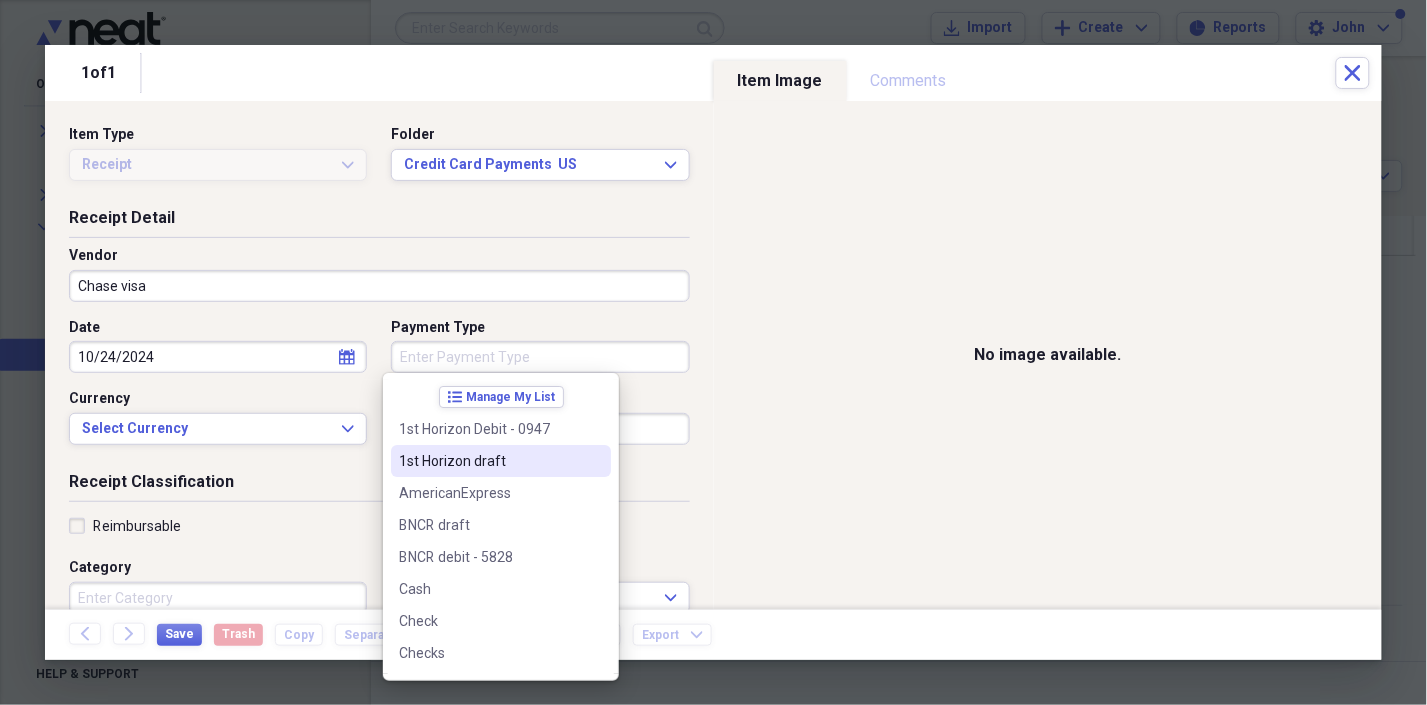 click on "1st Horizon draft" at bounding box center (489, 461) 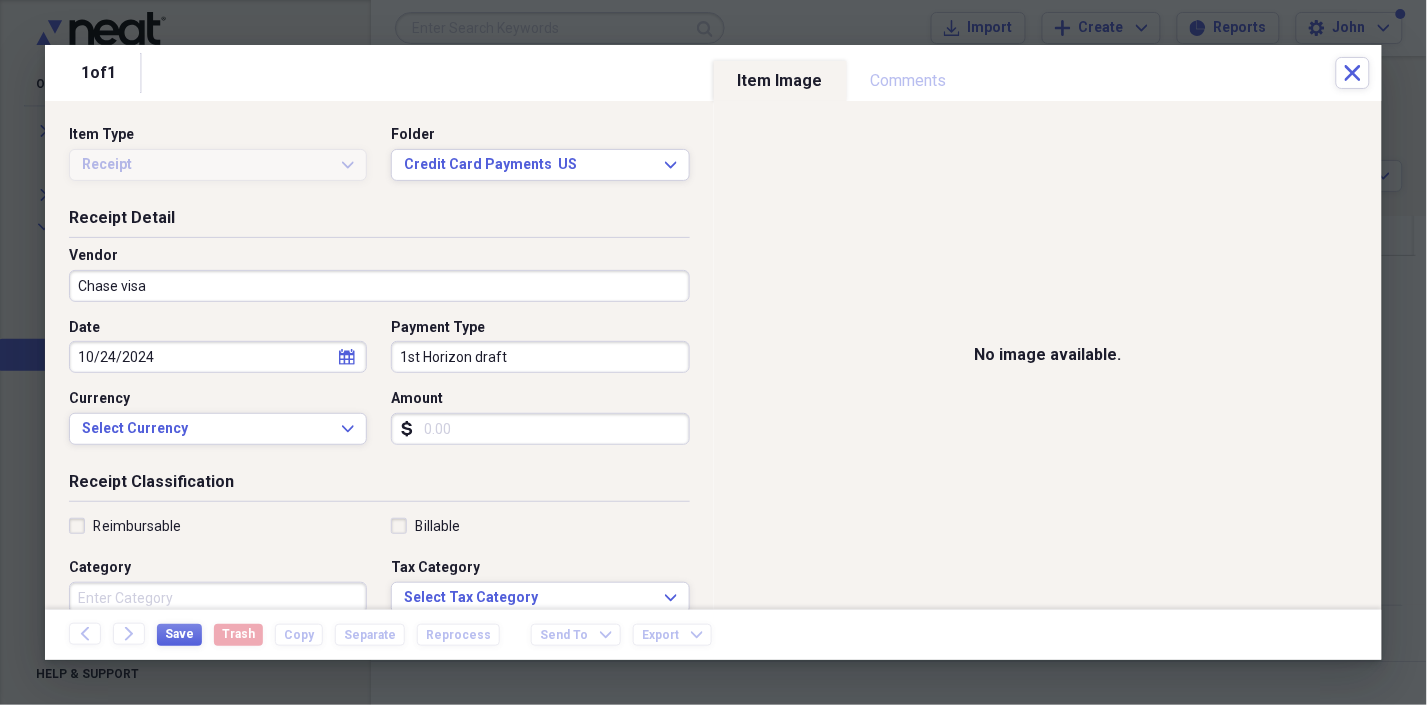 click on "Amount" at bounding box center (540, 429) 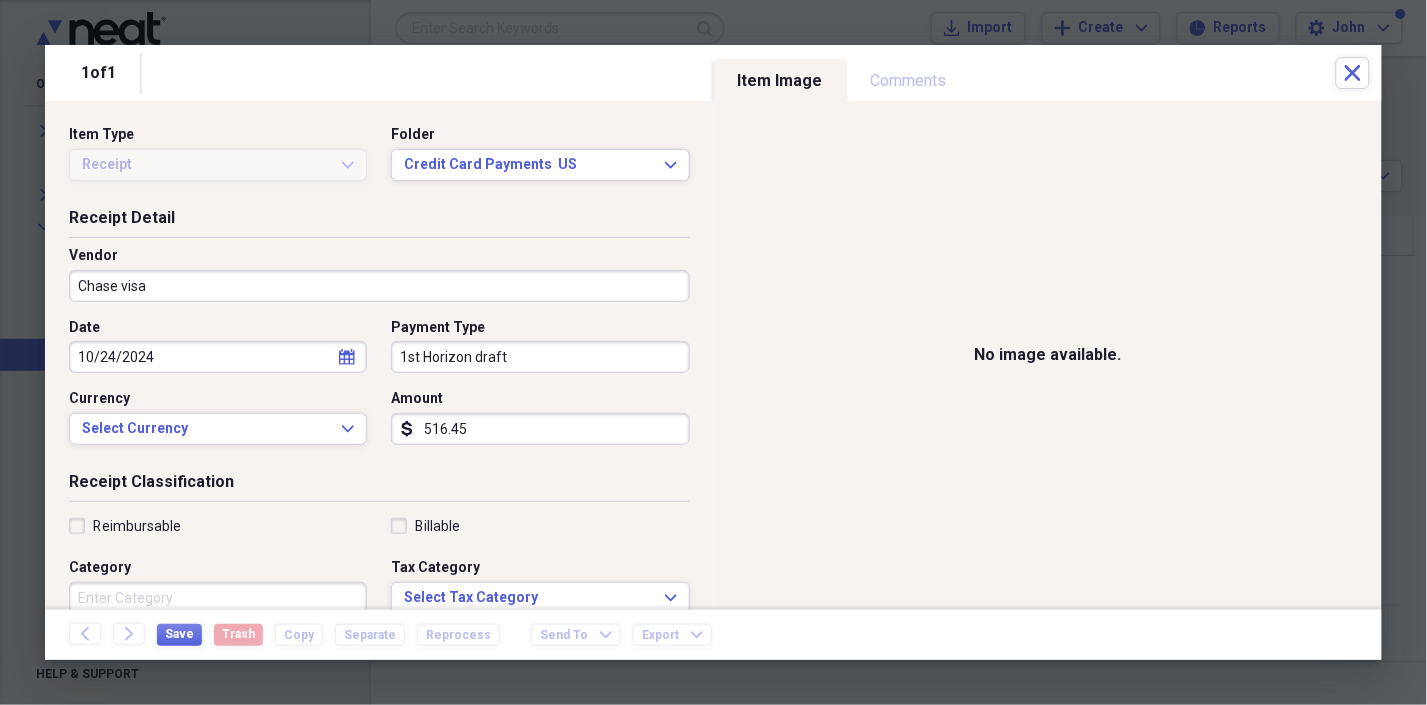 type on "516.45" 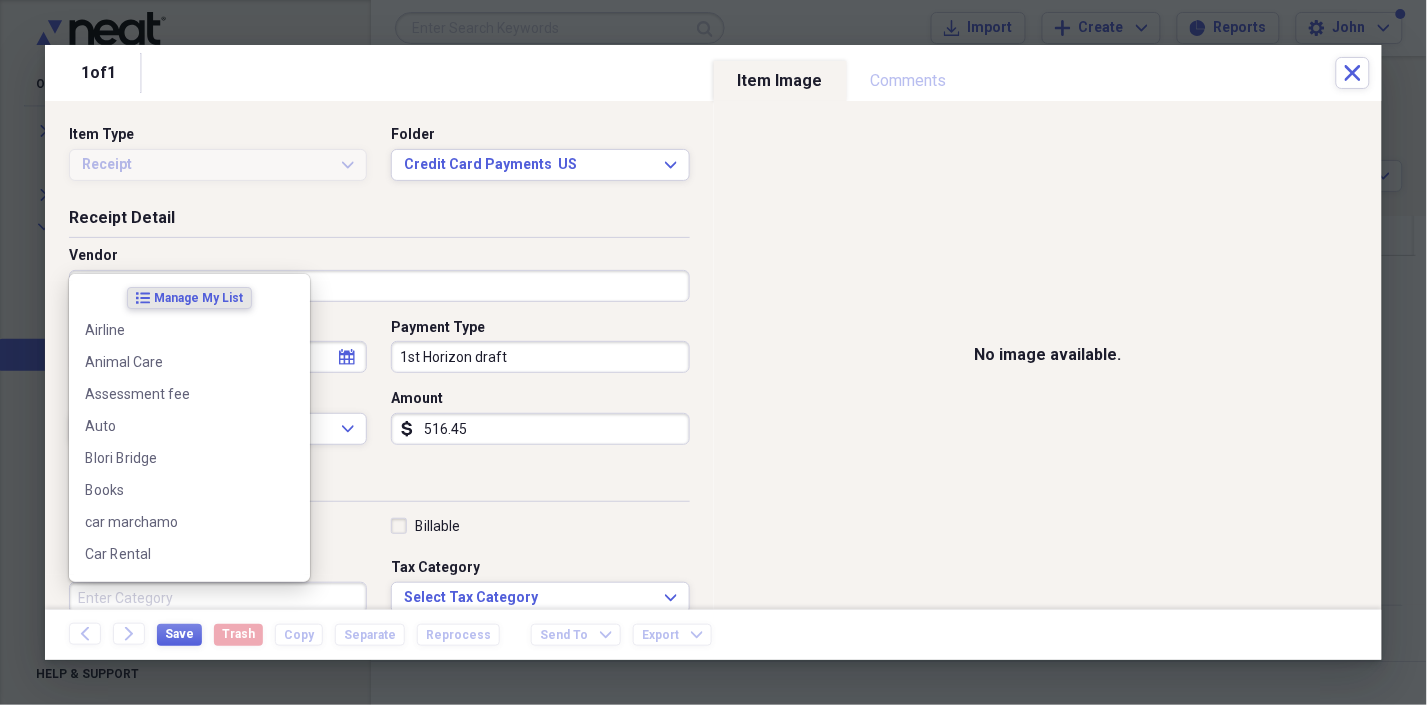 click on "Category" at bounding box center (218, 598) 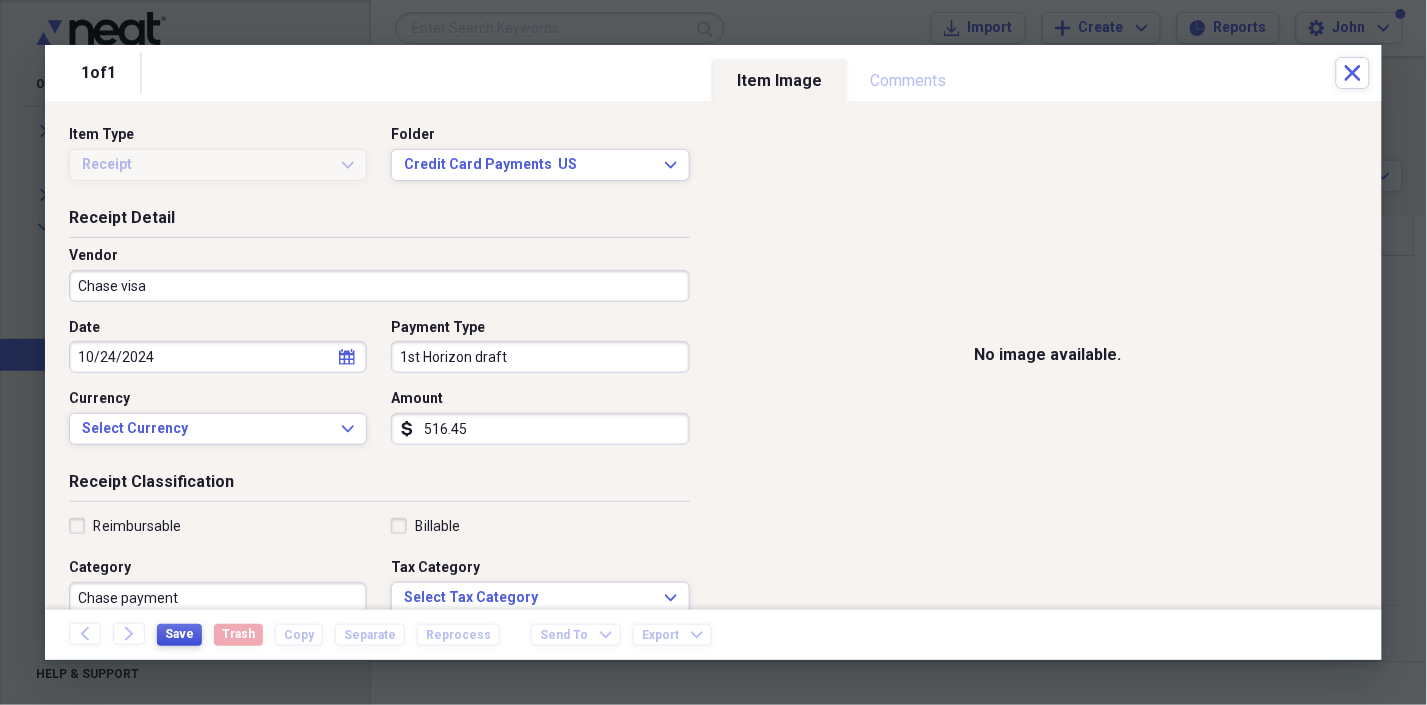 type on "Chase payment" 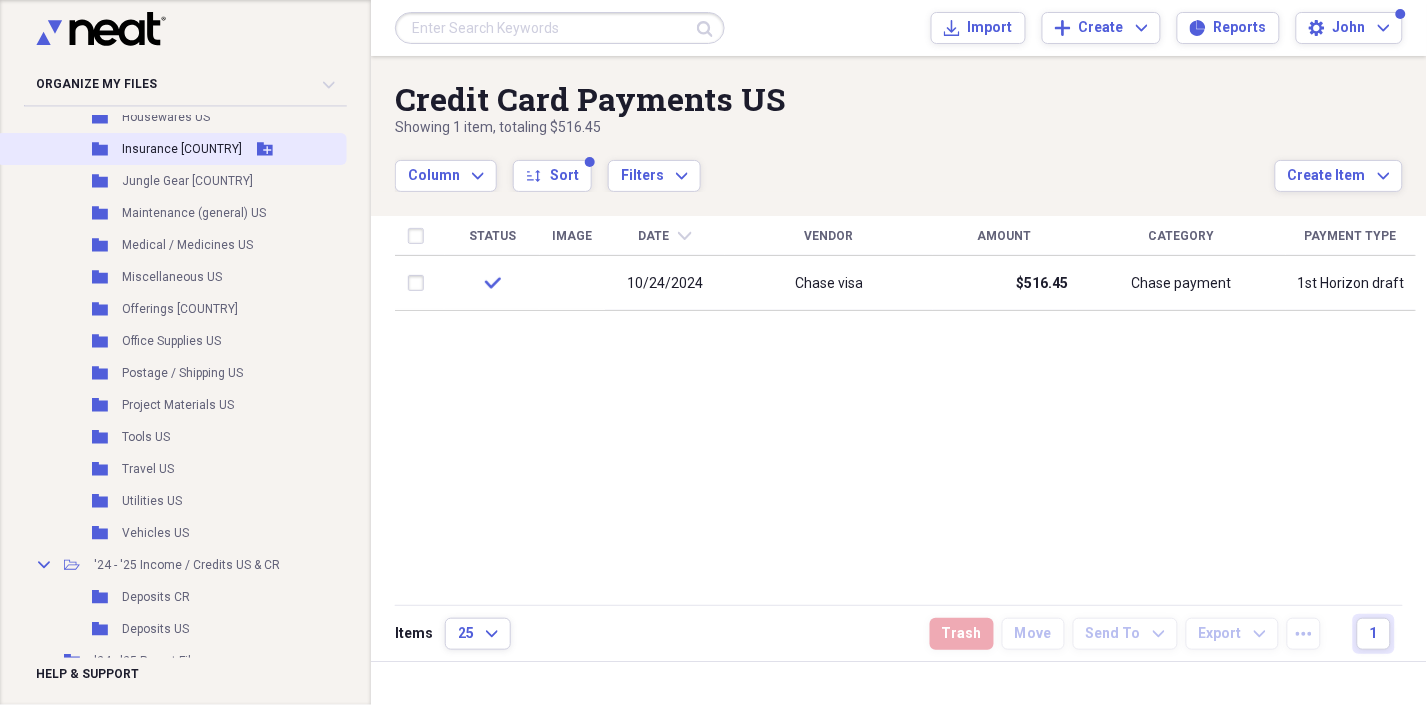 scroll, scrollTop: 701, scrollLeft: 0, axis: vertical 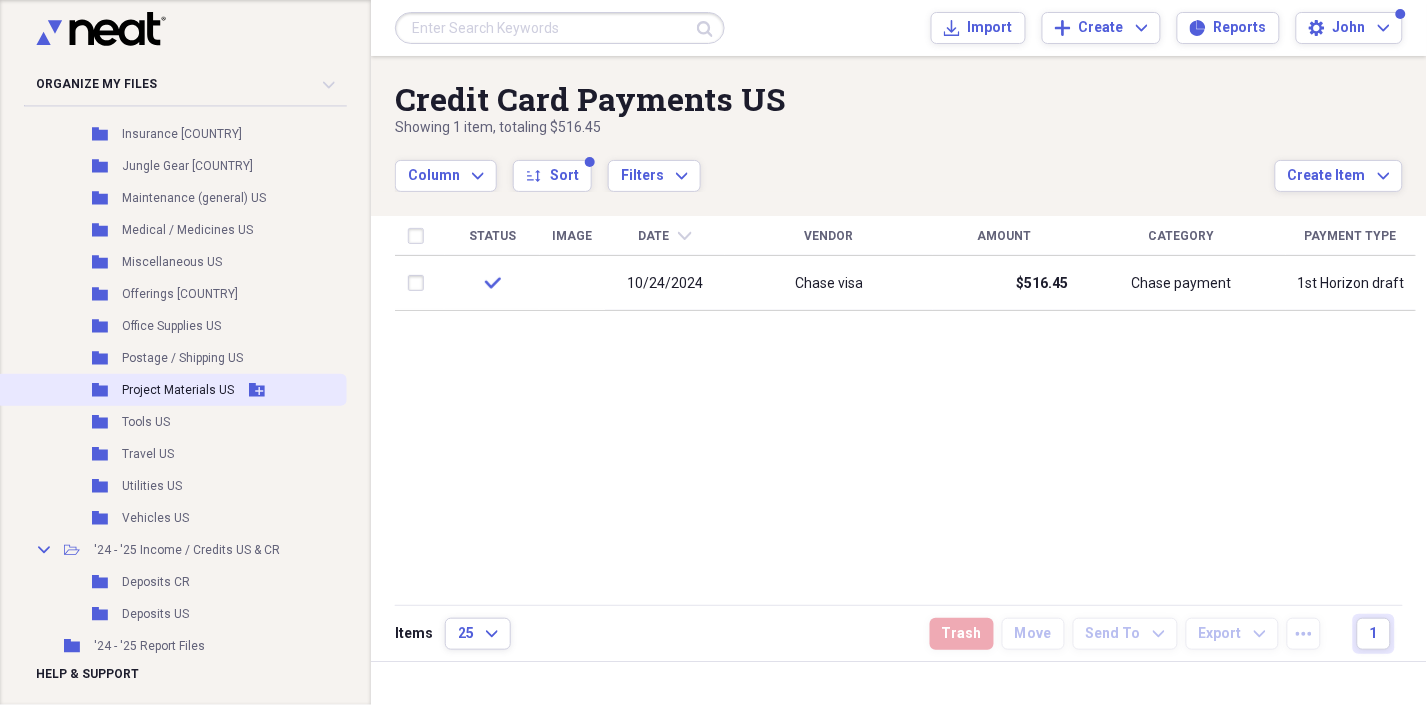 click on "Project Materials  US" at bounding box center (178, 390) 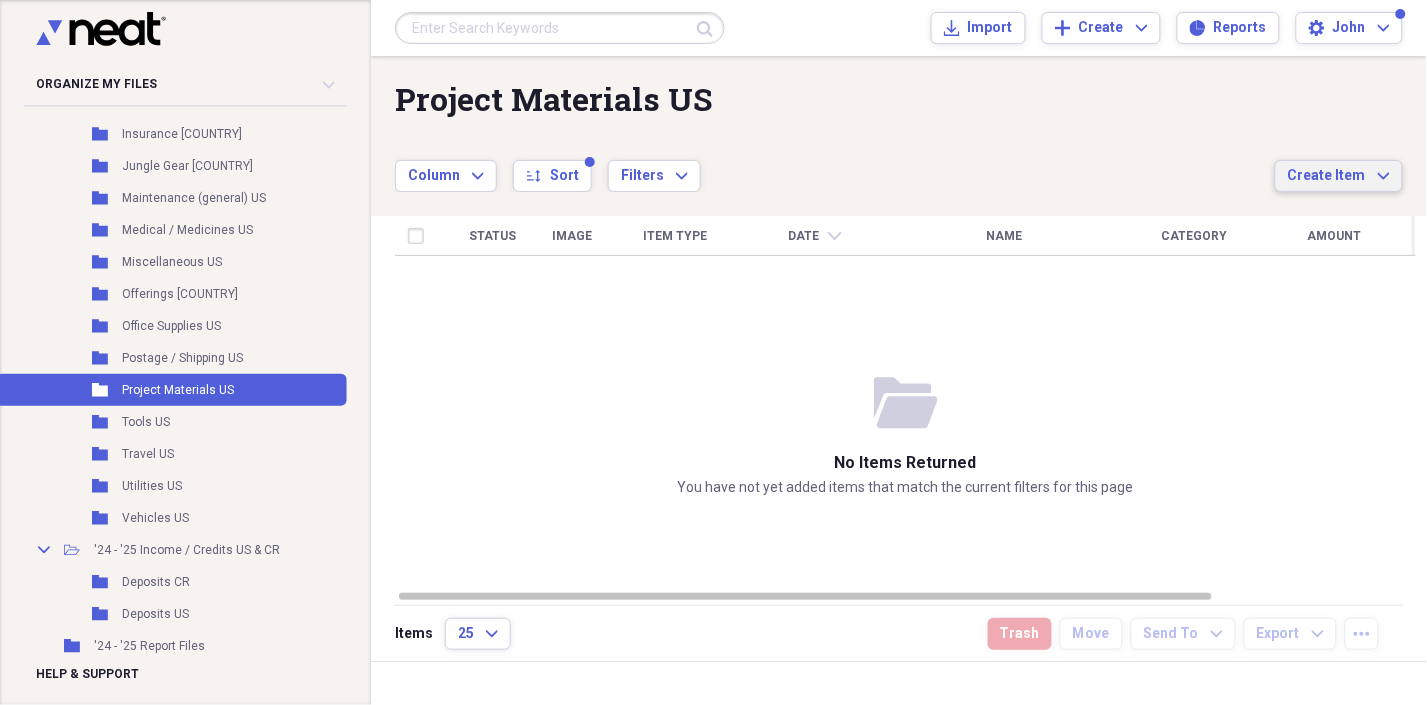 click on "Expand" 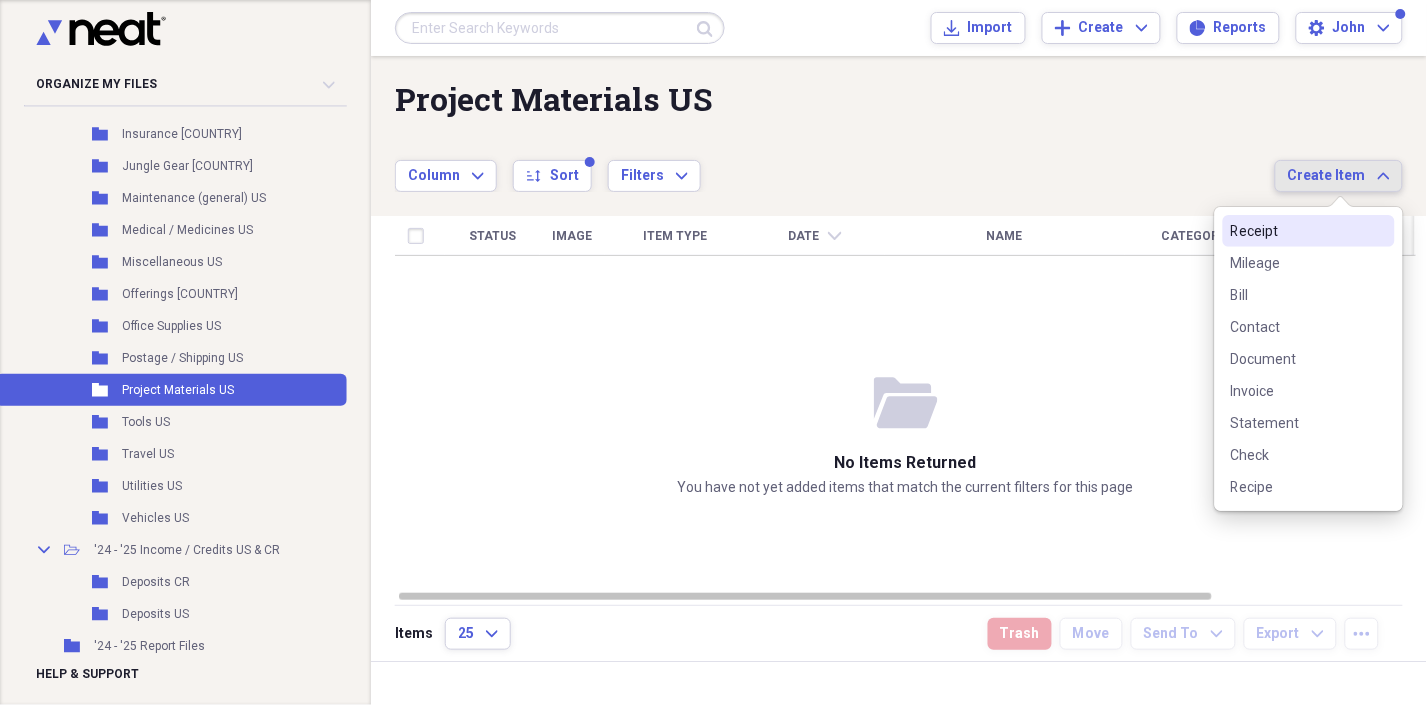 click on "Receipt" at bounding box center [1297, 231] 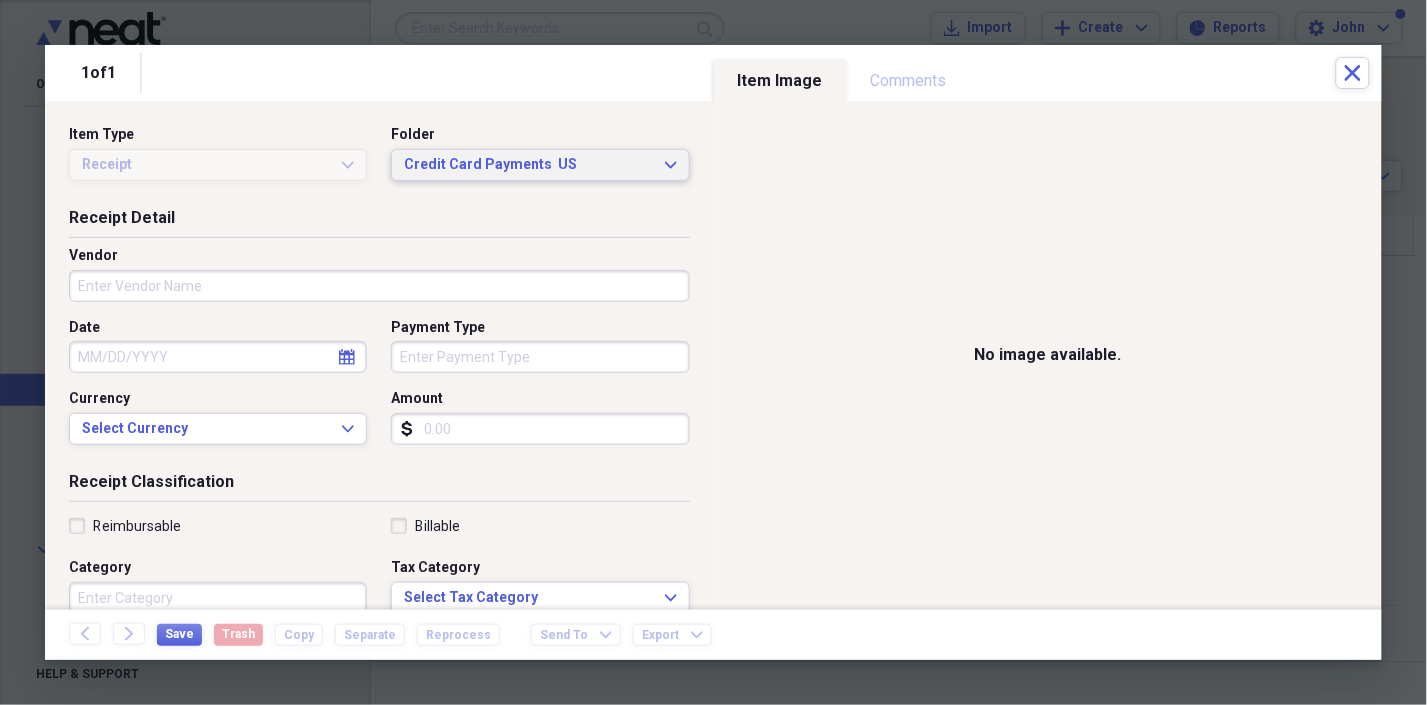click 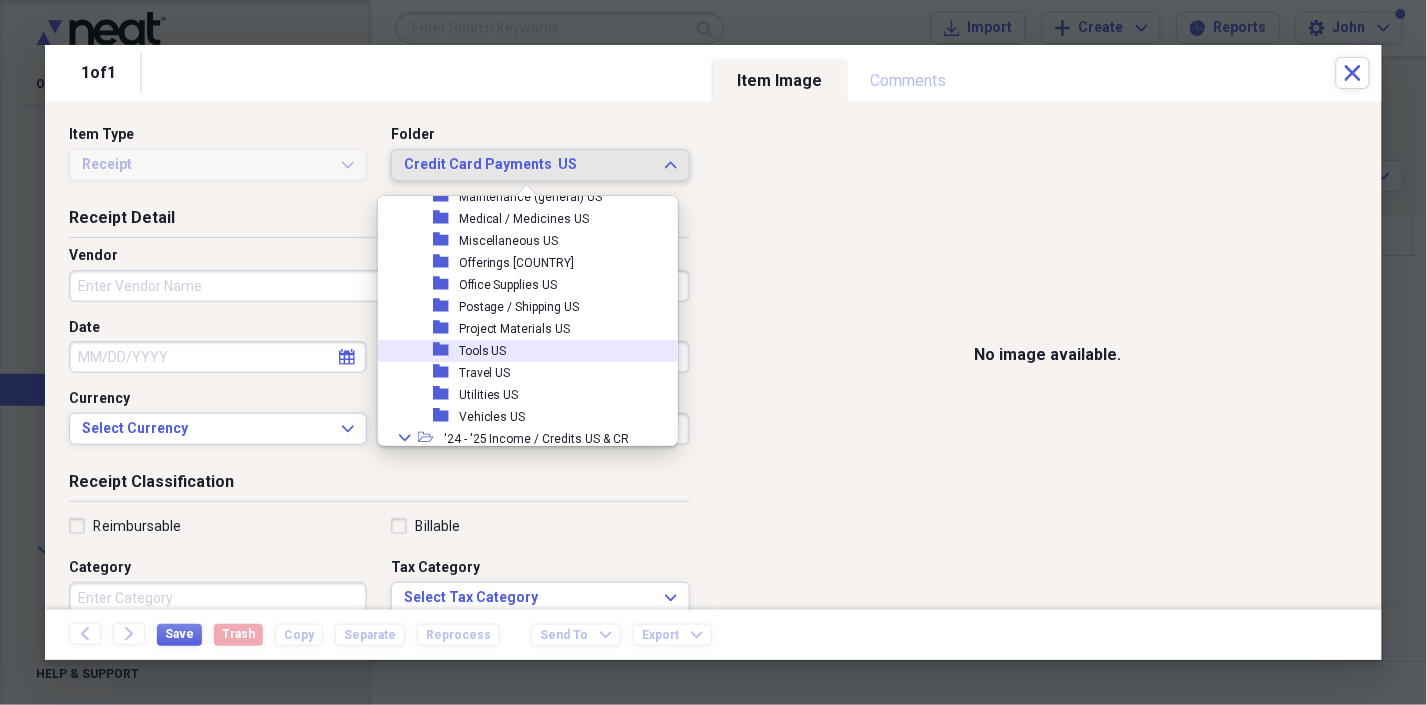 scroll, scrollTop: 497, scrollLeft: 0, axis: vertical 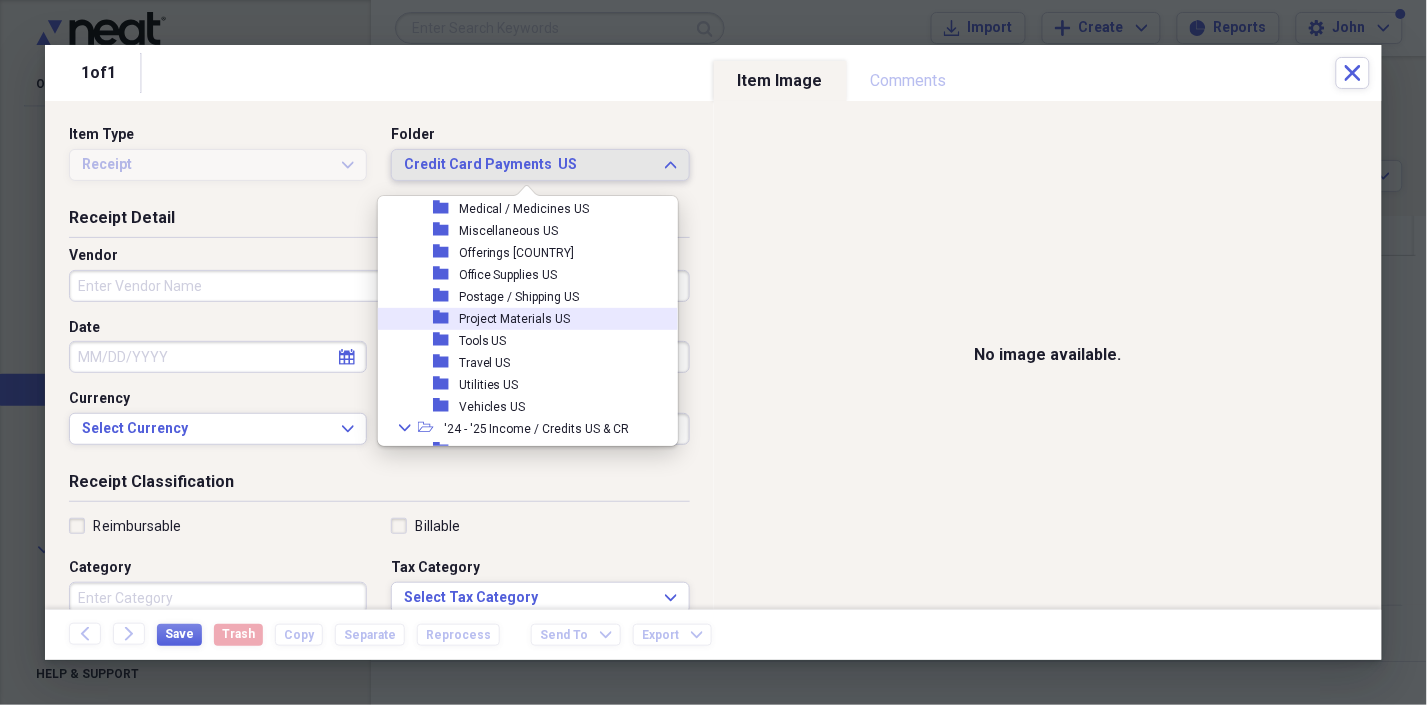 click on "Folder Project Materials  US" at bounding box center [520, 319] 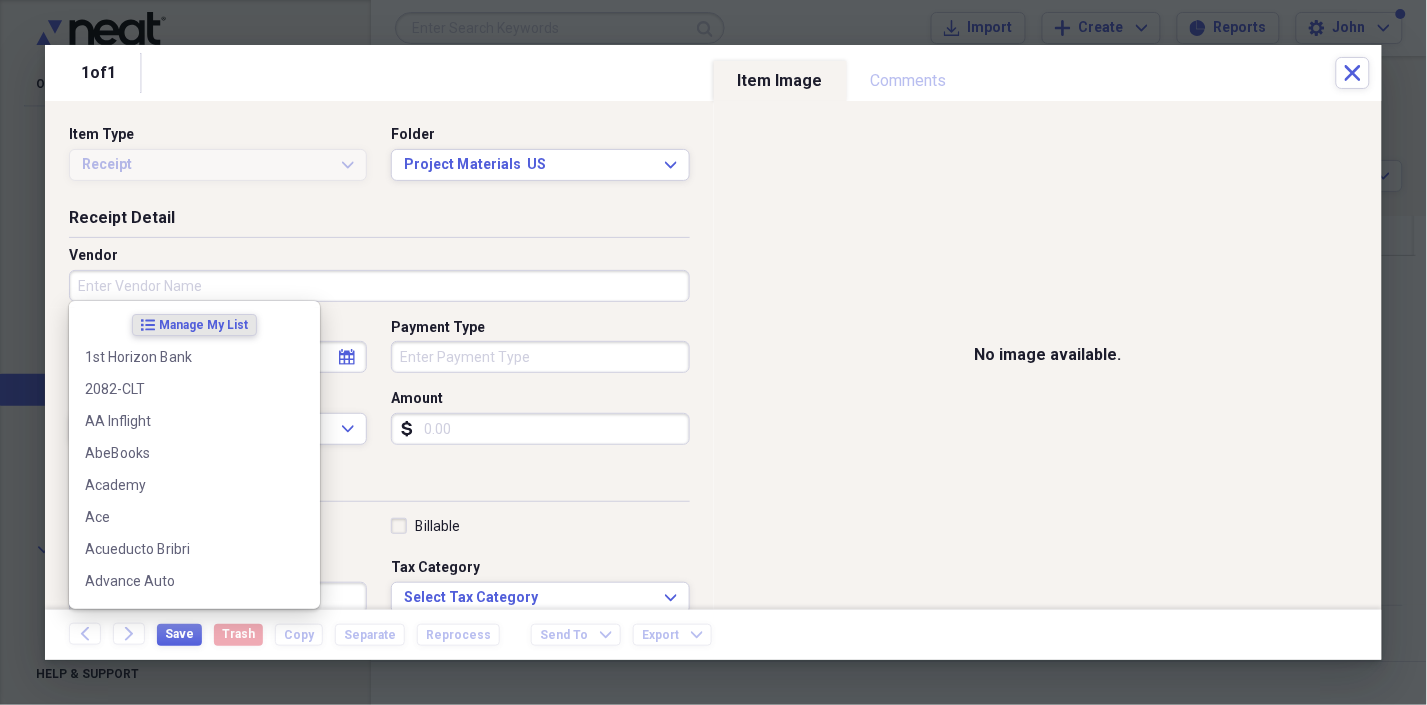 click on "Vendor" at bounding box center (379, 286) 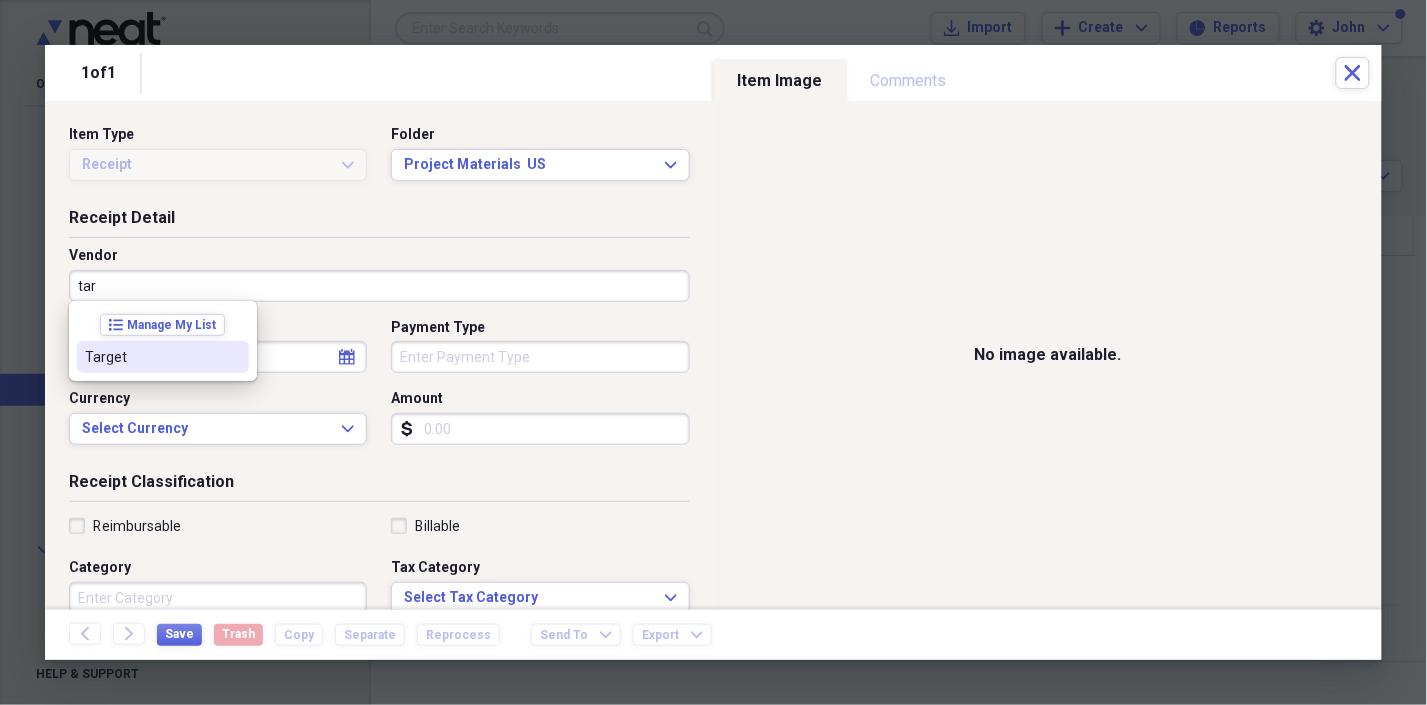 click on "Target" at bounding box center [151, 357] 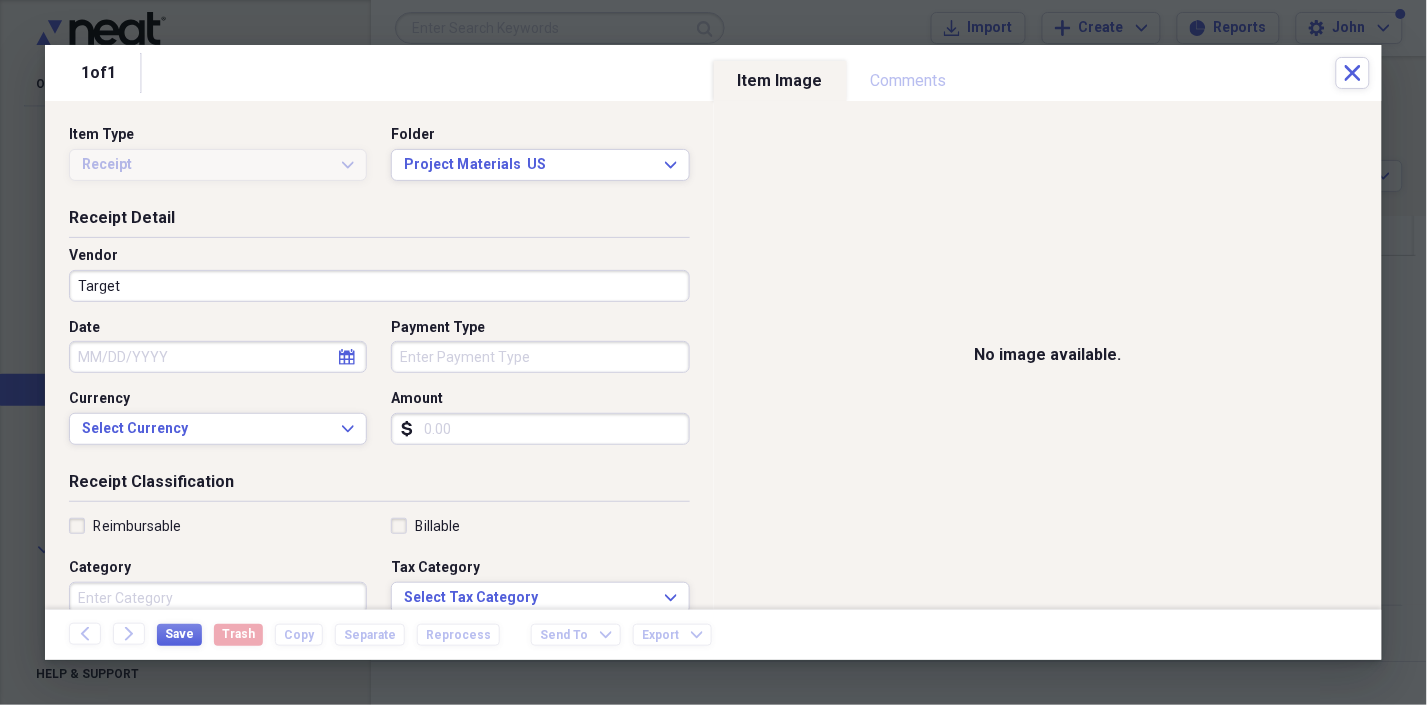 click on "Date" at bounding box center [218, 357] 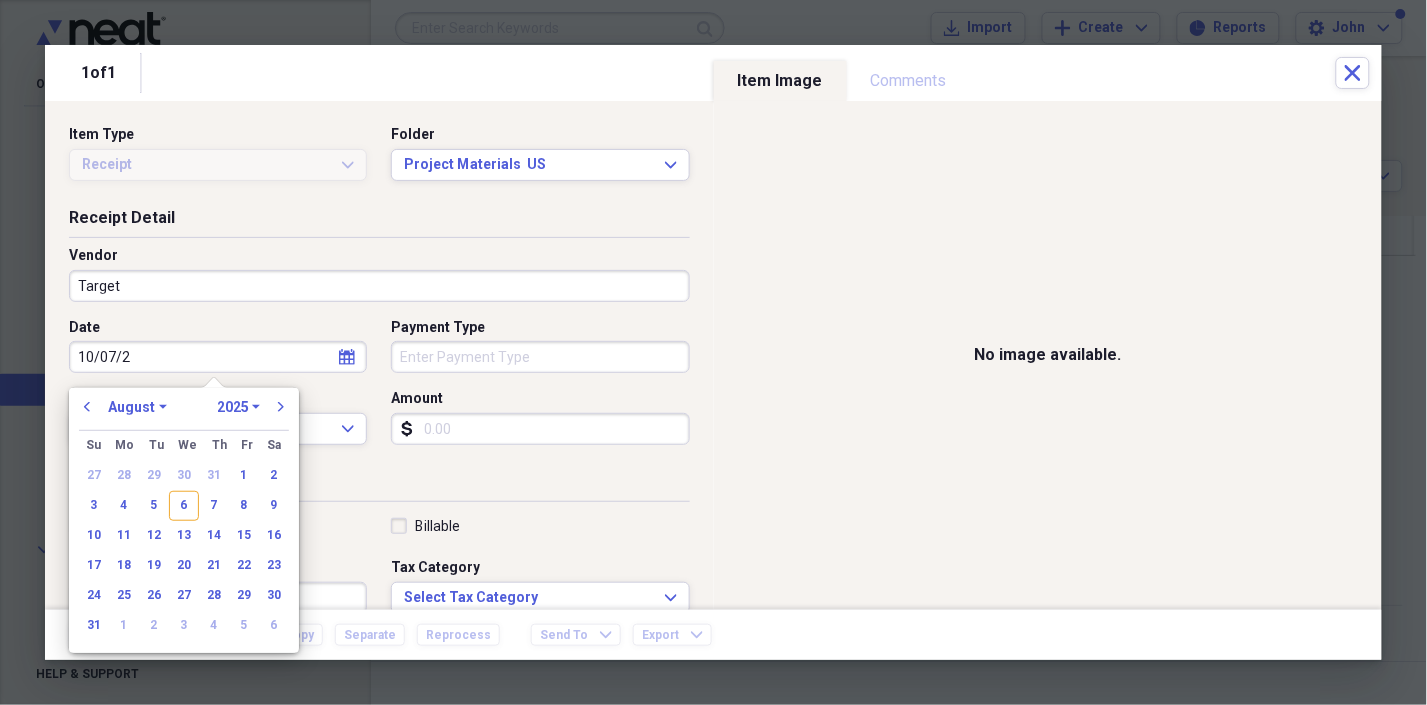 type on "[MM]/[DD]/20" 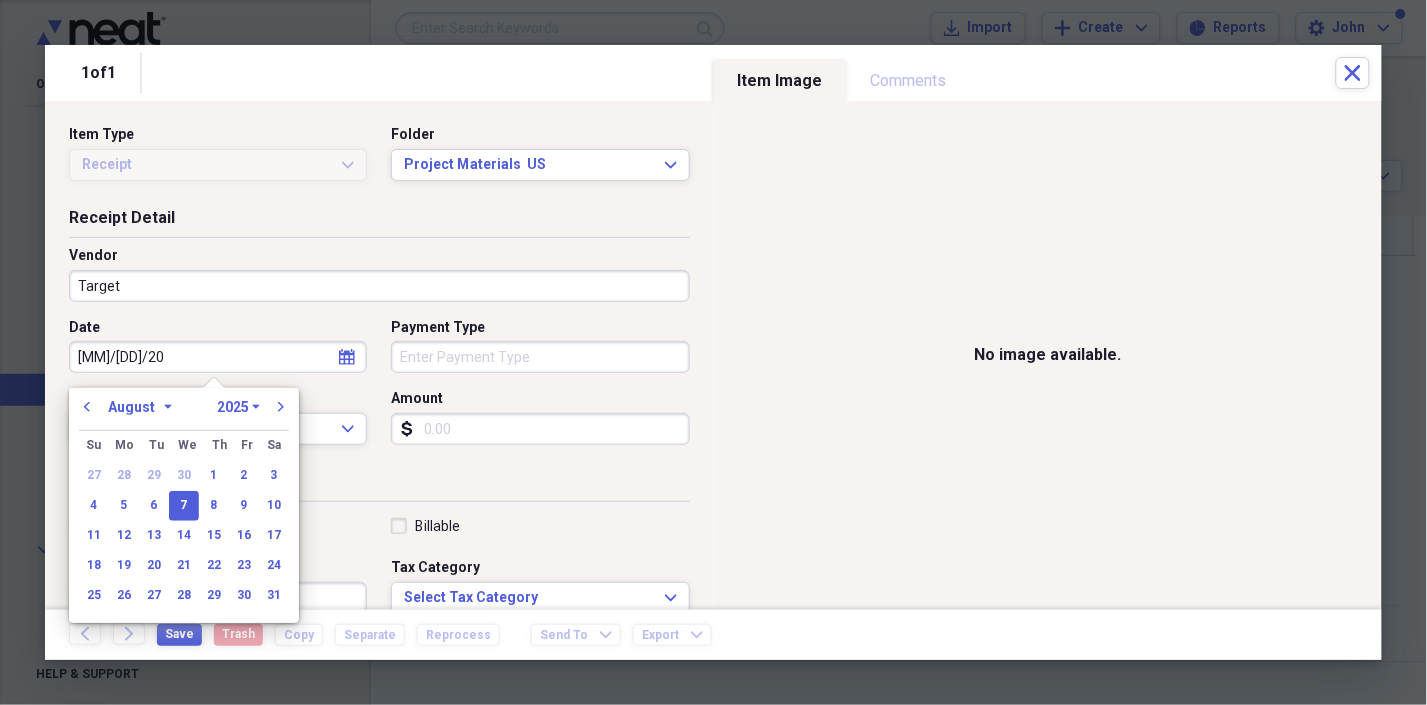select on "9" 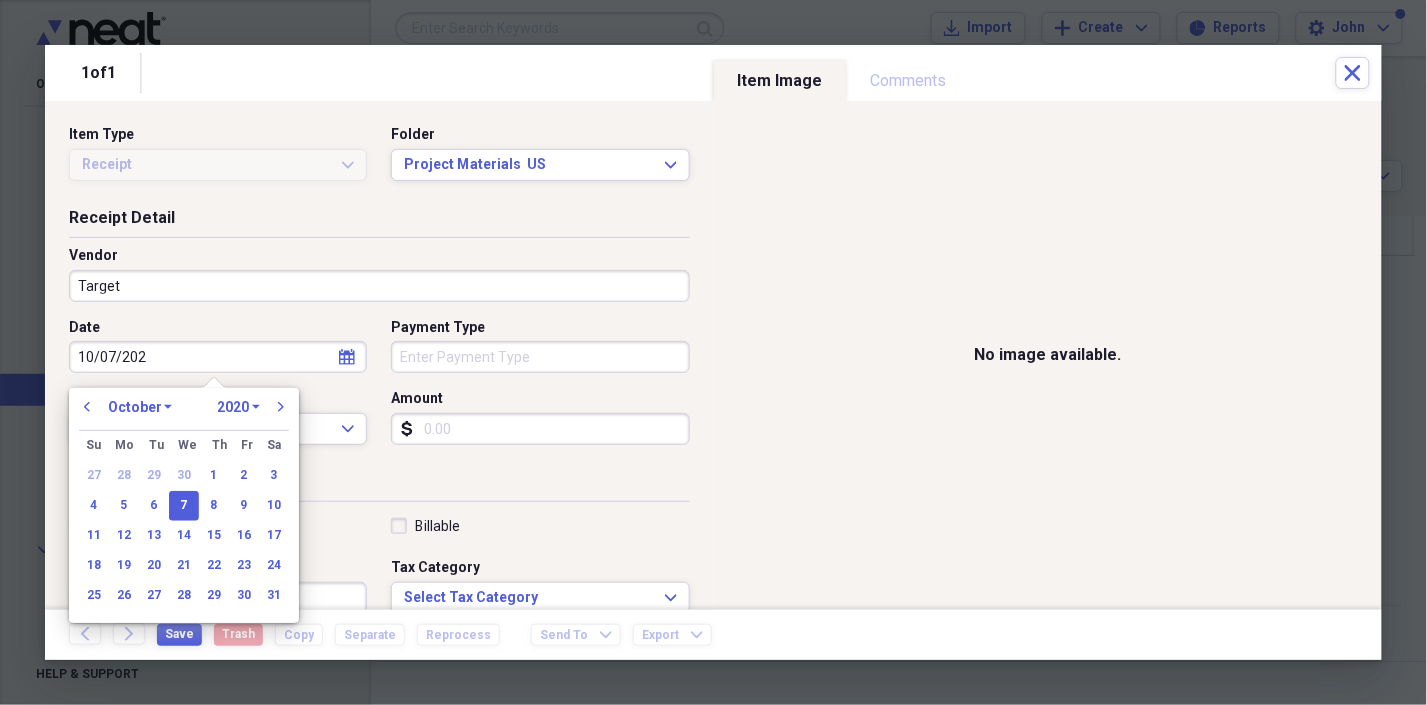 type on "10/07/2024" 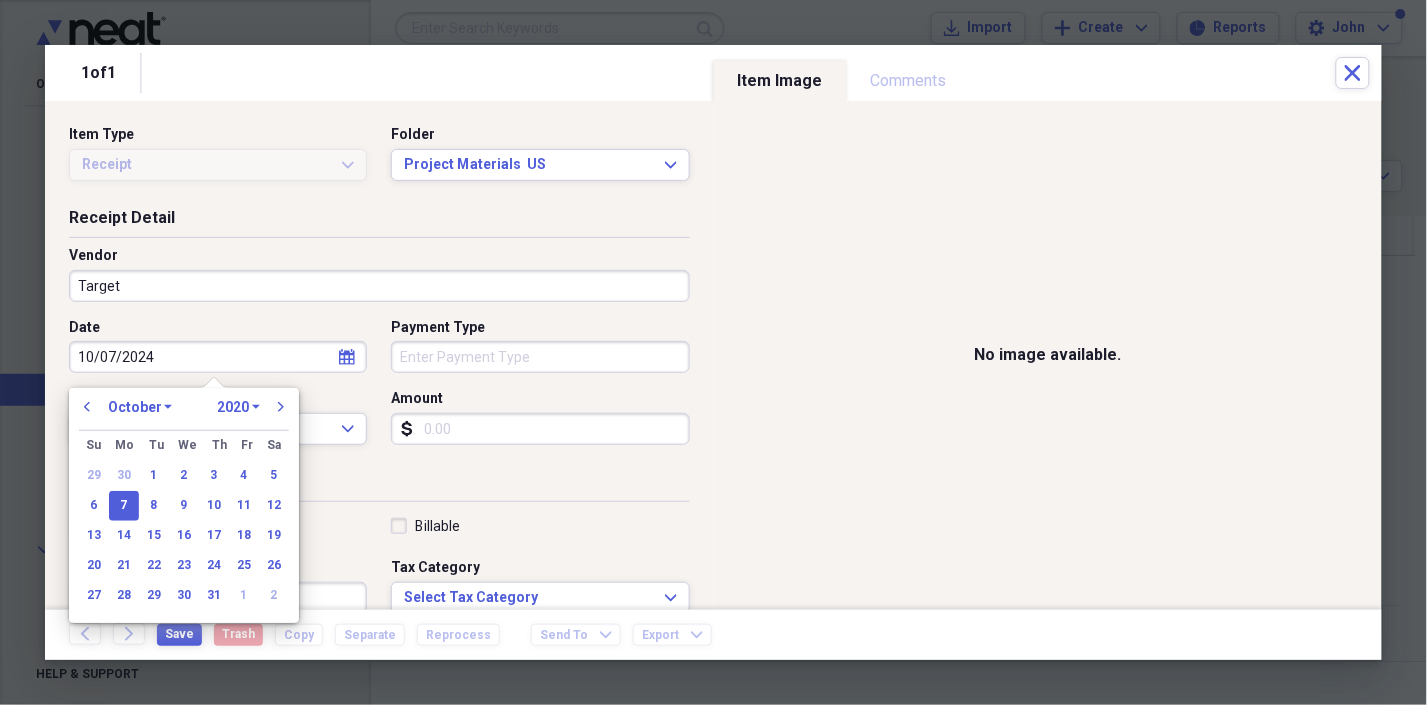 select on "2024" 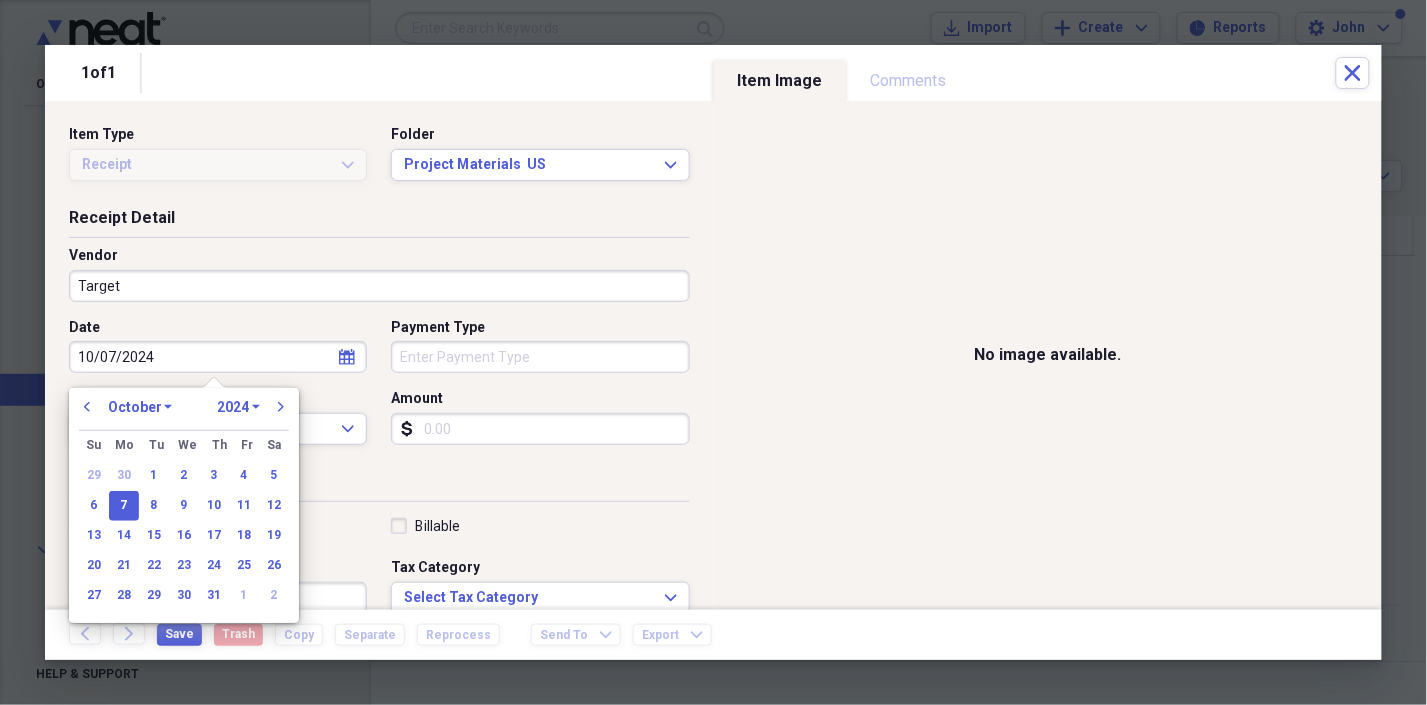 type on "10/07/2024" 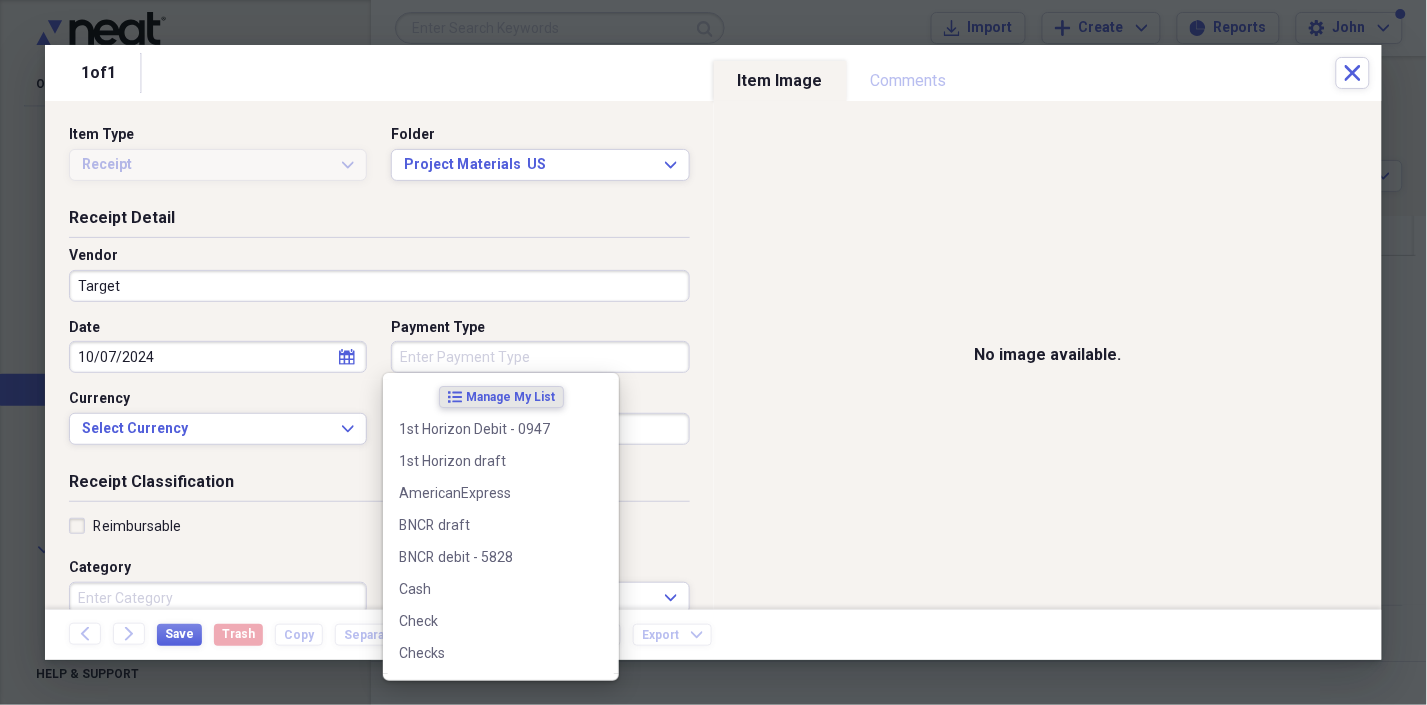 click on "Payment Type" at bounding box center [540, 357] 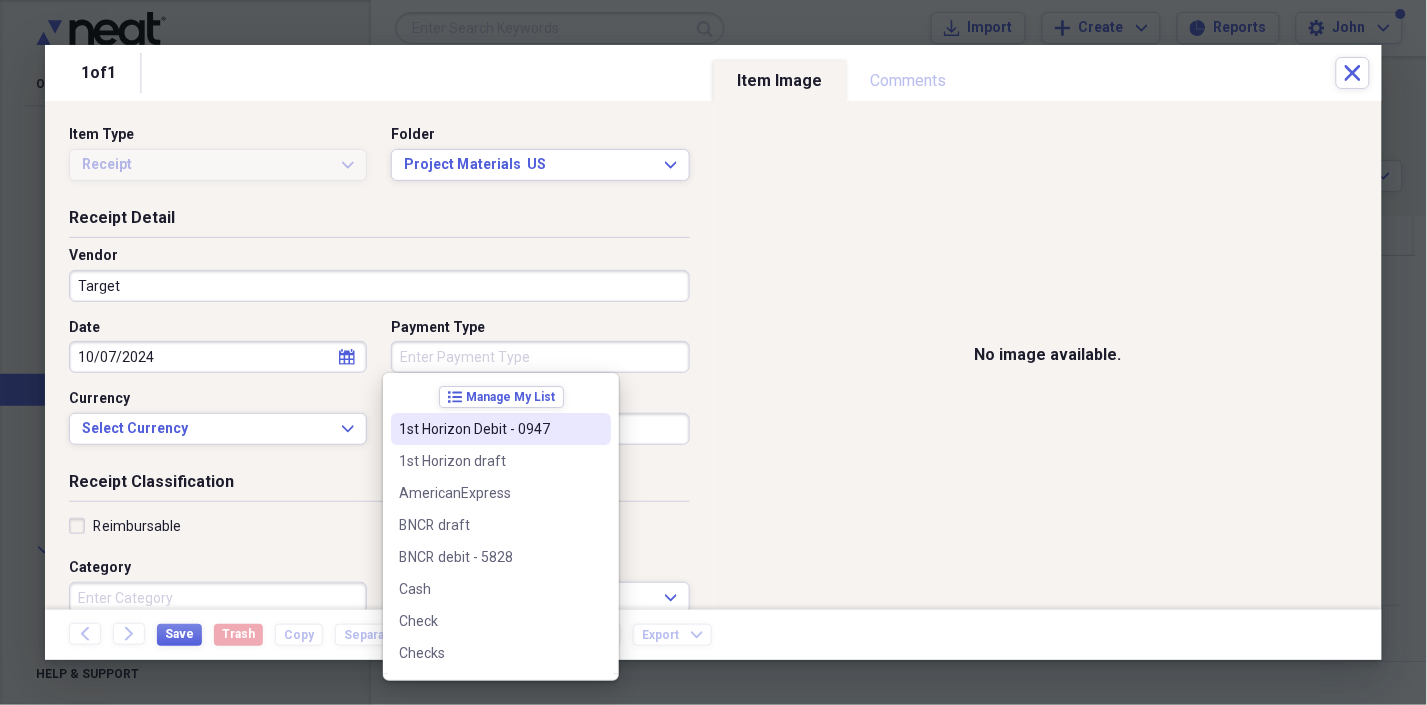 click on "1st Horizon Debit - 0947" at bounding box center [489, 429] 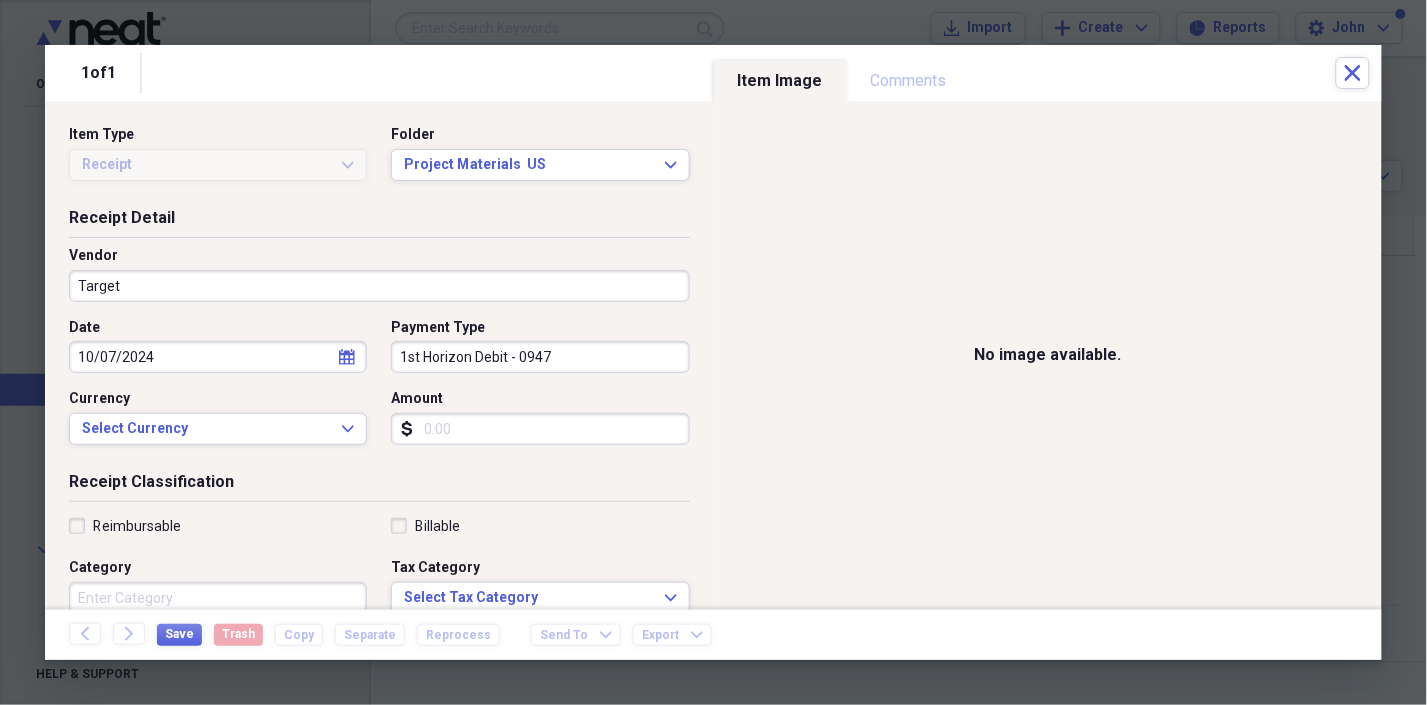 click on "Amount" at bounding box center [540, 429] 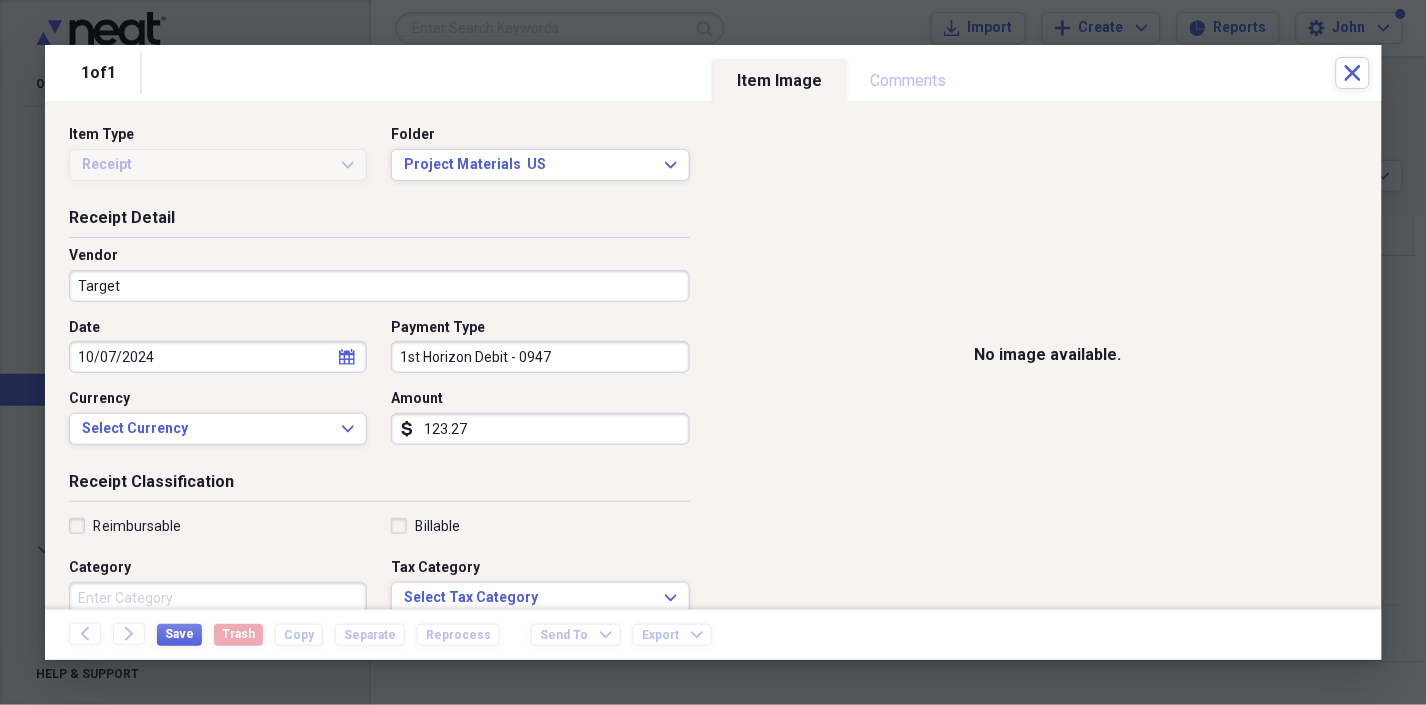 type on "123.27" 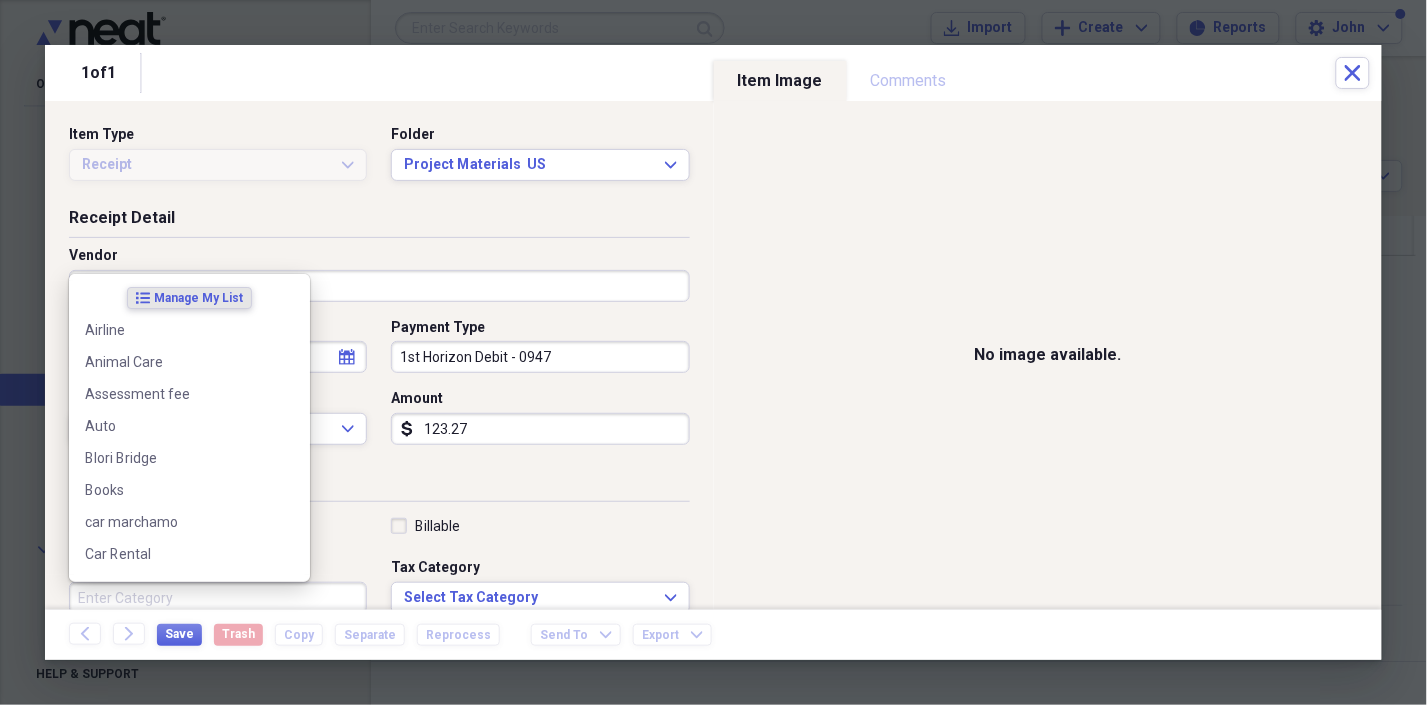 click on "Category" at bounding box center (218, 598) 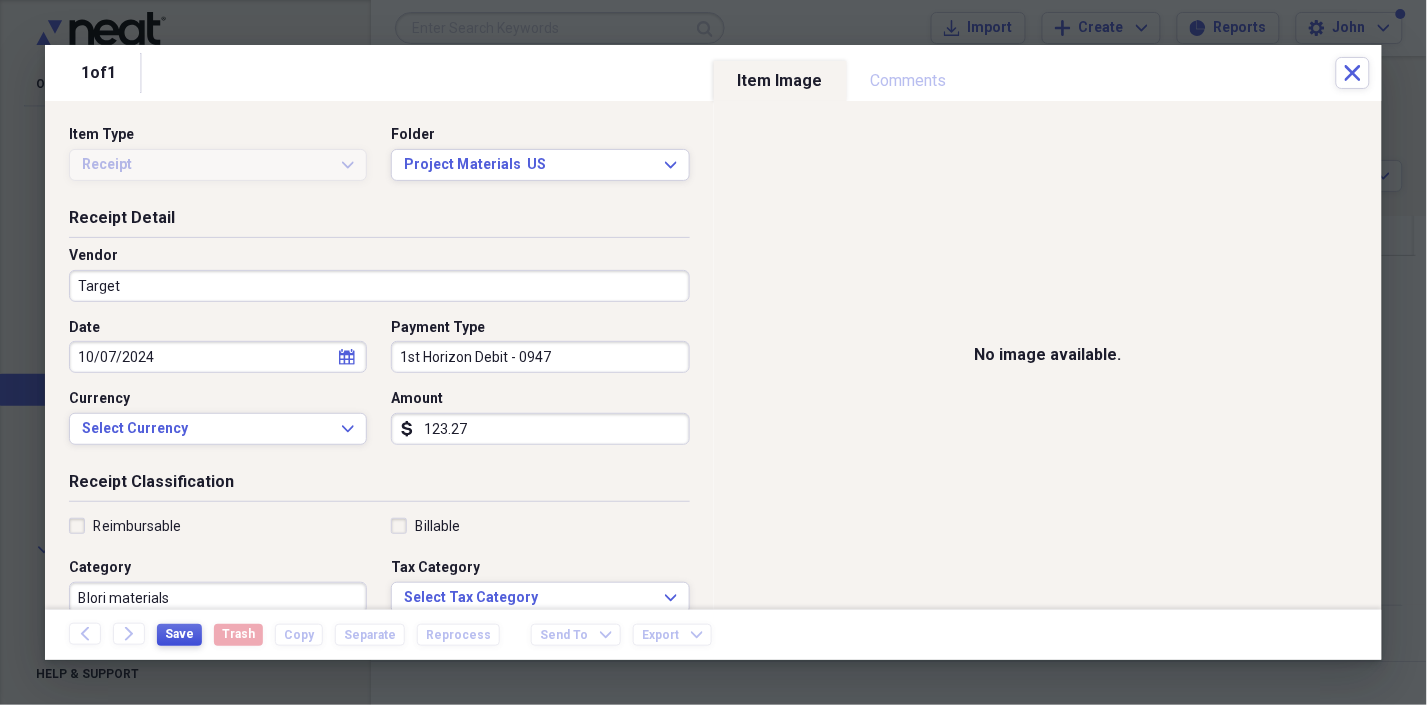 type on "Blori materials" 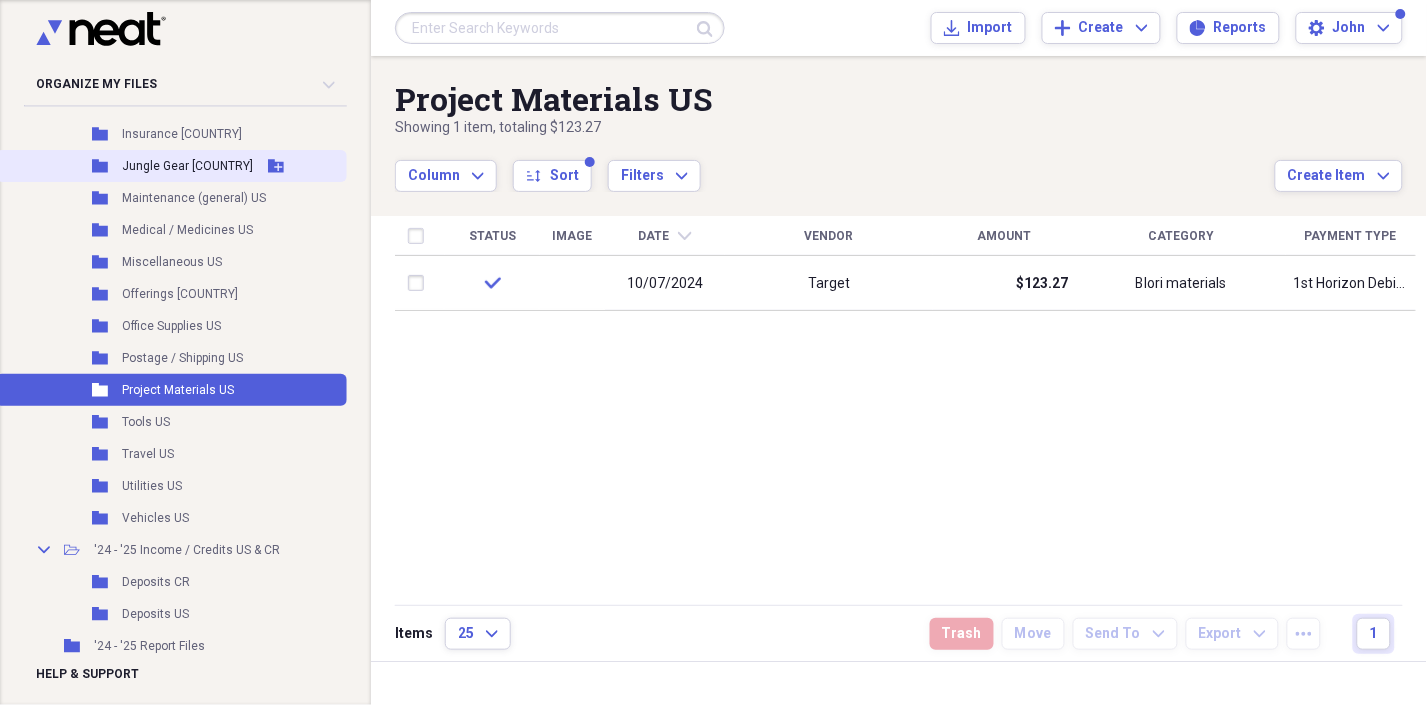 click on "Jungle Gear [COUNTRY]" at bounding box center (187, 166) 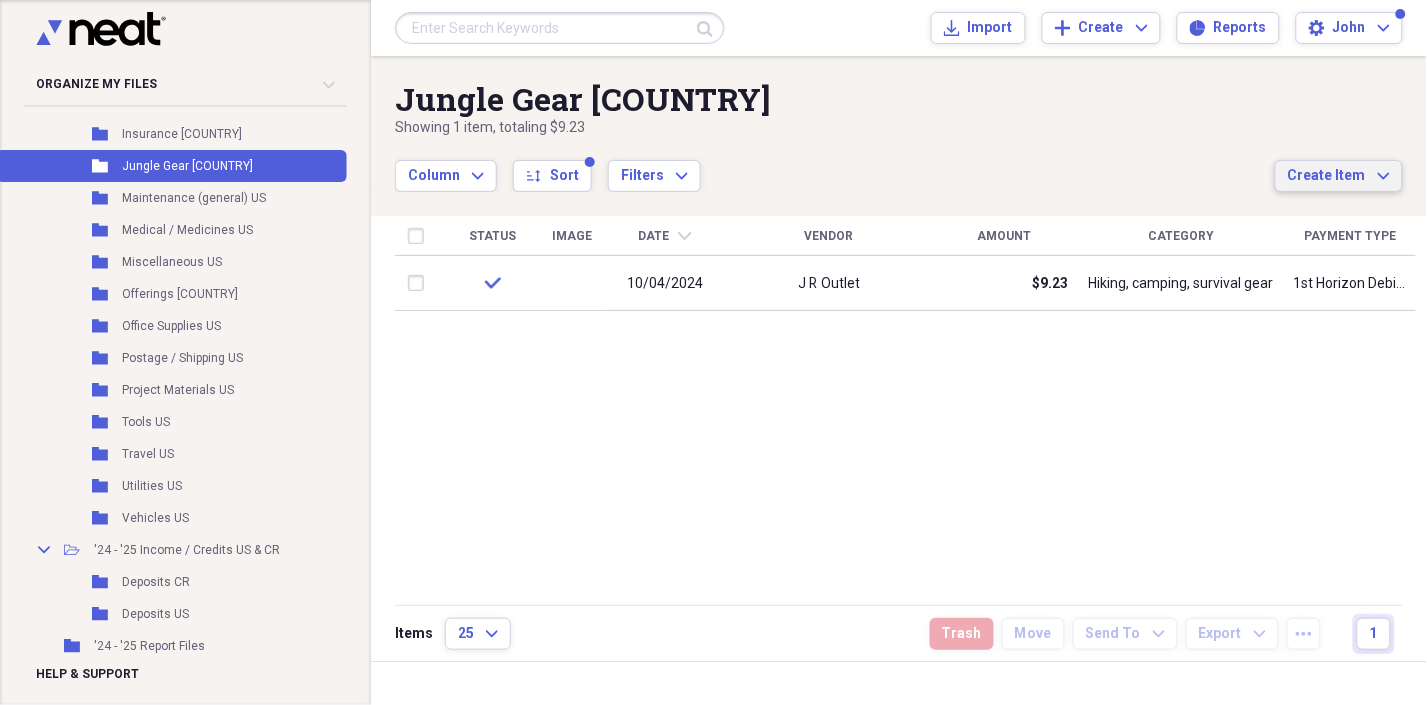 click on "Expand" 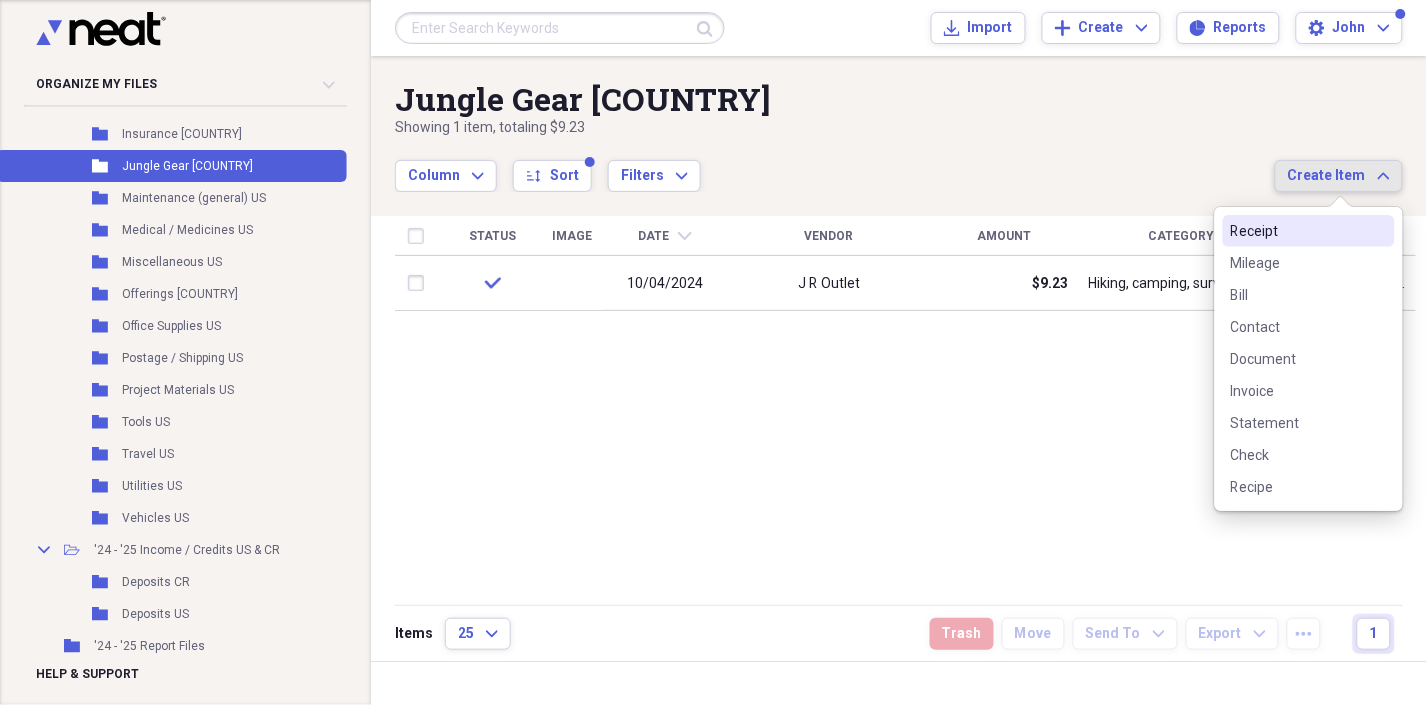 click on "Receipt" at bounding box center [1297, 231] 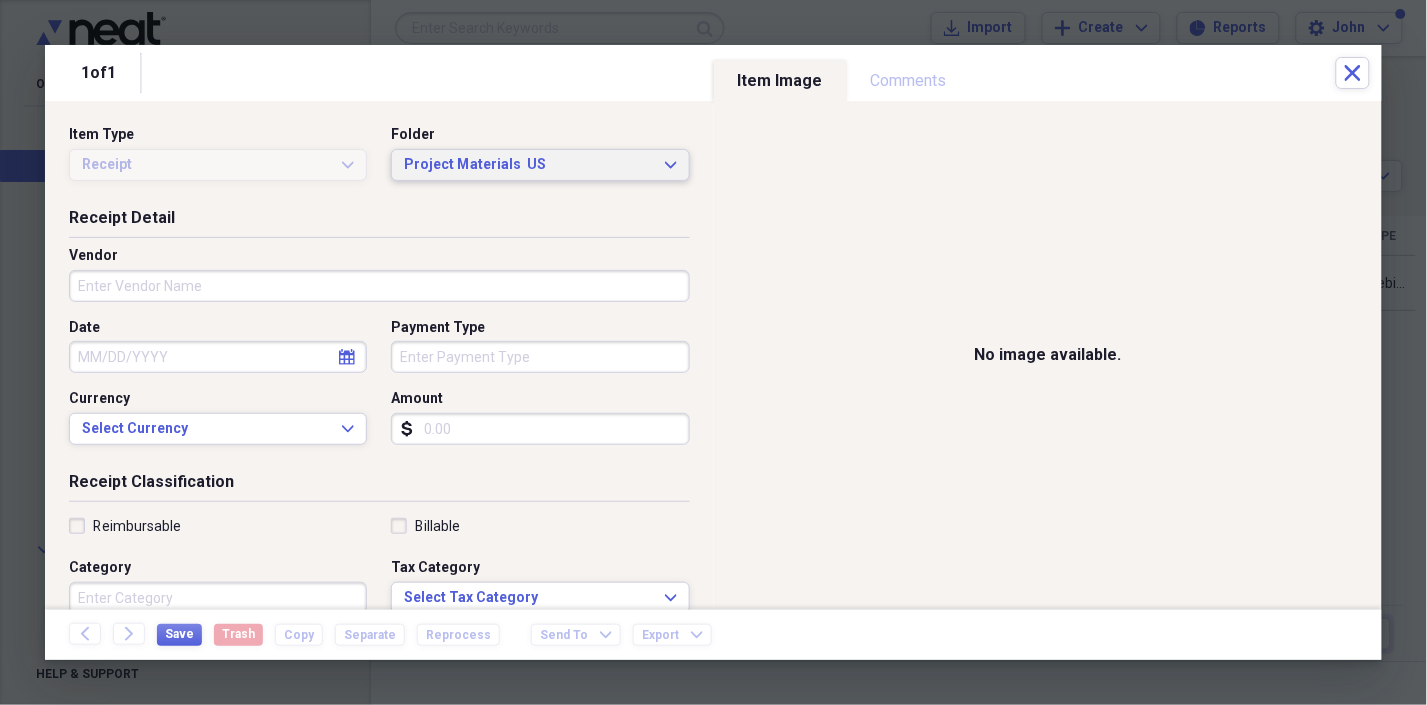 click on "Expand" 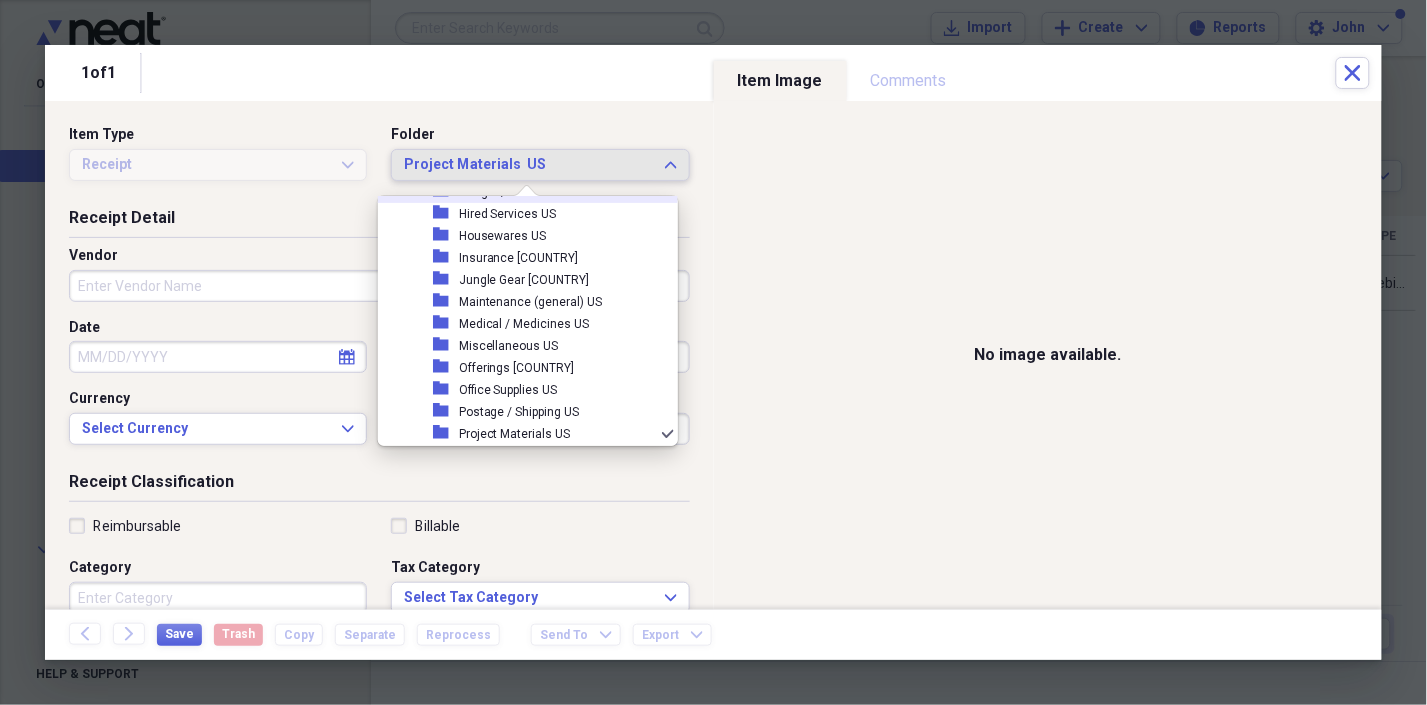 scroll, scrollTop: 383, scrollLeft: 0, axis: vertical 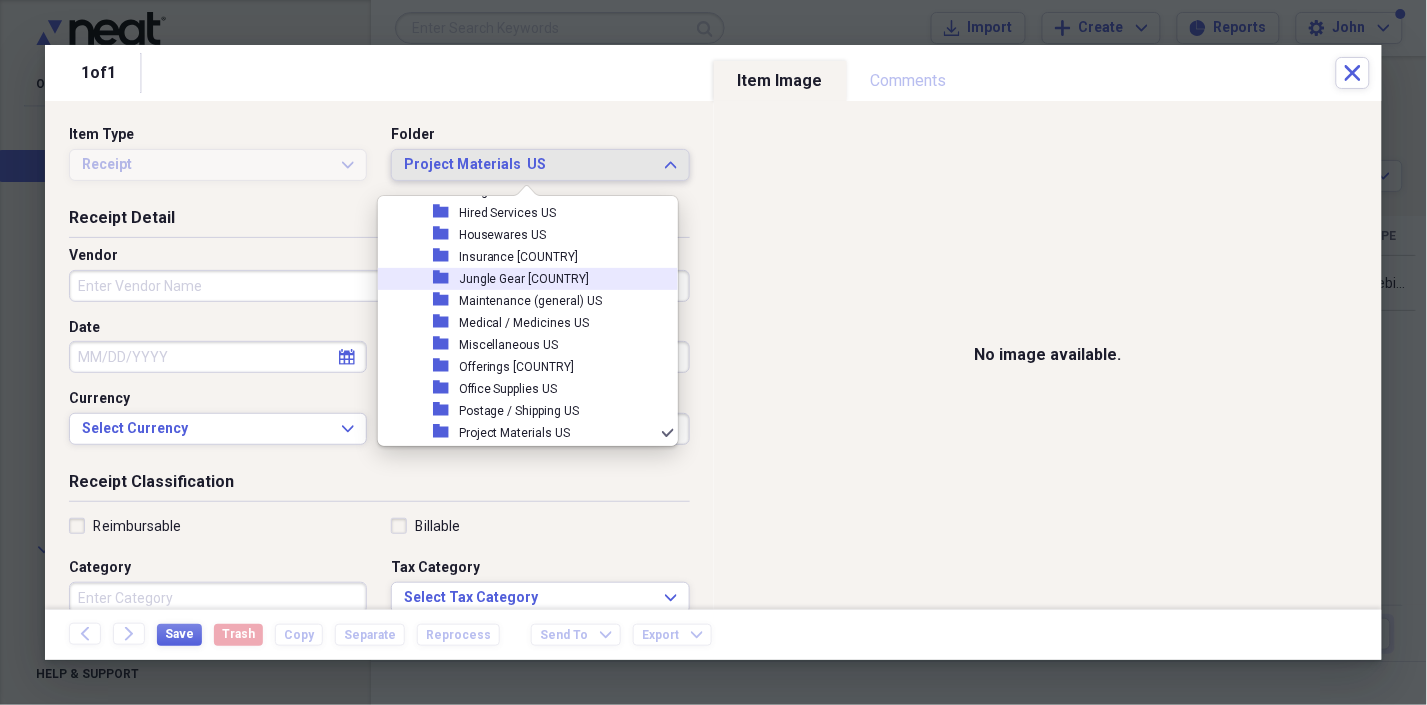 click on "Jungle Gear [COUNTRY]" at bounding box center [524, 279] 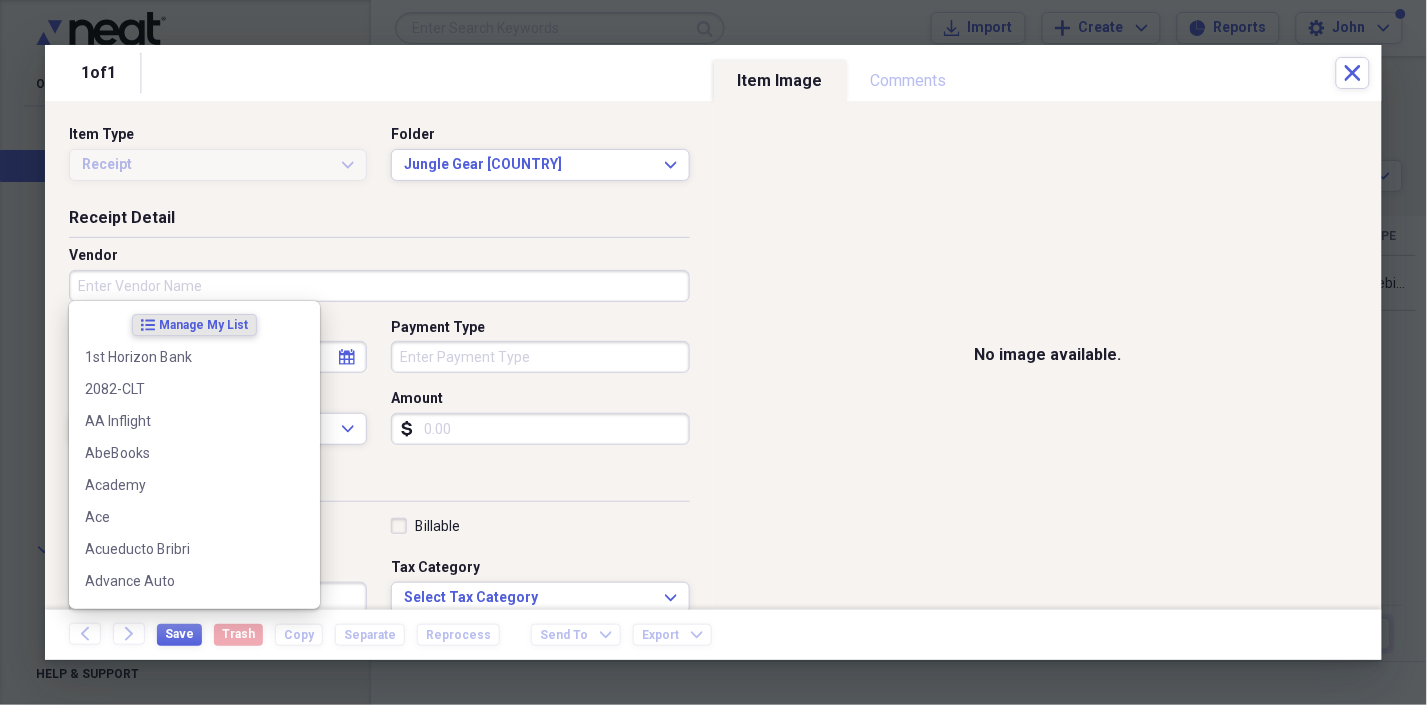 click on "Vendor" at bounding box center [379, 286] 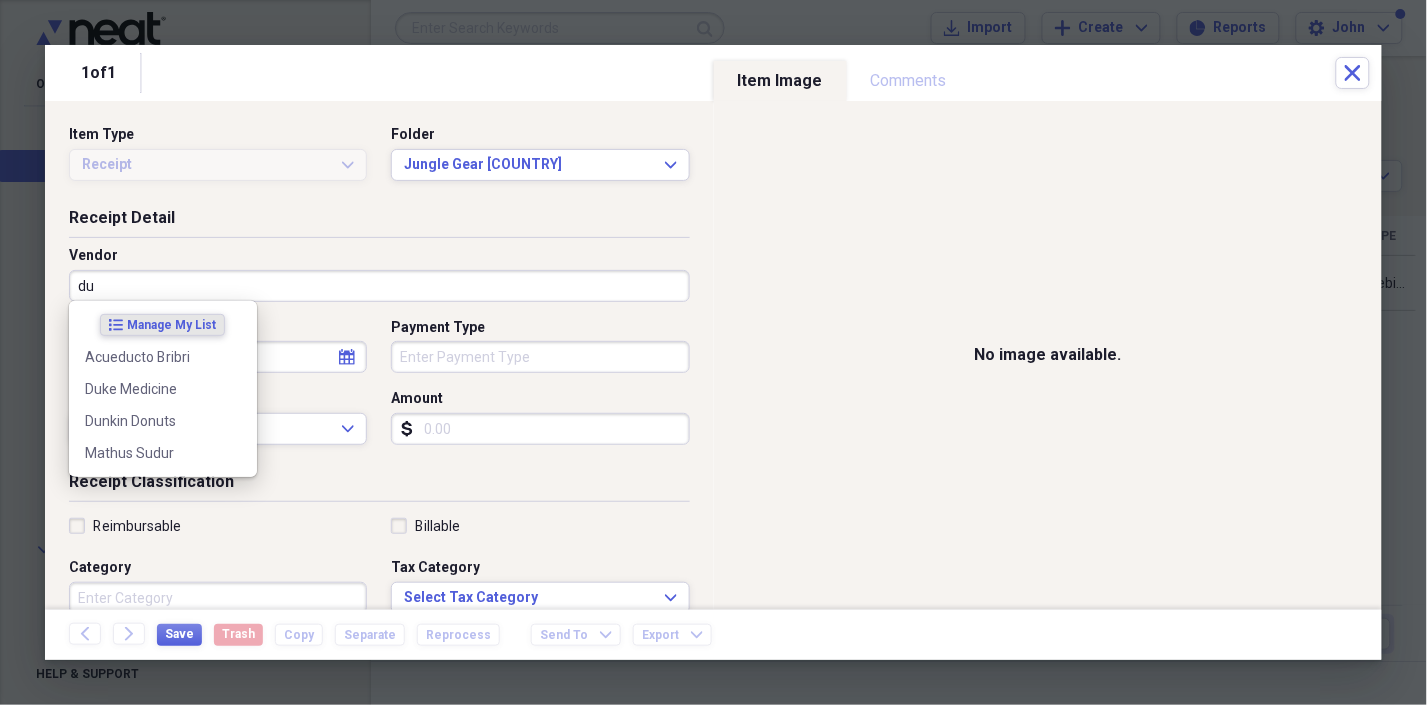 type on "d" 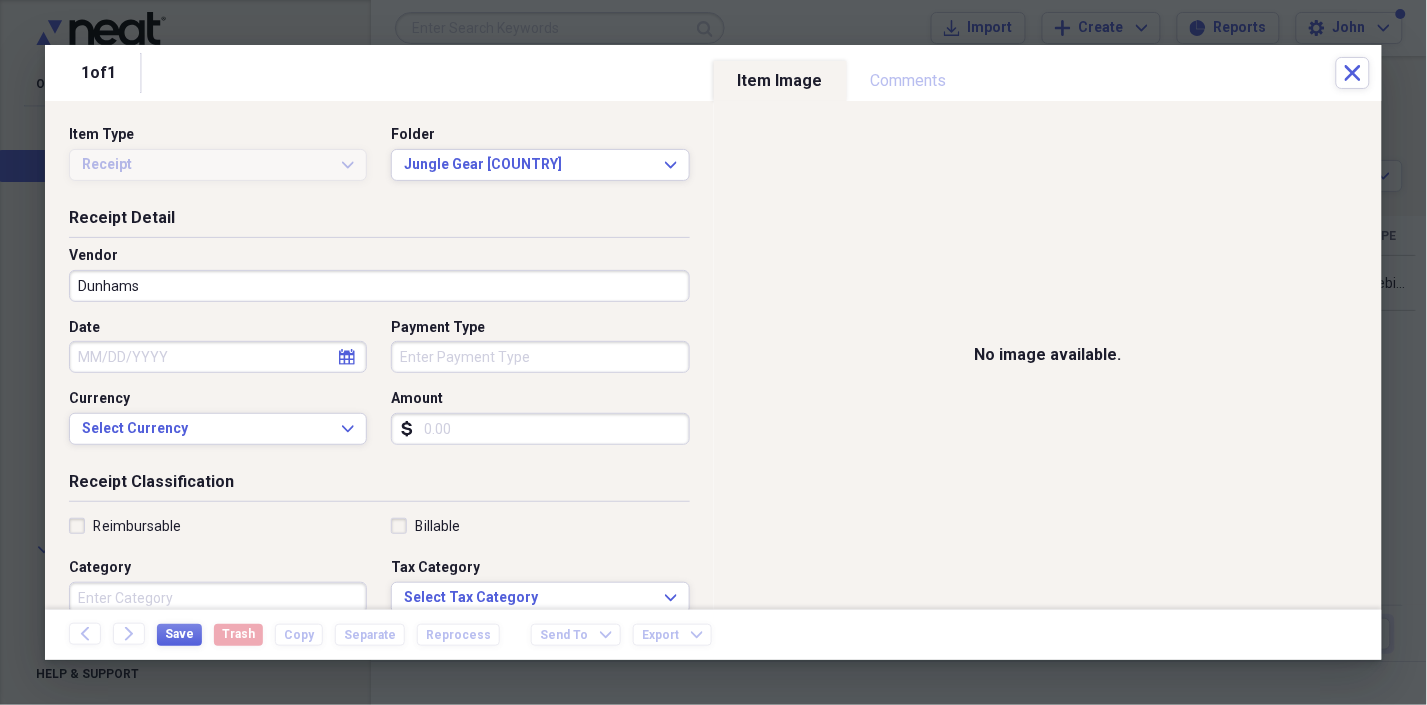 type on "Dunhams" 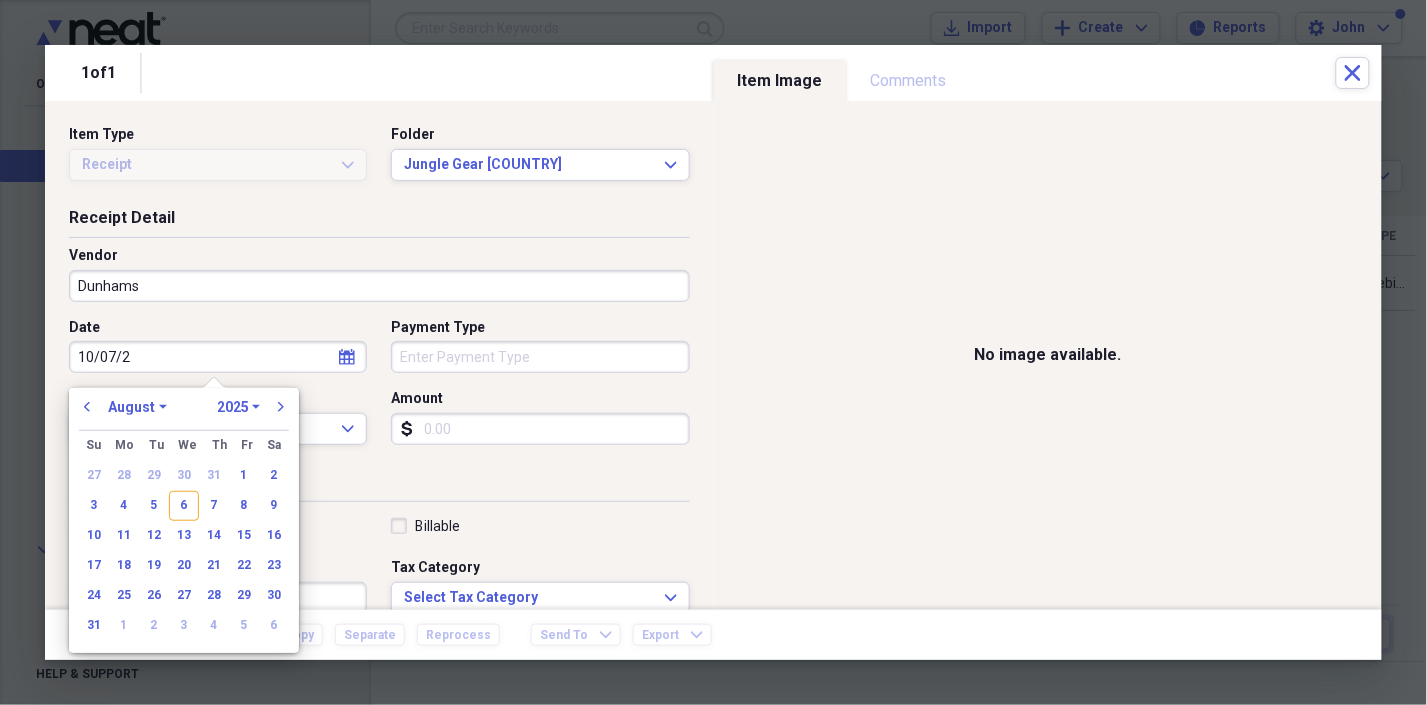 type on "[MM]/[DD]/20" 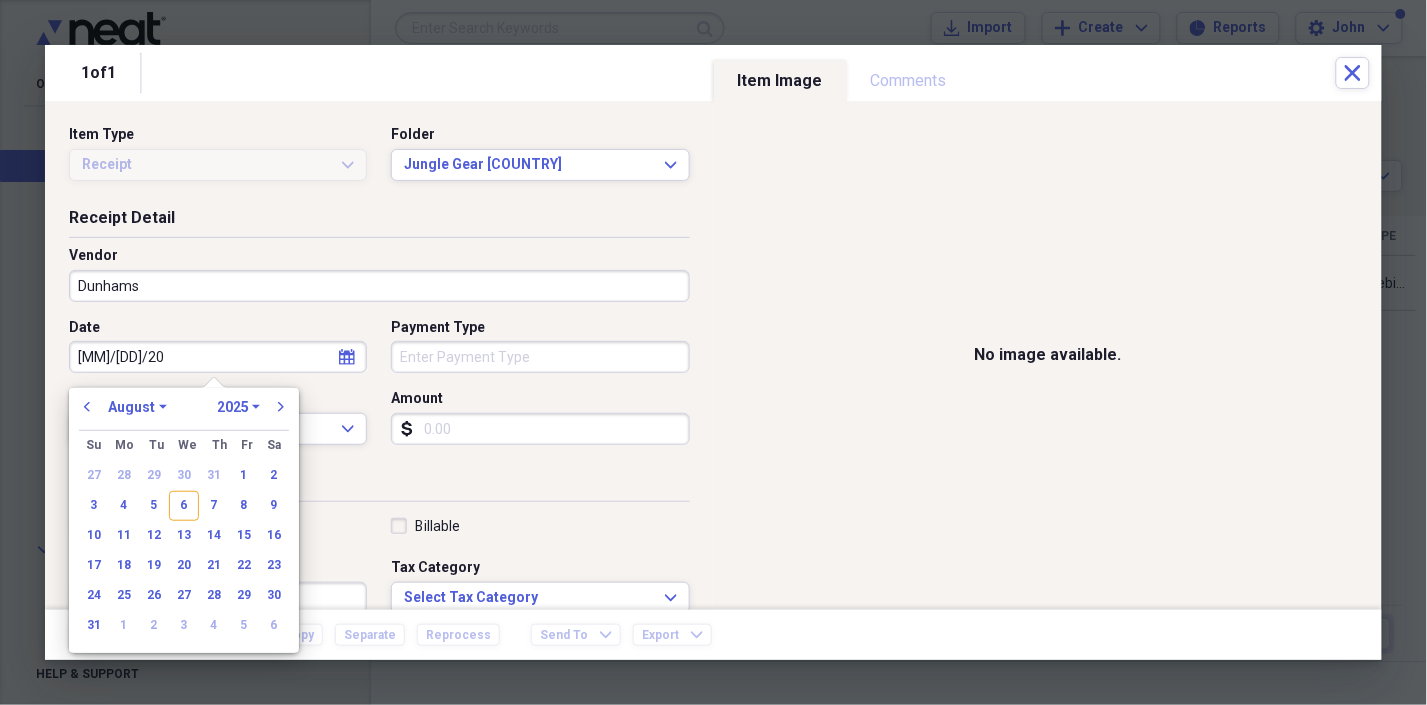 select on "9" 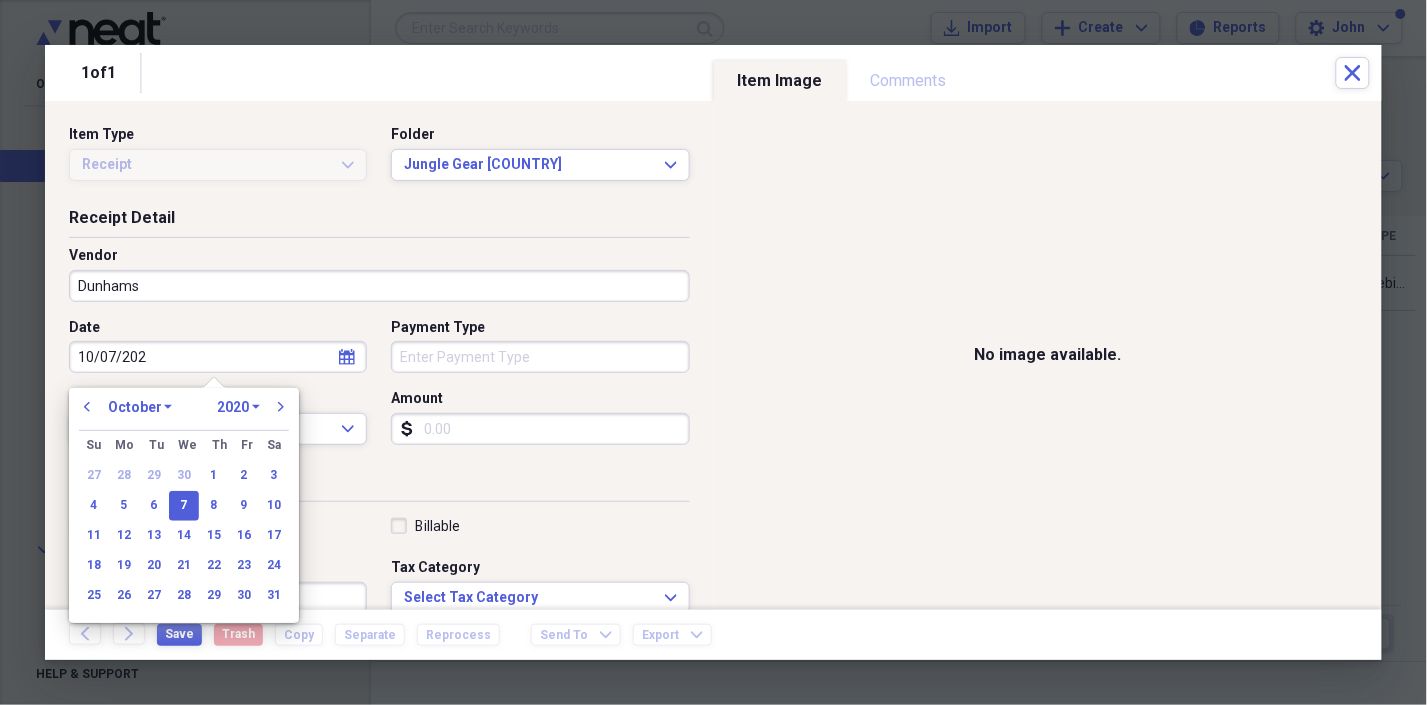 type on "10/07/2024" 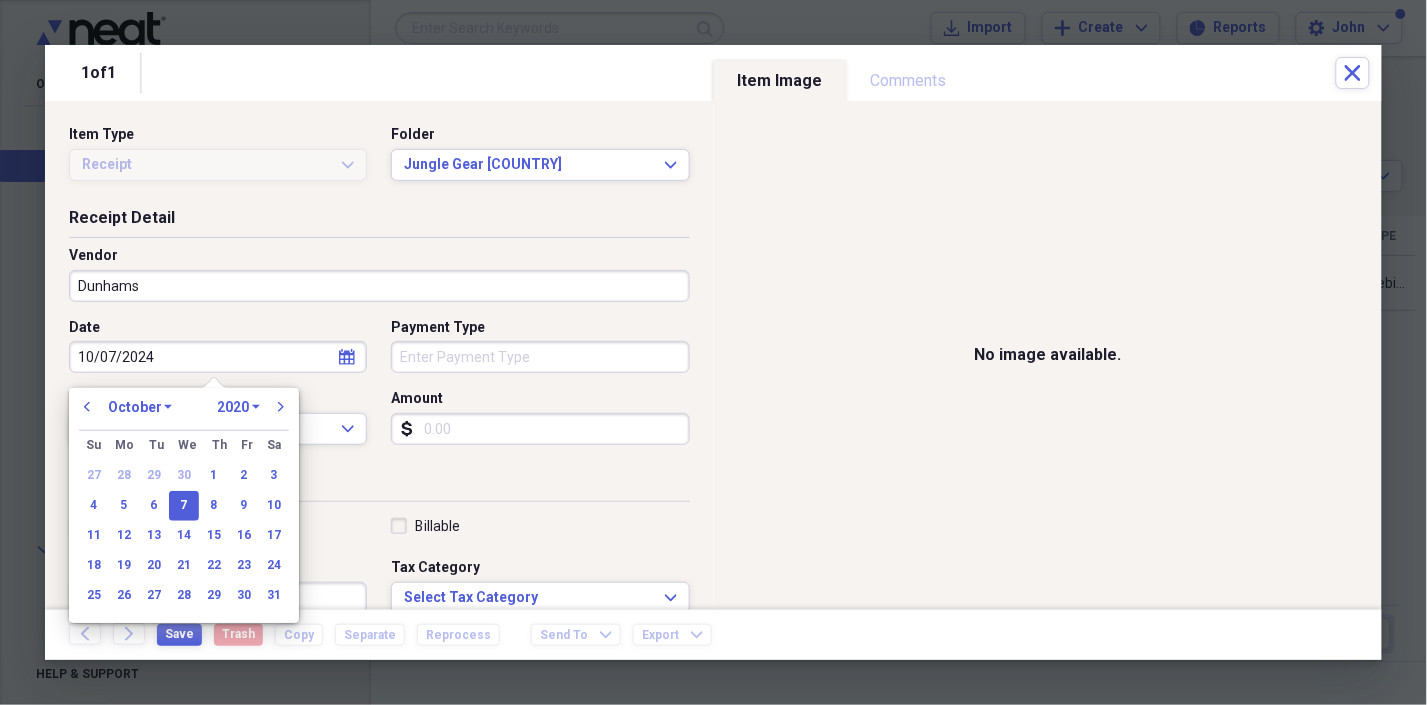 select on "2024" 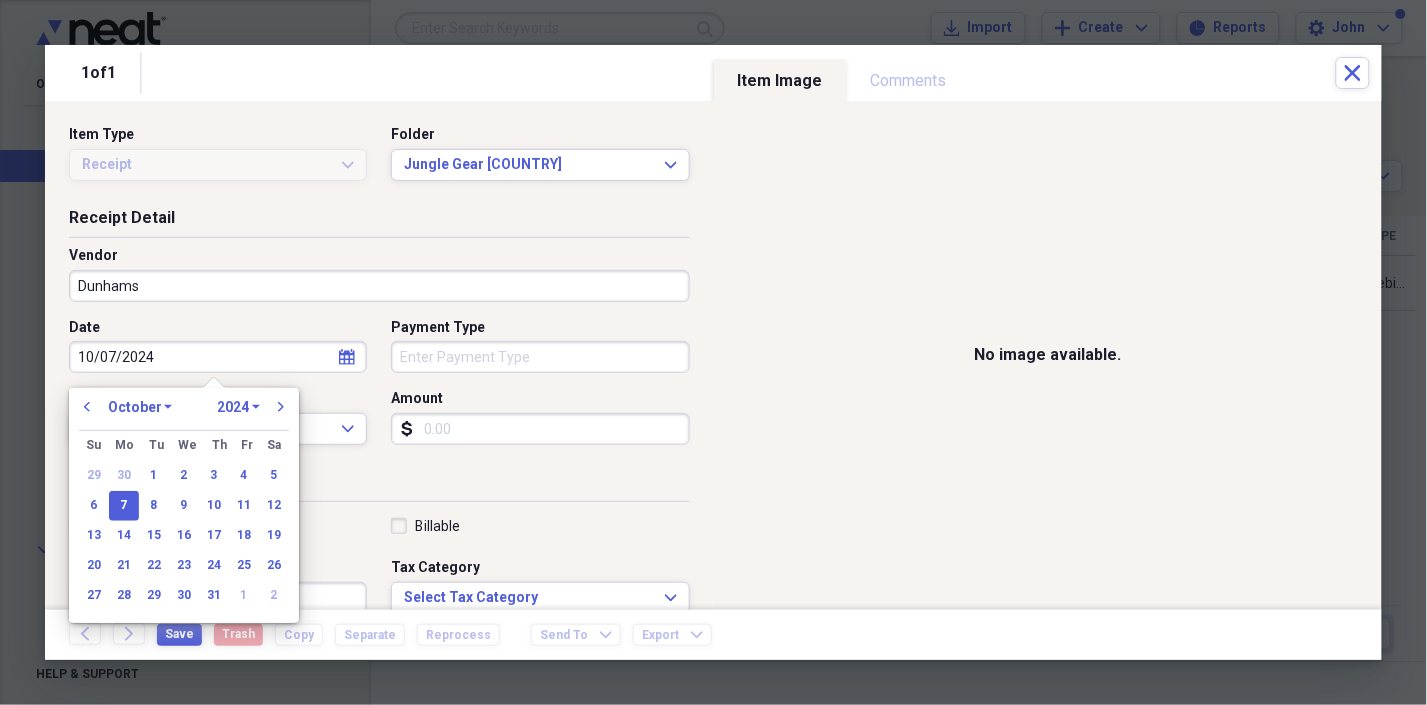 type on "10/07/2024" 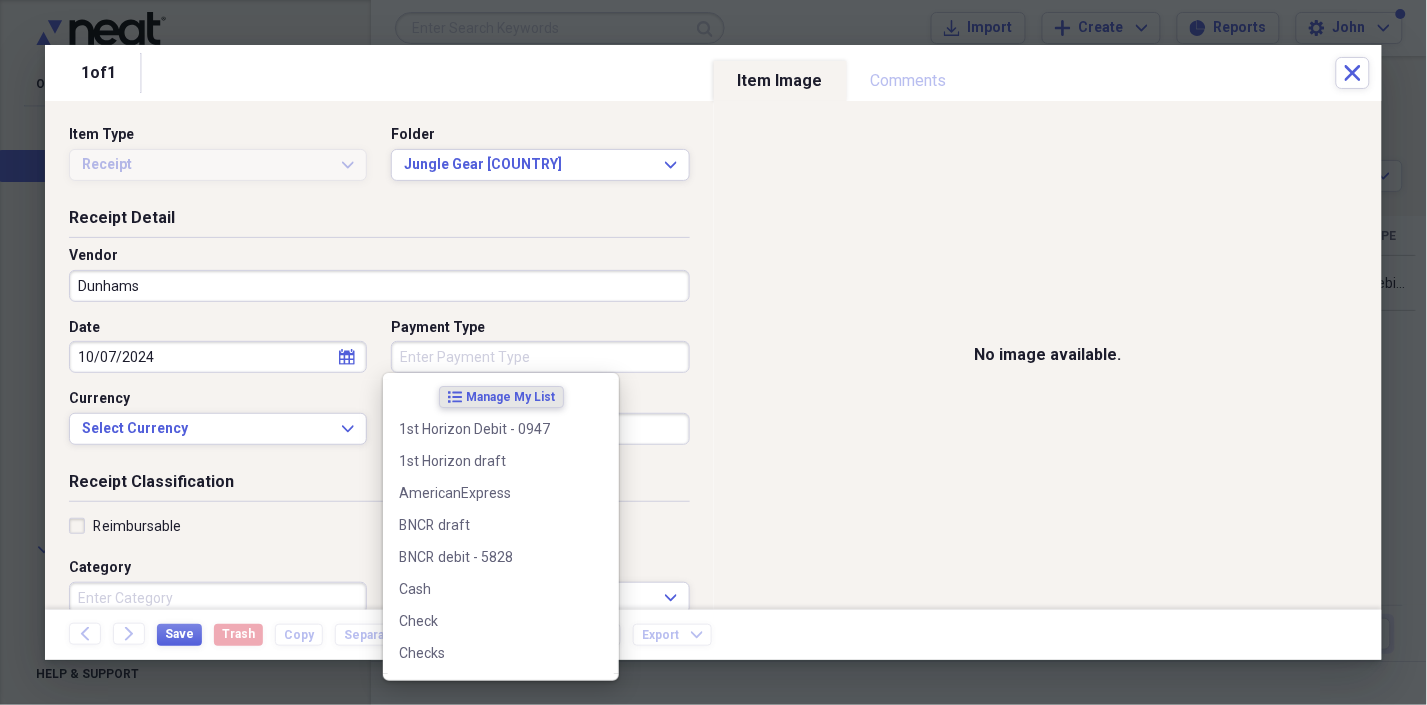 click on "Payment Type" at bounding box center [540, 357] 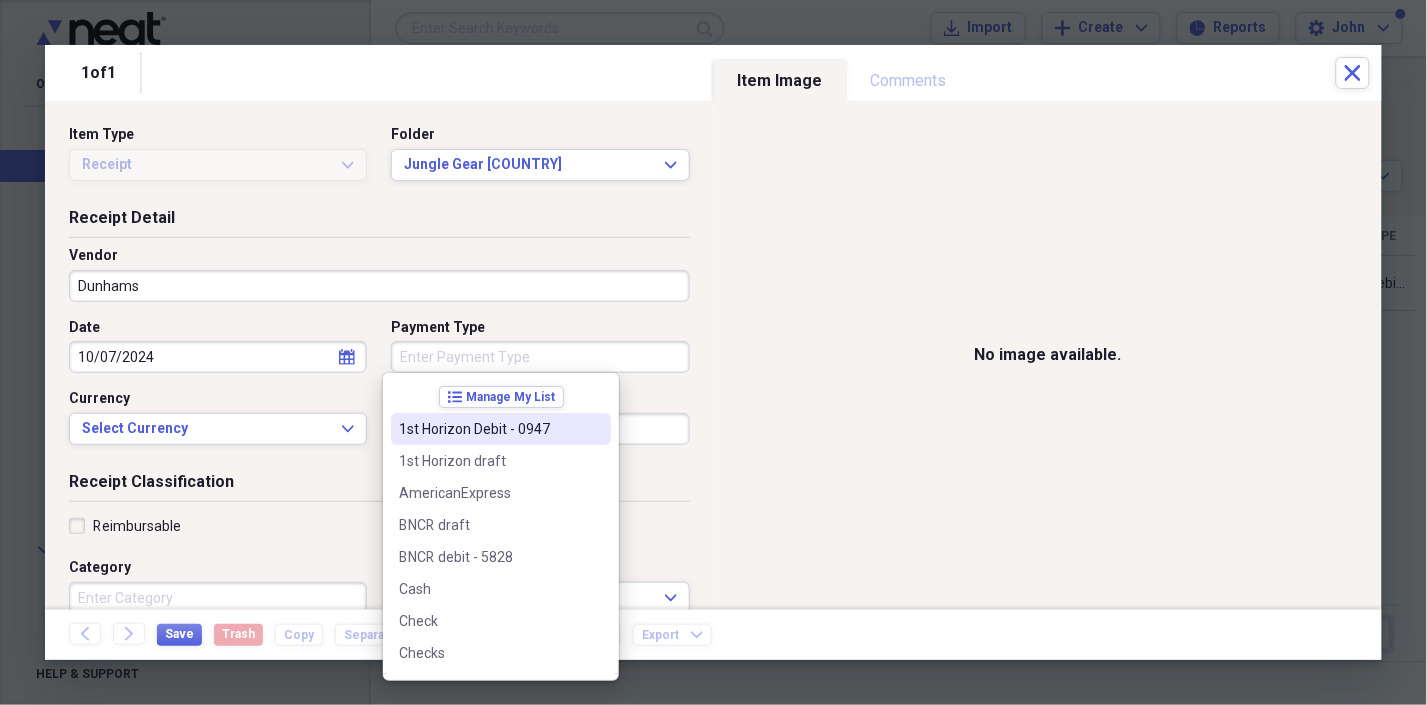click on "1st Horizon Debit - 0947" at bounding box center [489, 429] 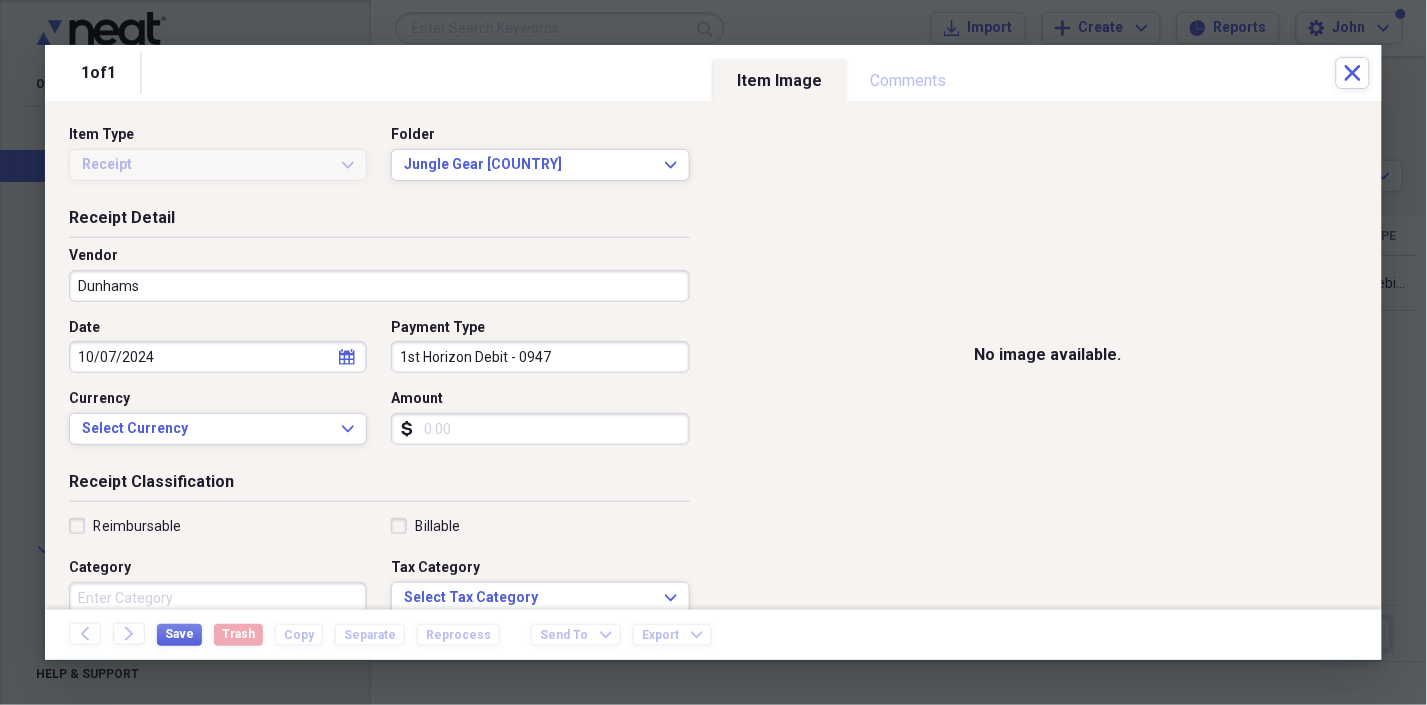 click on "Amount" at bounding box center [540, 429] 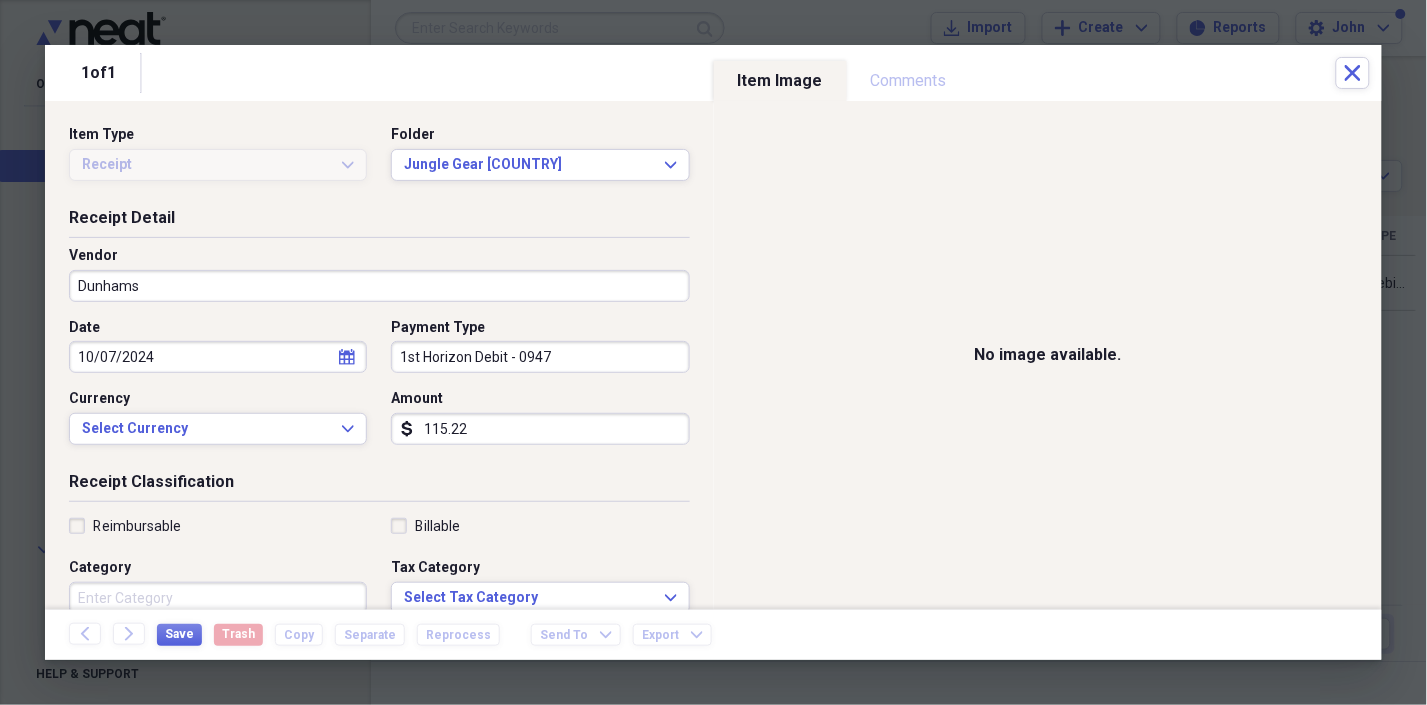 type on "115.22" 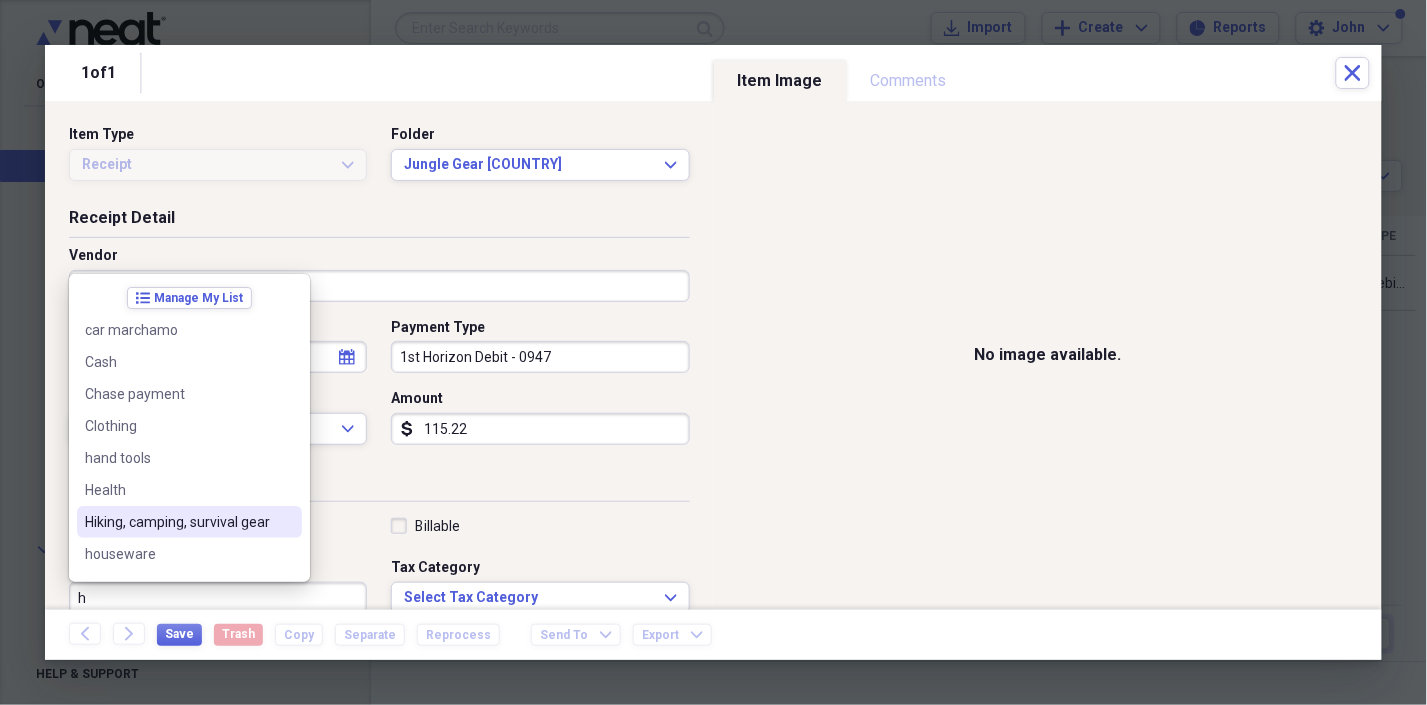 click on "Hiking, camping, survival gear" at bounding box center [177, 522] 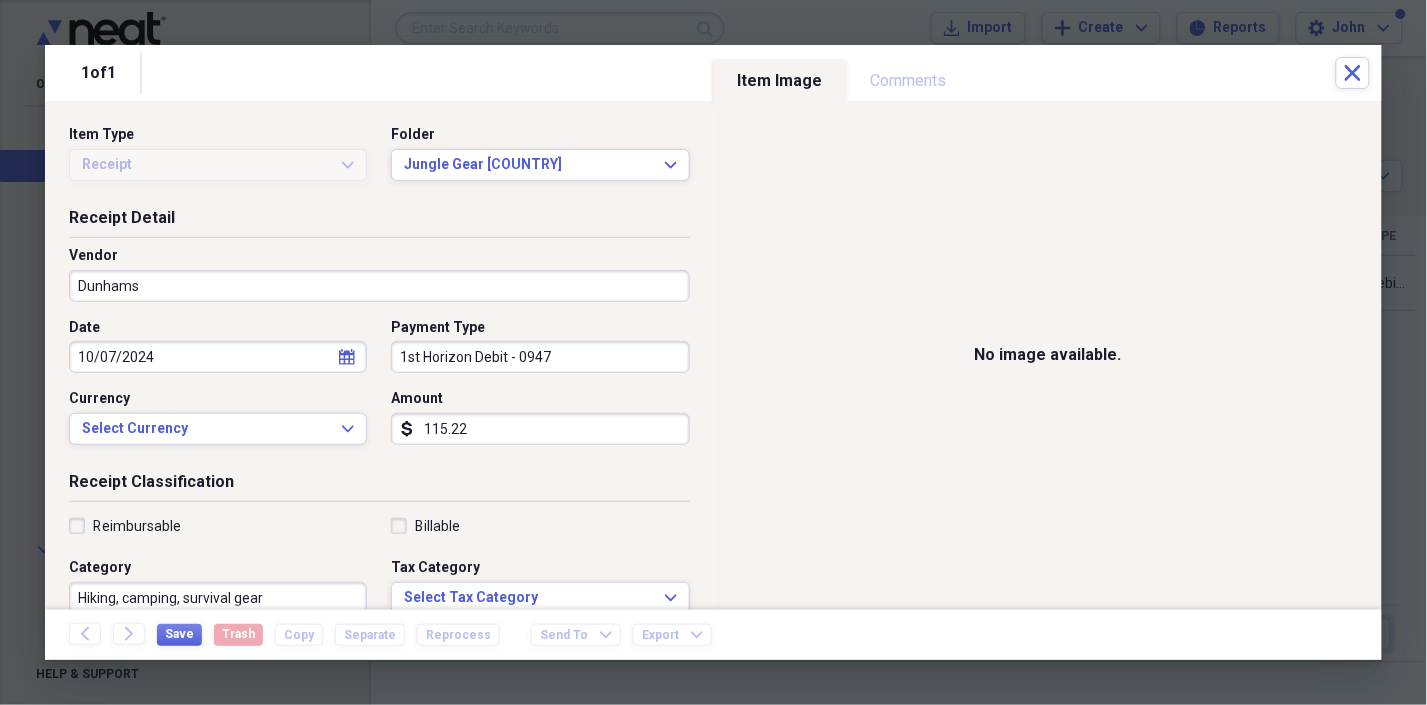 scroll, scrollTop: 3, scrollLeft: 0, axis: vertical 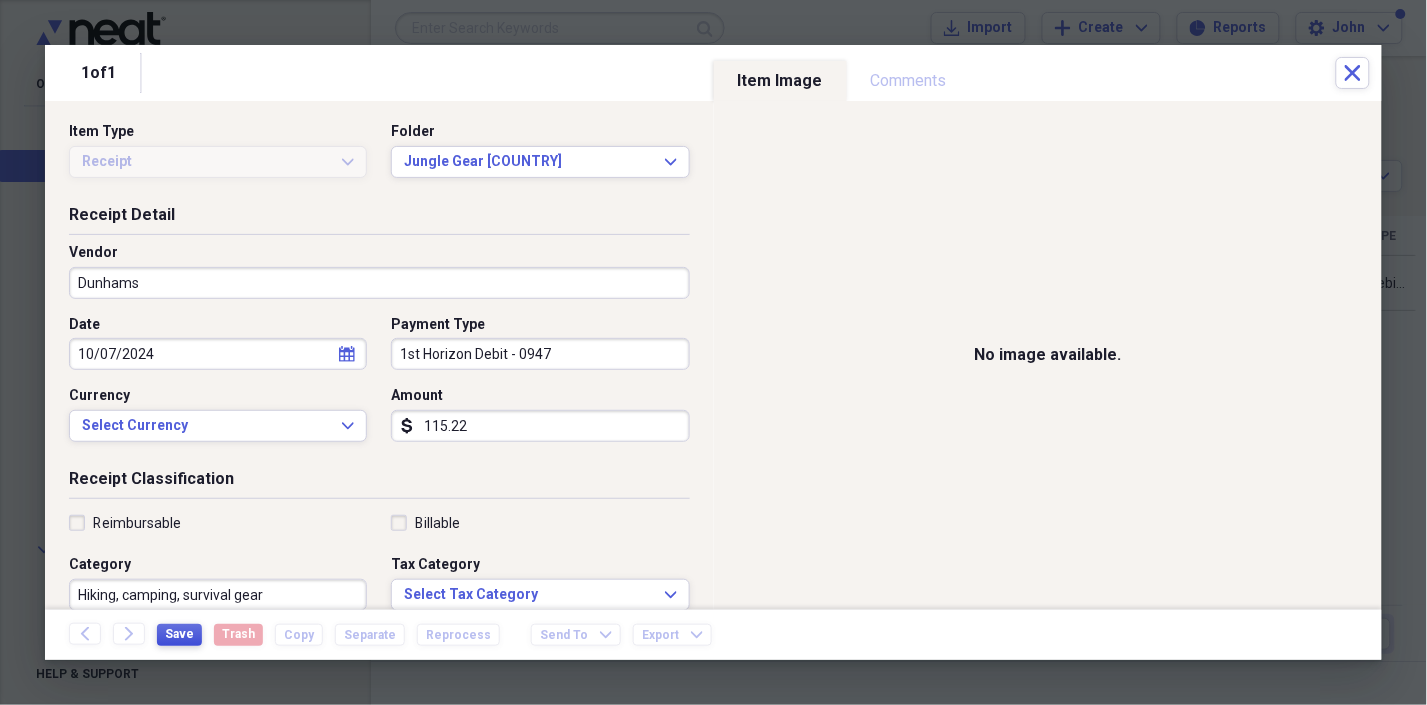 click on "Save" at bounding box center (179, 634) 